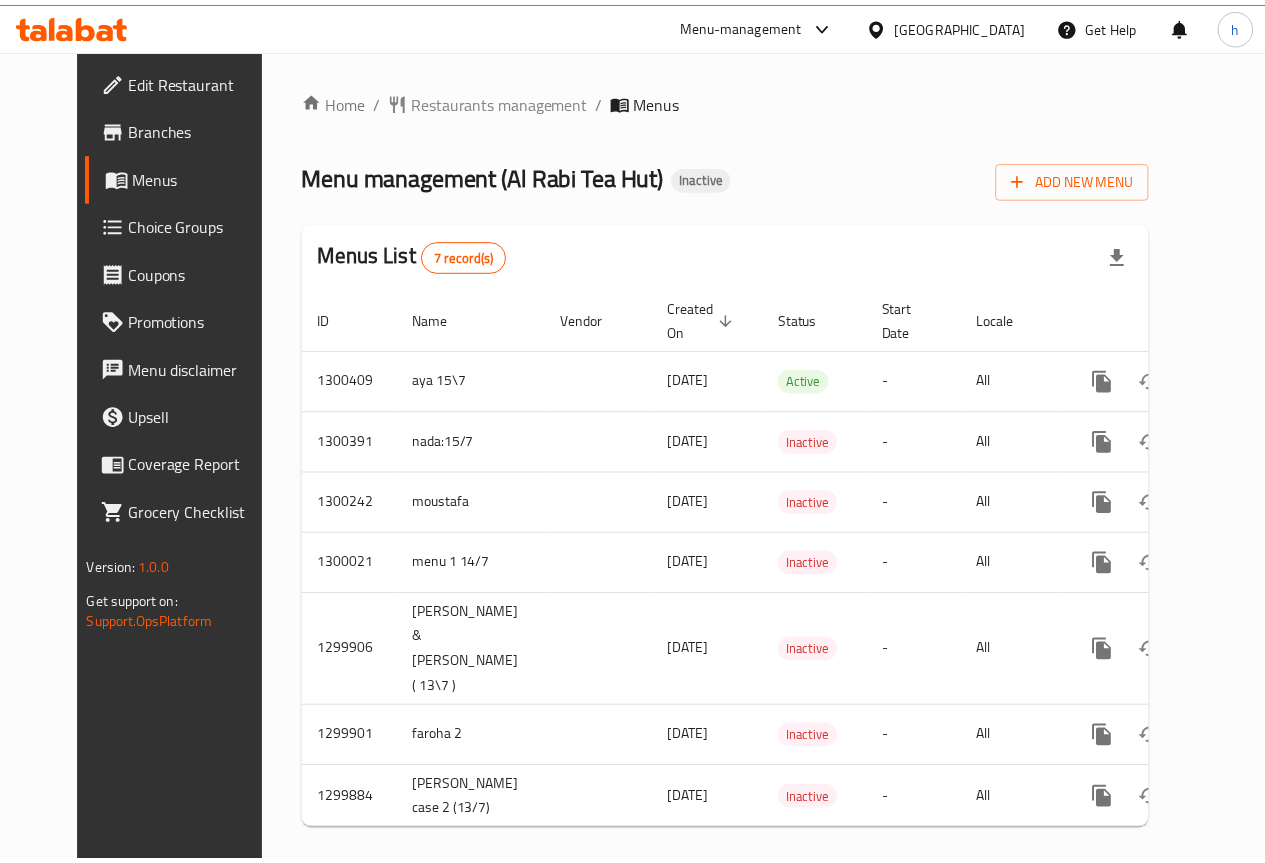 scroll, scrollTop: 0, scrollLeft: 0, axis: both 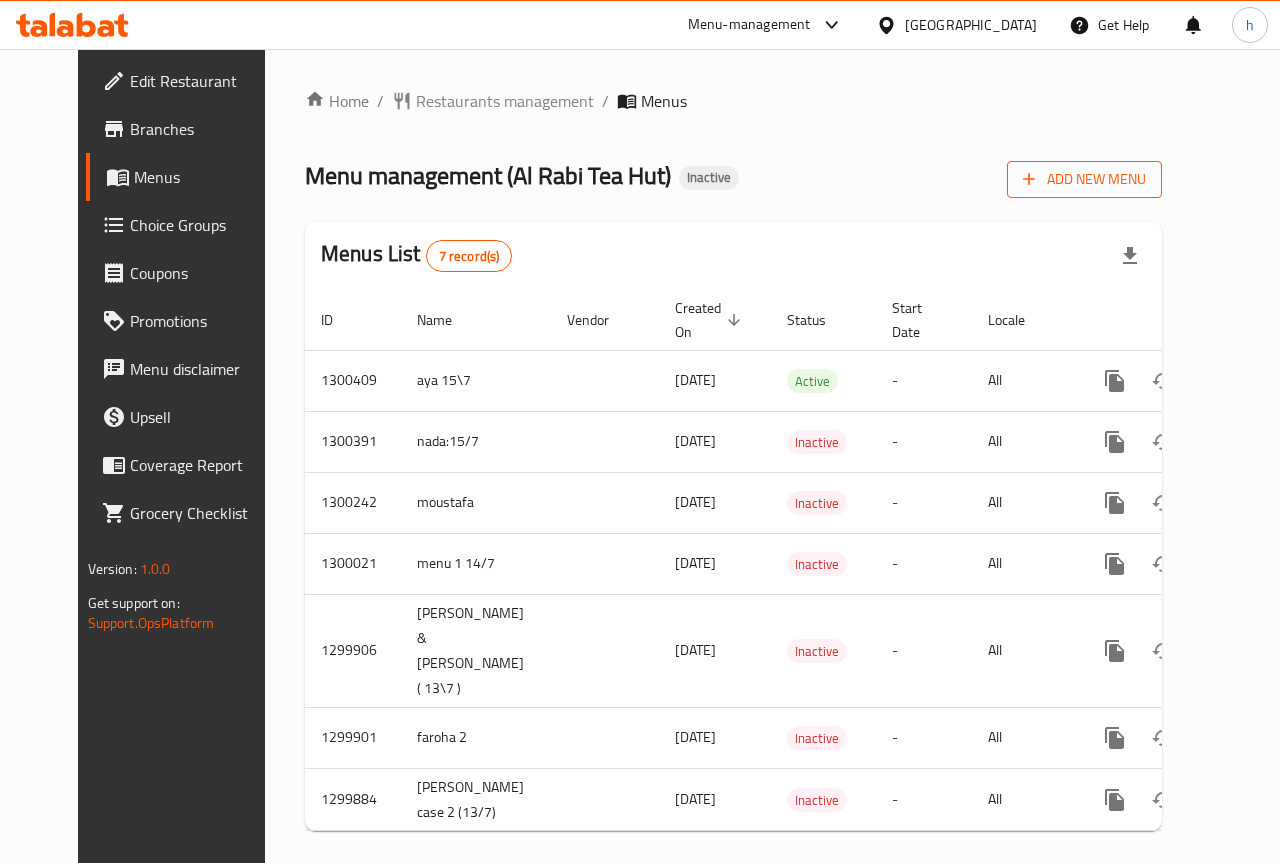 click on "Add New Menu" at bounding box center (1084, 179) 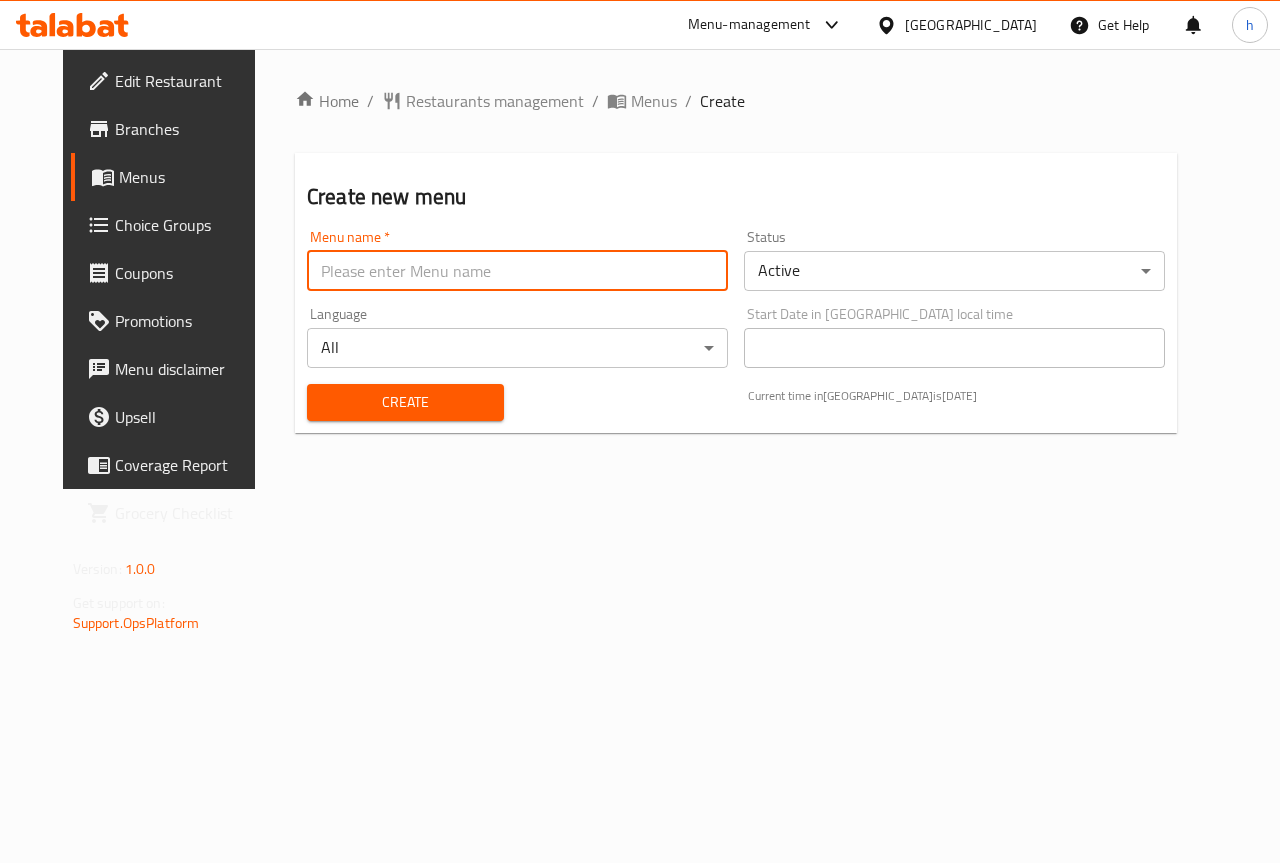 click at bounding box center (517, 271) 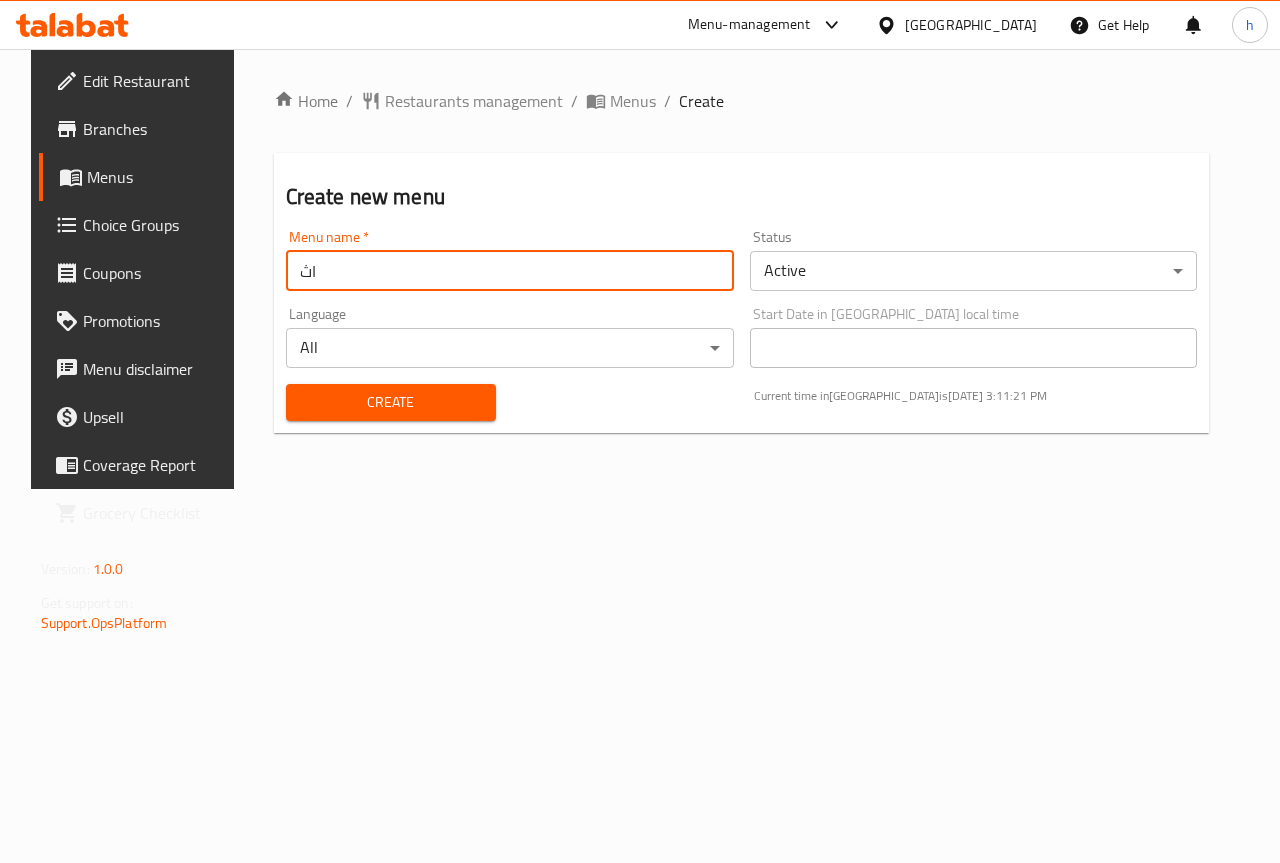 type on "ا" 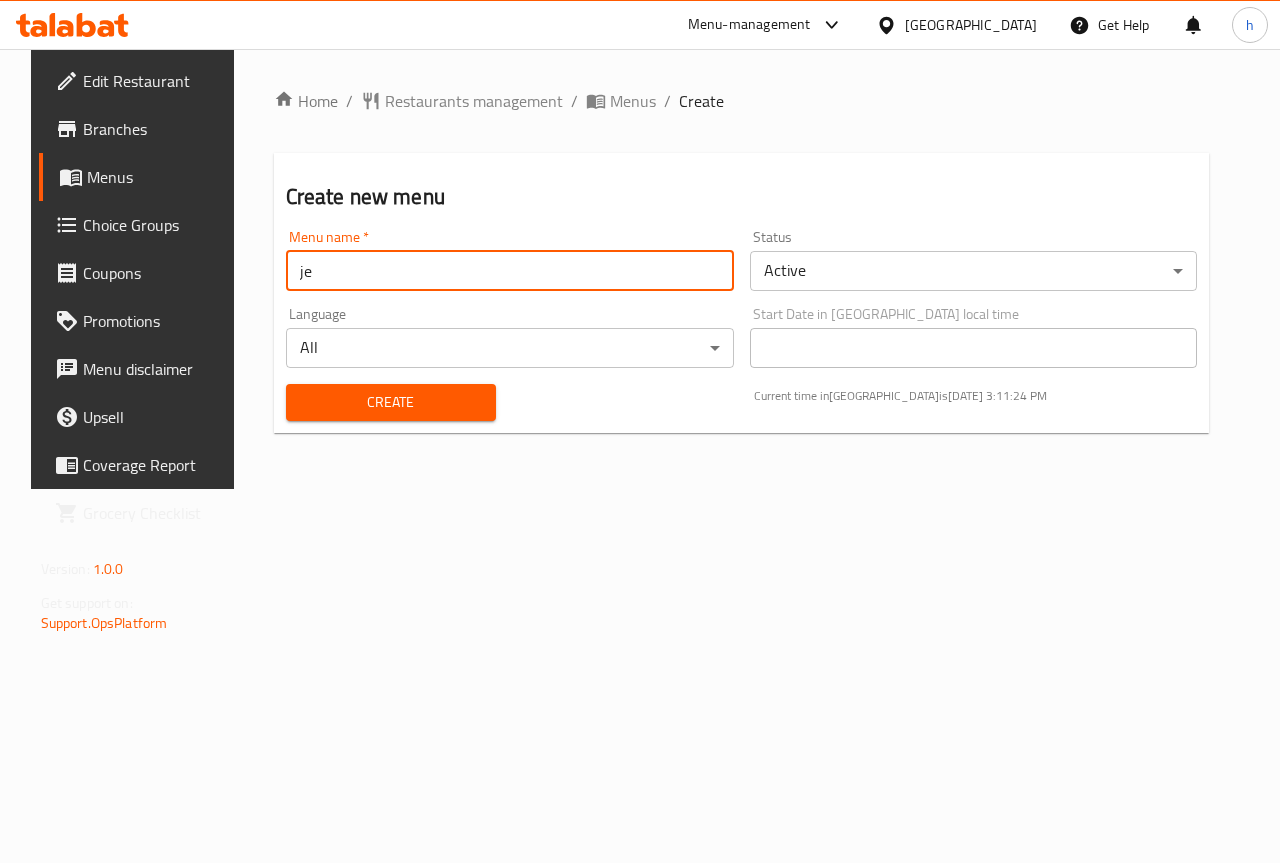 type on "j" 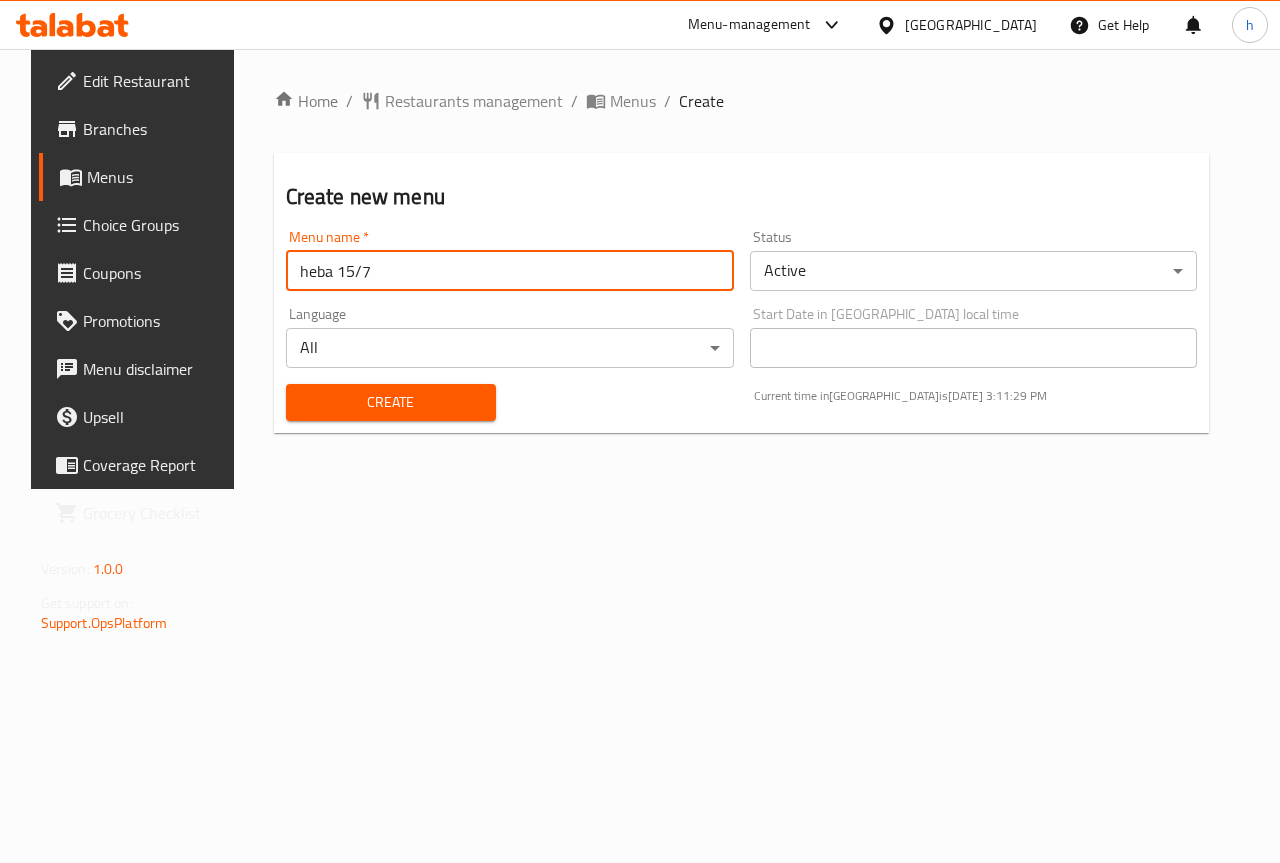 type on "heba 15/7" 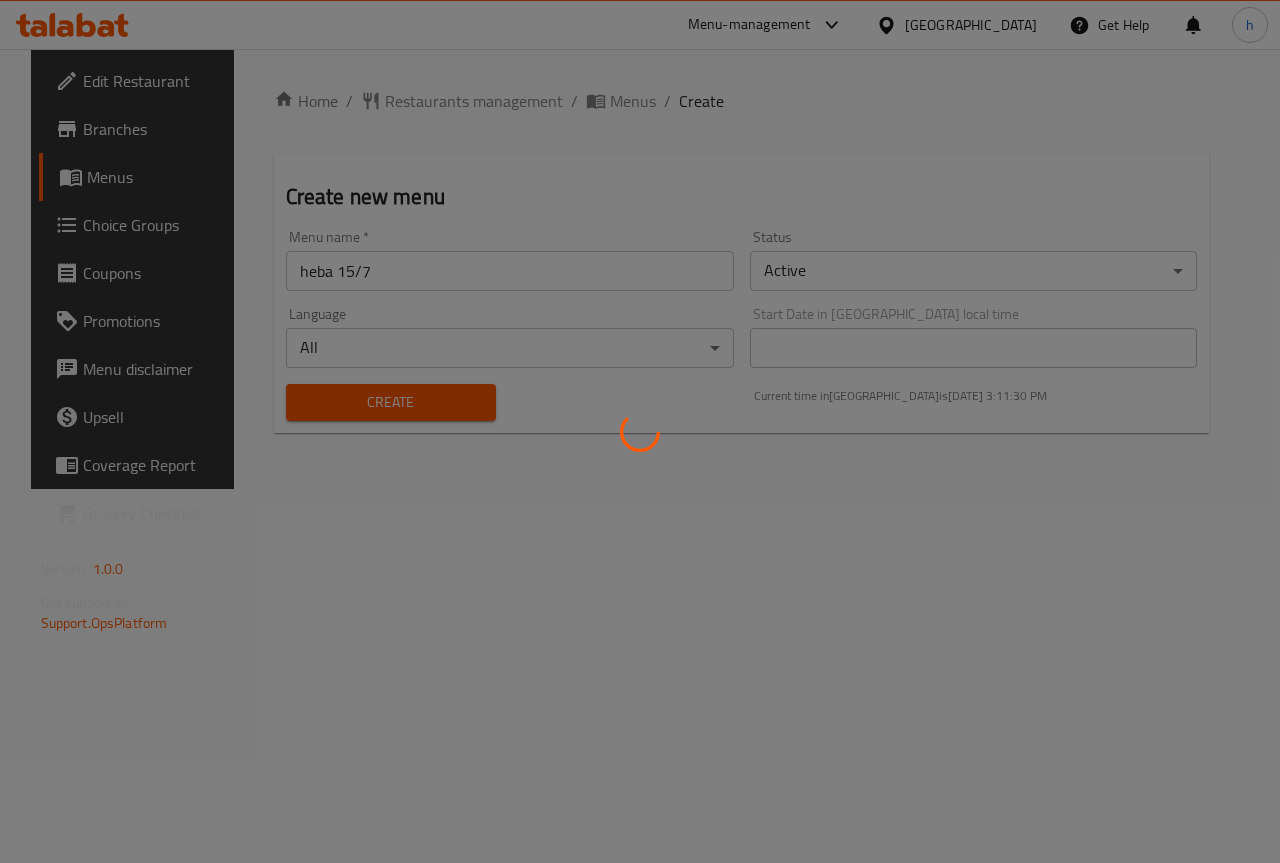 type 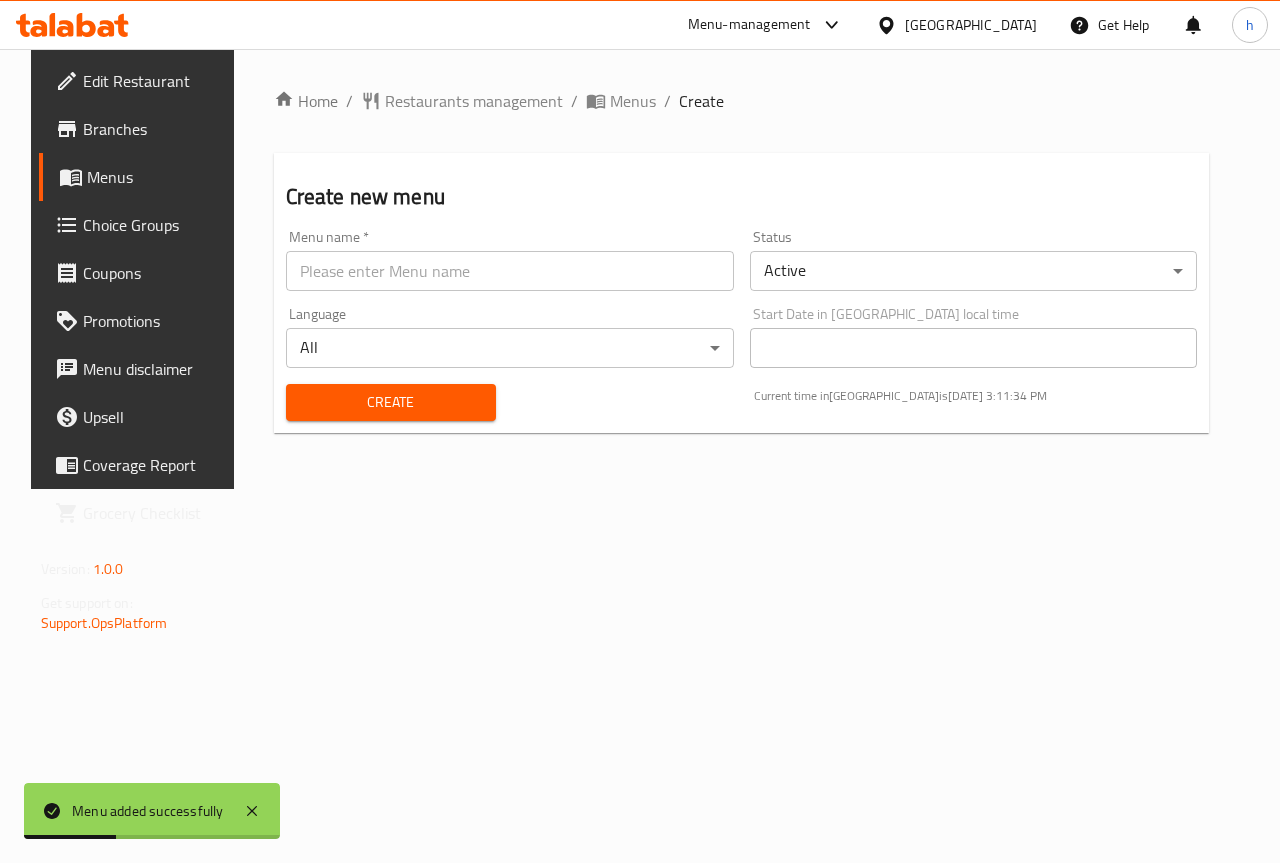 click on "Menus" at bounding box center (142, 177) 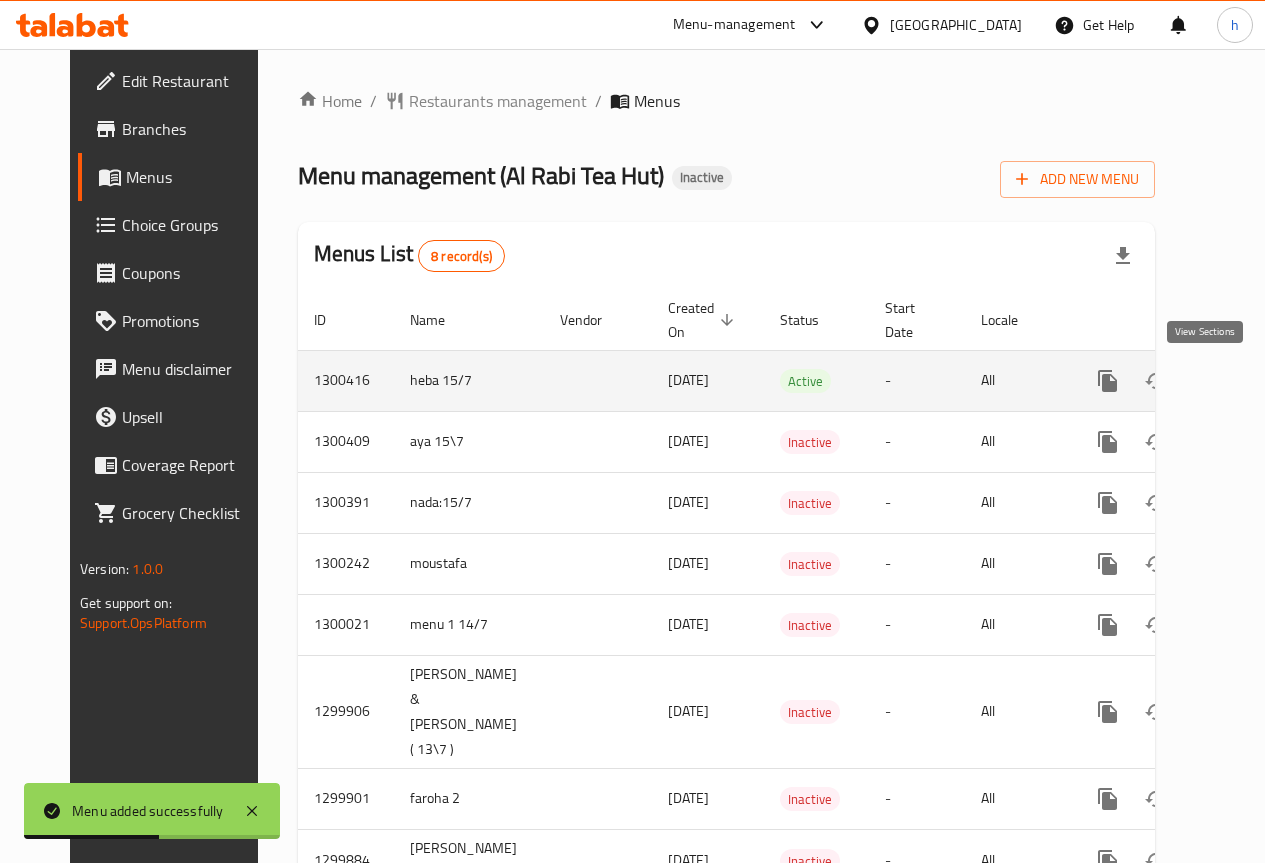 click 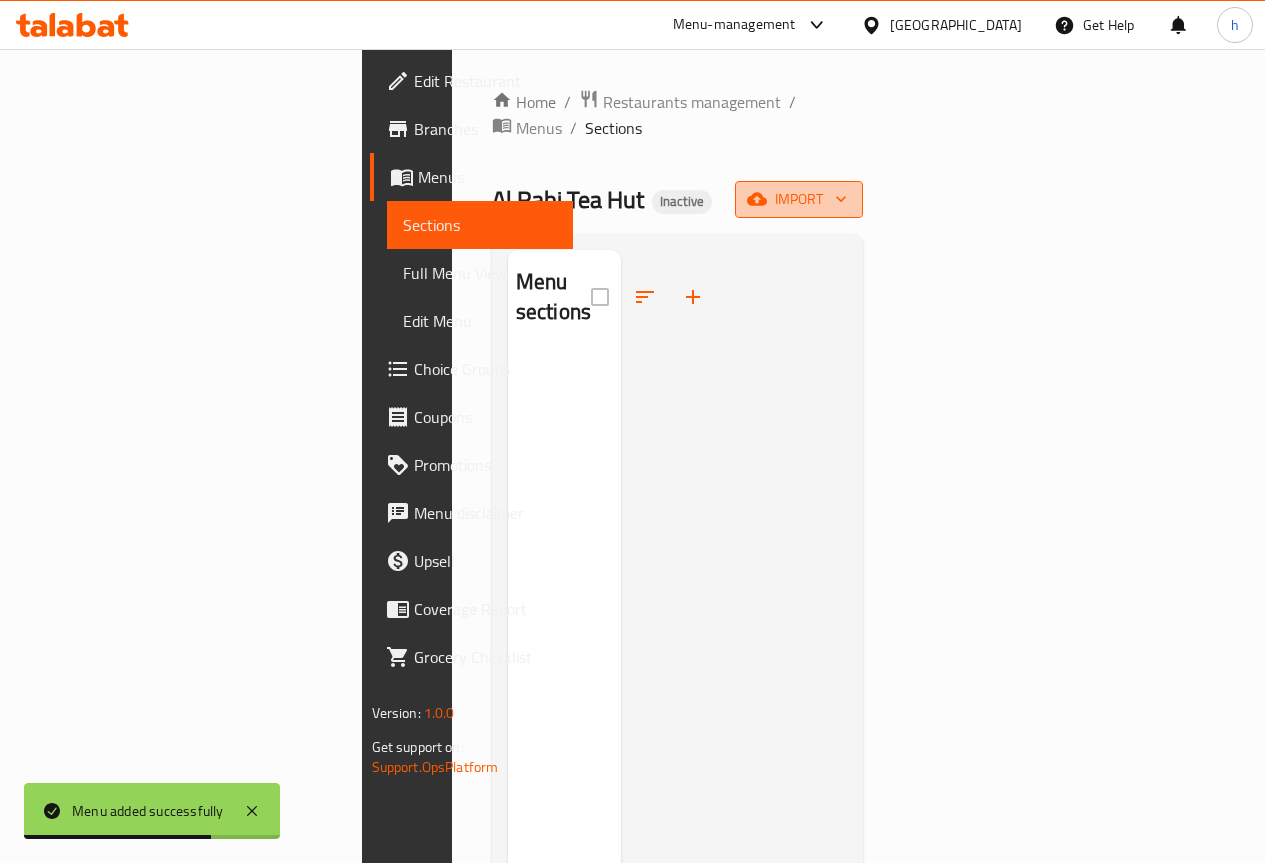 click on "import" at bounding box center [799, 199] 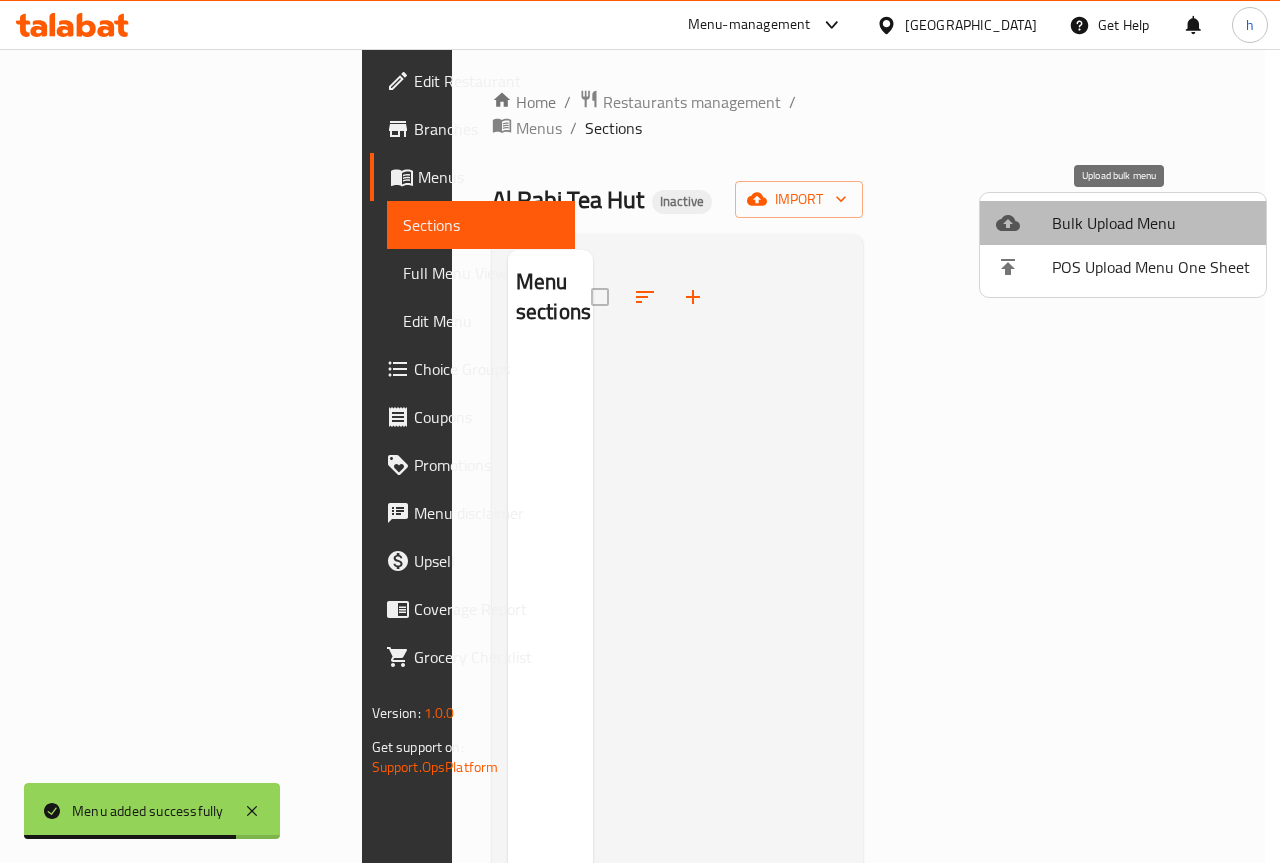 click on "Bulk Upload Menu" at bounding box center [1123, 223] 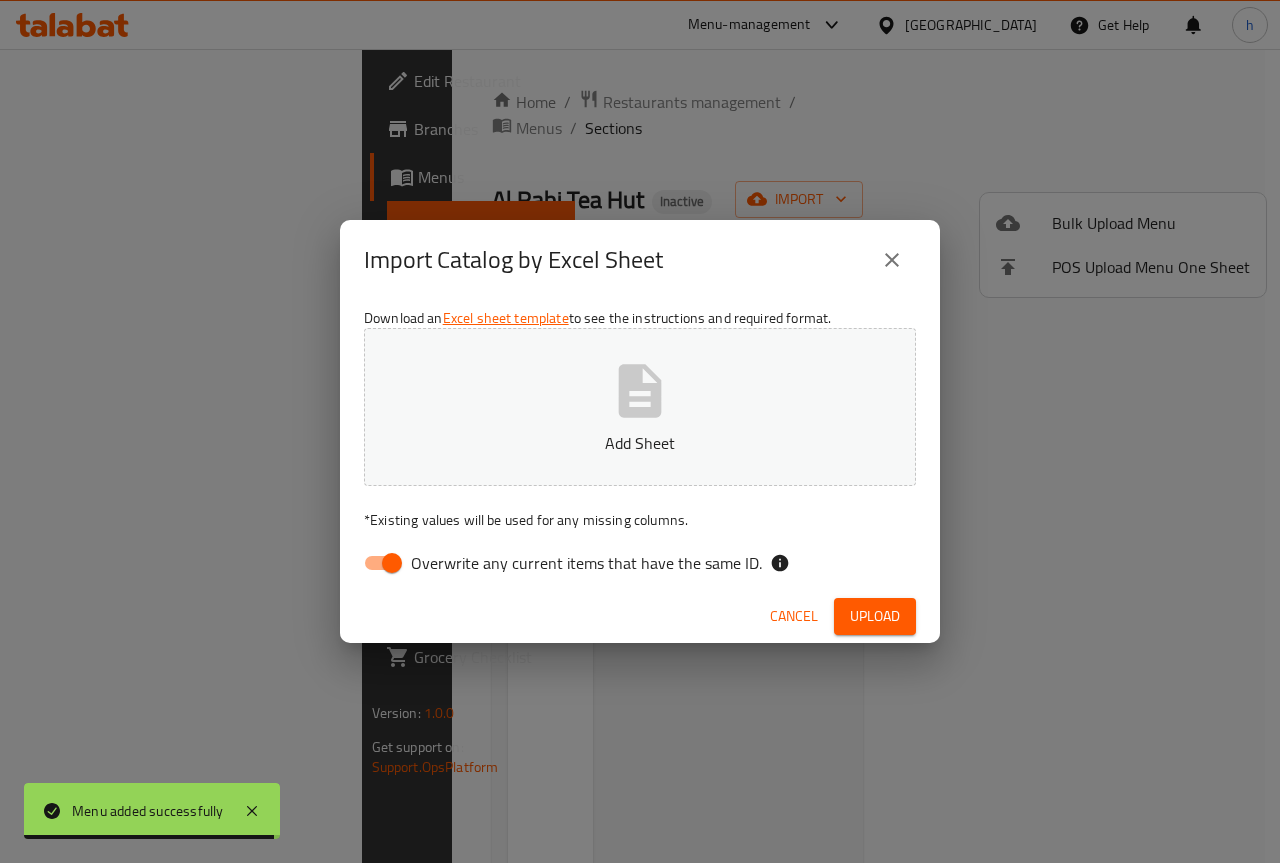click on "Overwrite any current items that have the same ID." at bounding box center (392, 563) 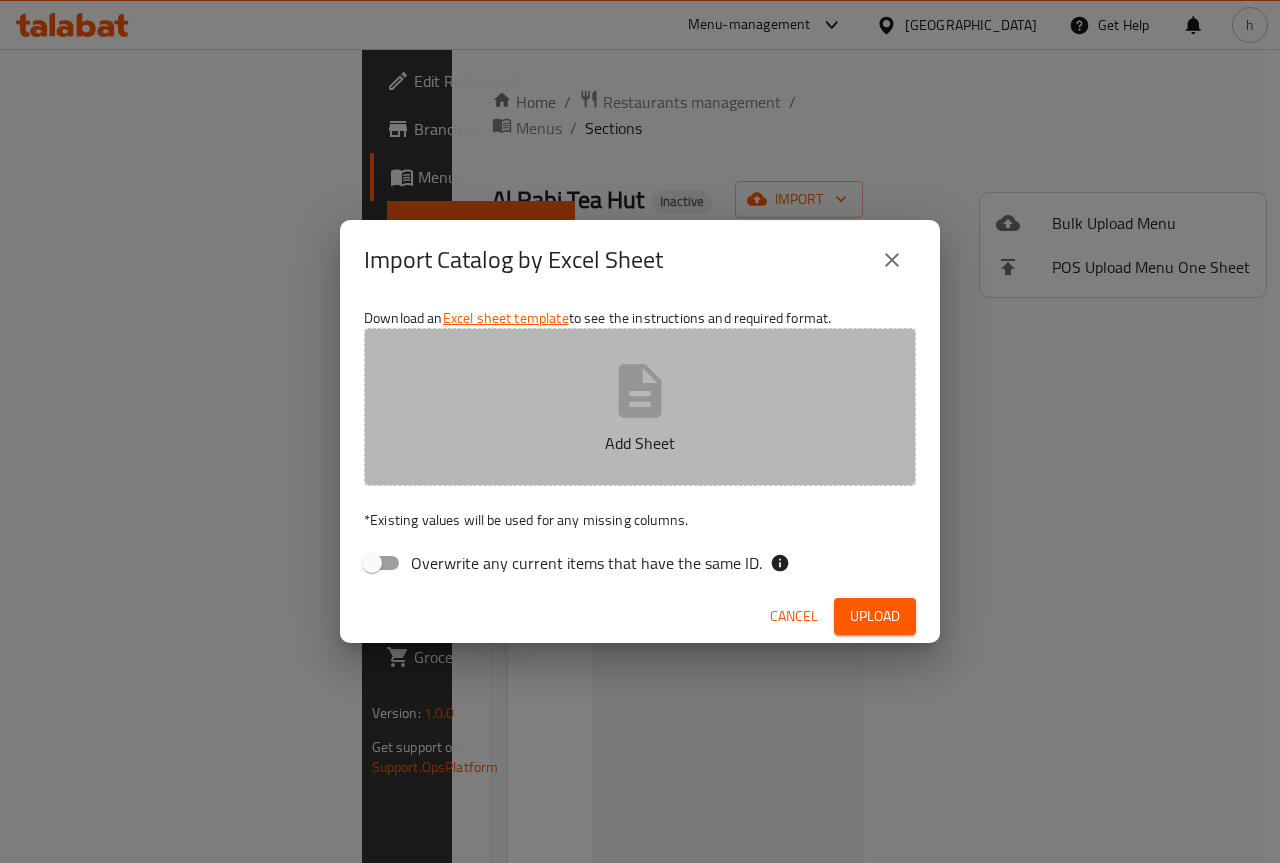 click on "Add Sheet" at bounding box center (640, 443) 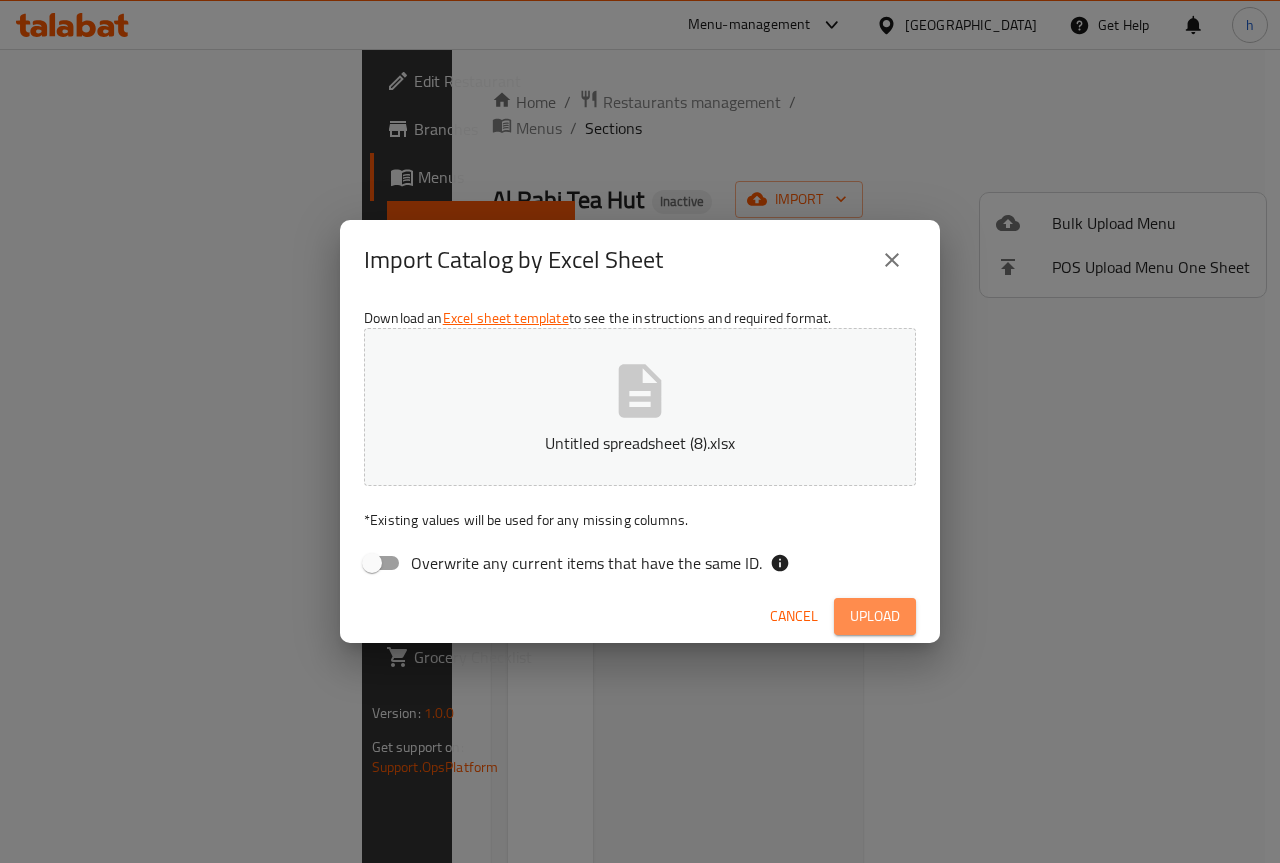 click on "Upload" at bounding box center (875, 616) 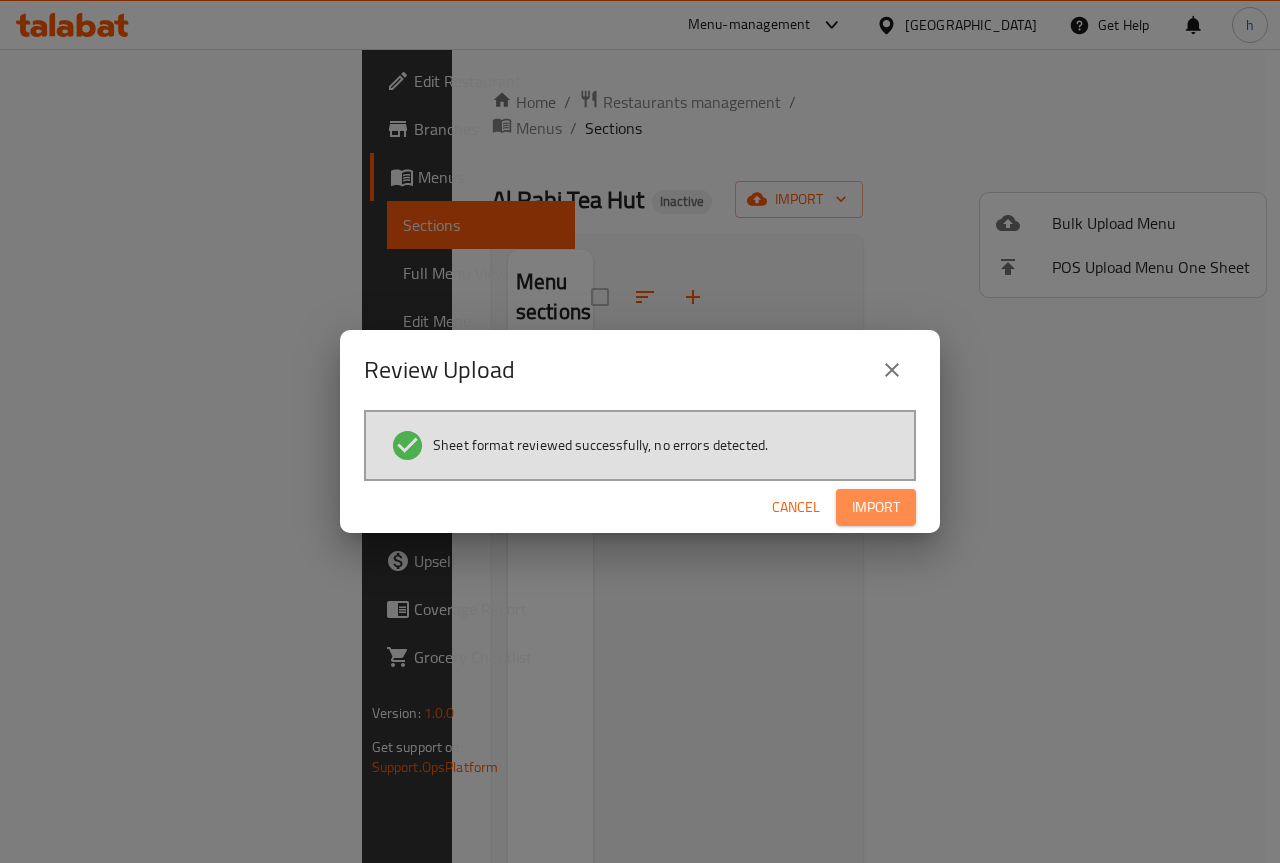 click on "Import" at bounding box center [876, 507] 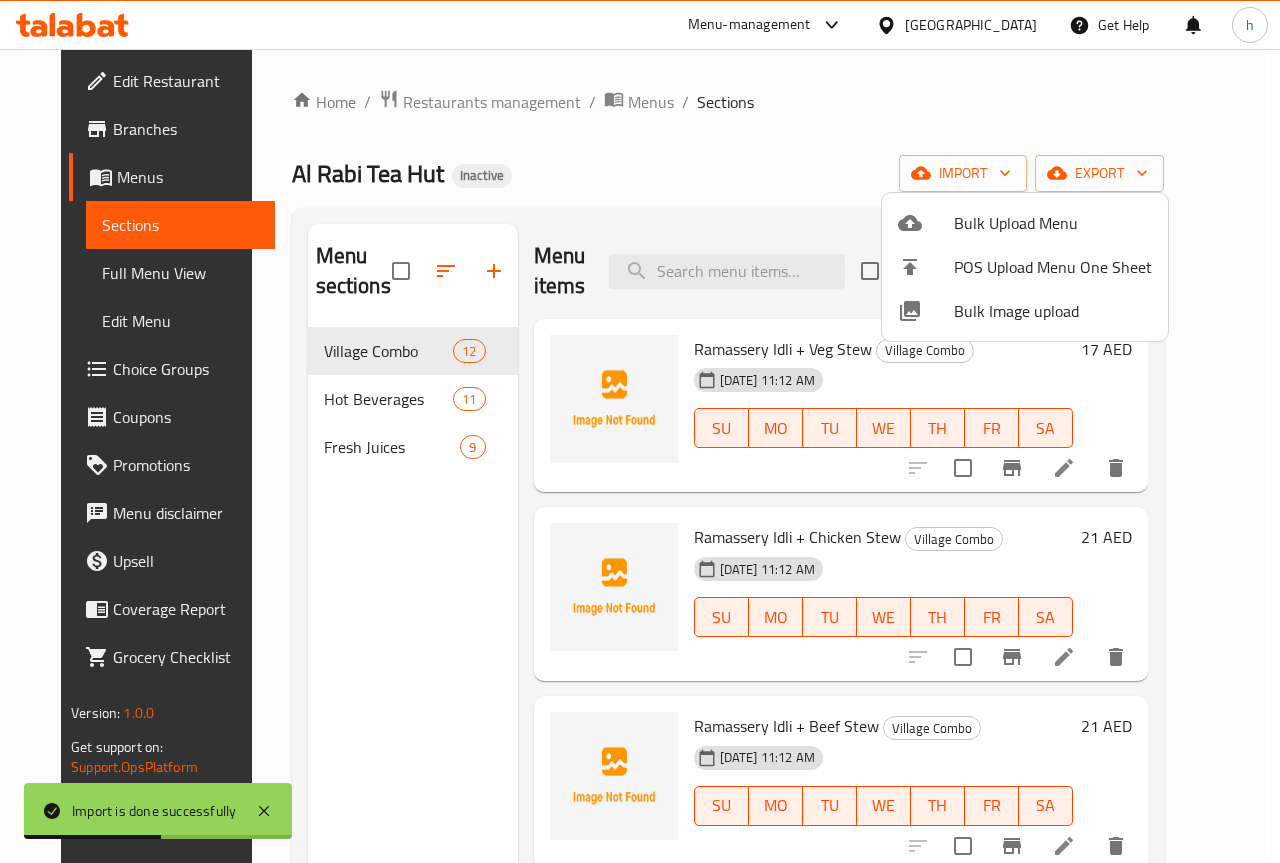 click at bounding box center (640, 431) 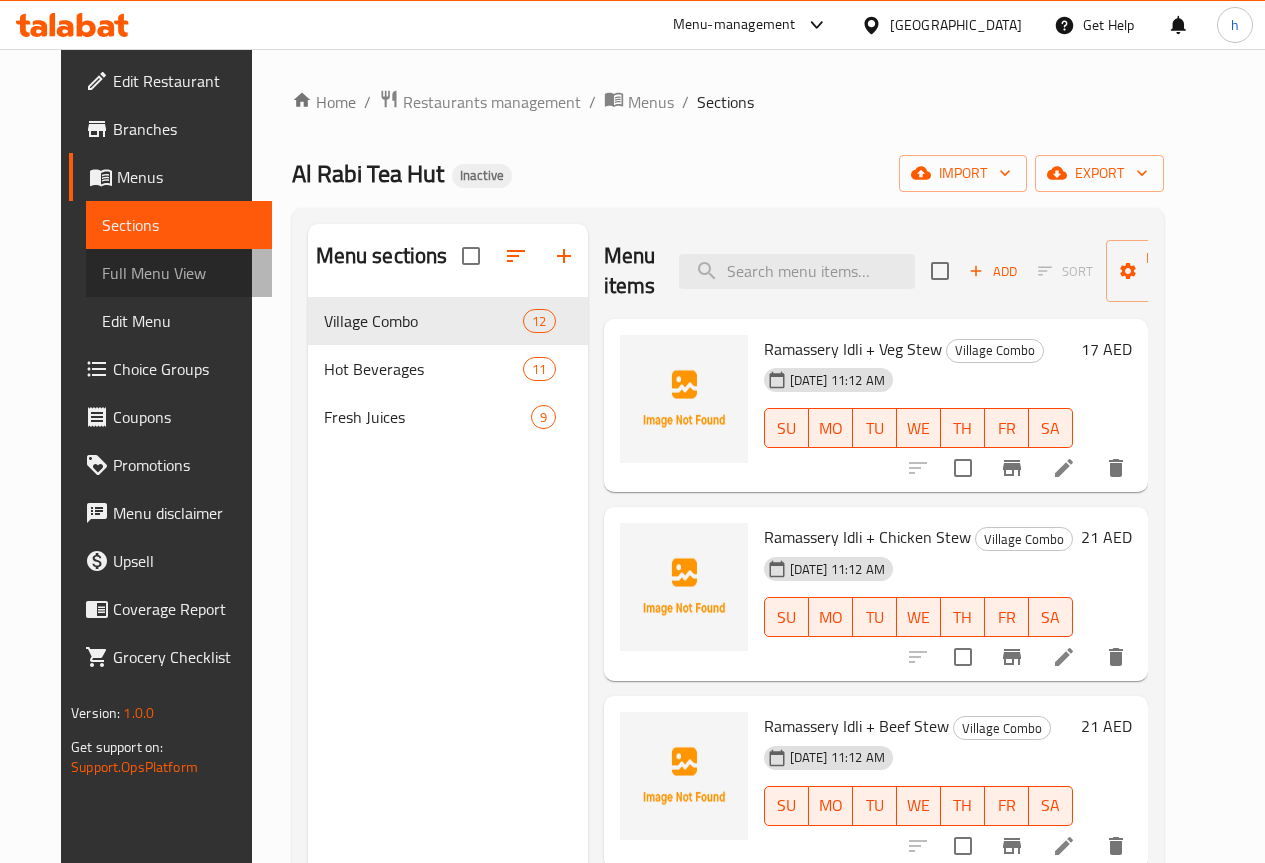 click on "Full Menu View" at bounding box center [179, 273] 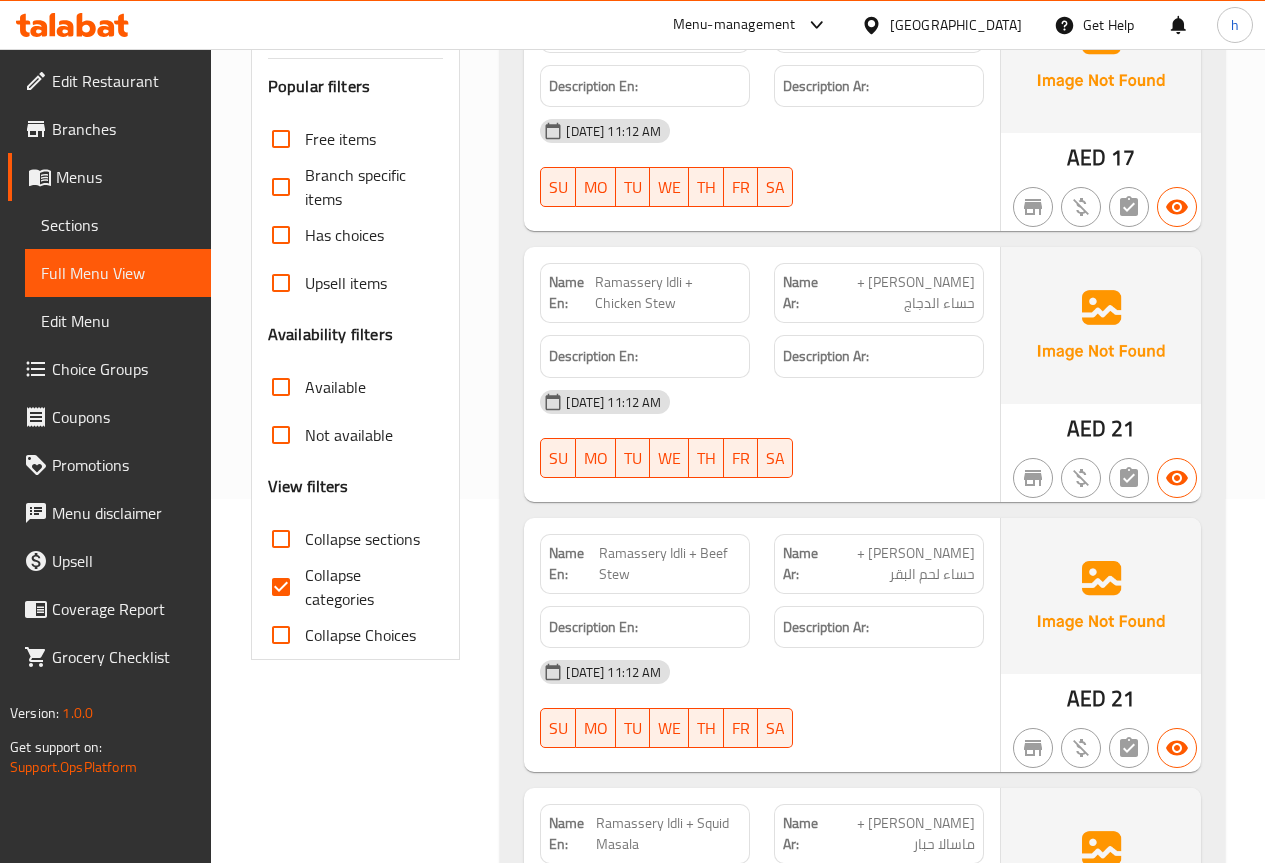 scroll, scrollTop: 400, scrollLeft: 0, axis: vertical 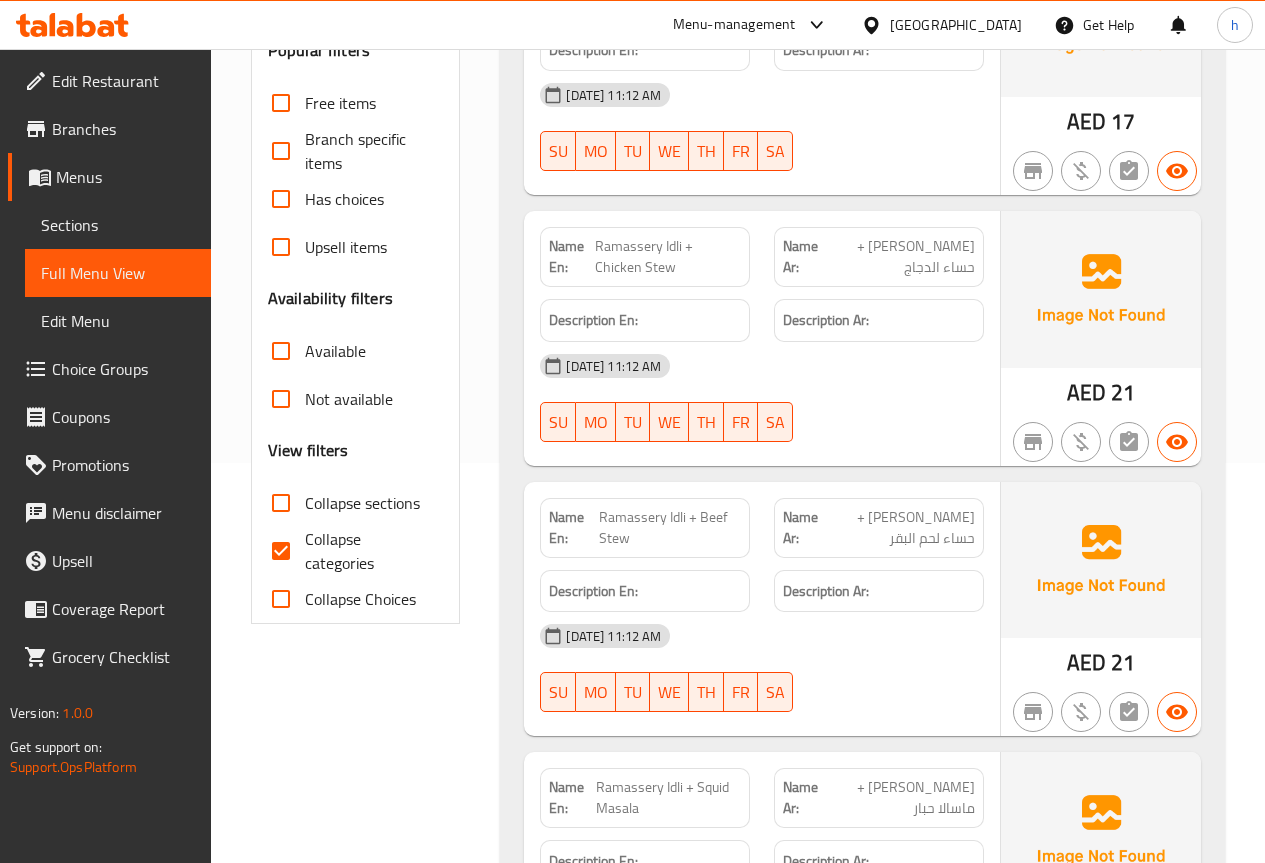 click on "Collapse categories" at bounding box center [366, 551] 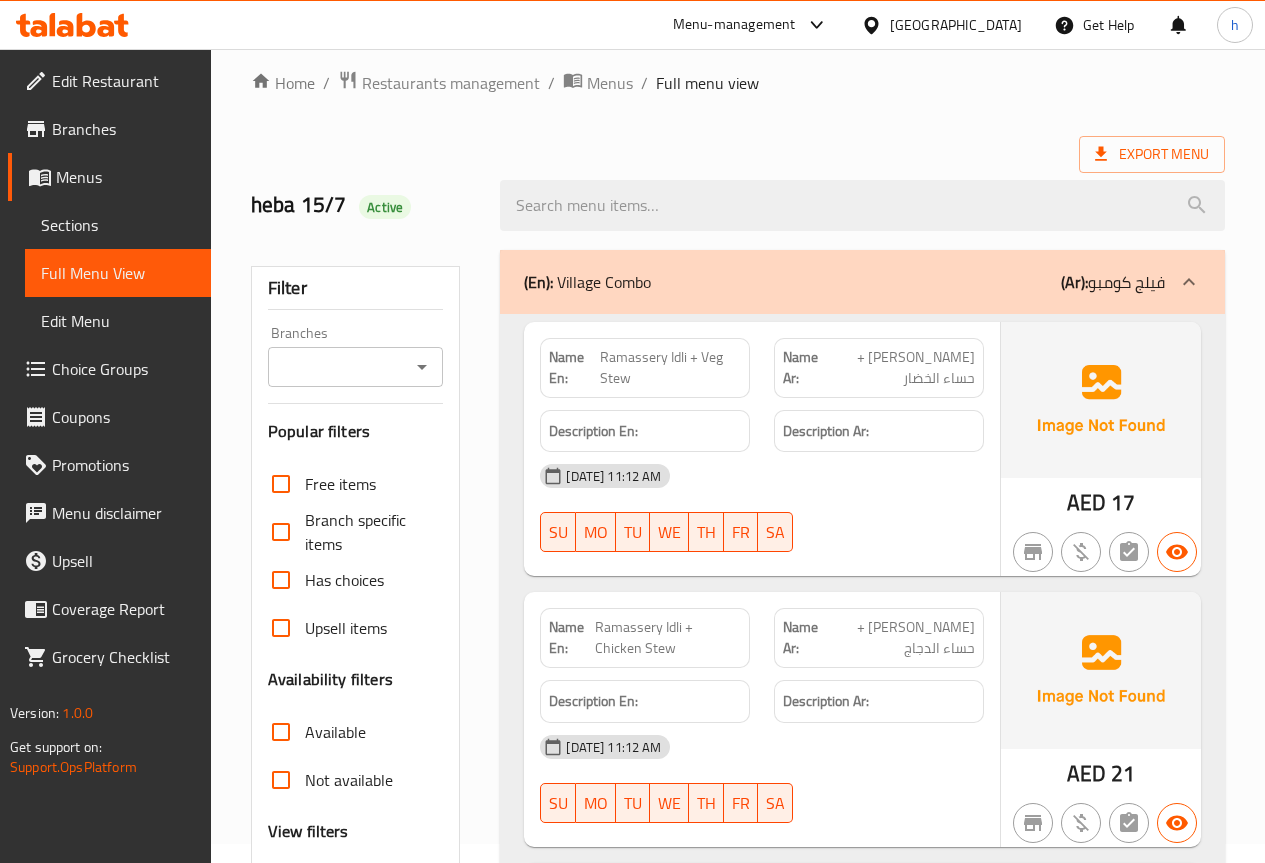 scroll, scrollTop: 0, scrollLeft: 0, axis: both 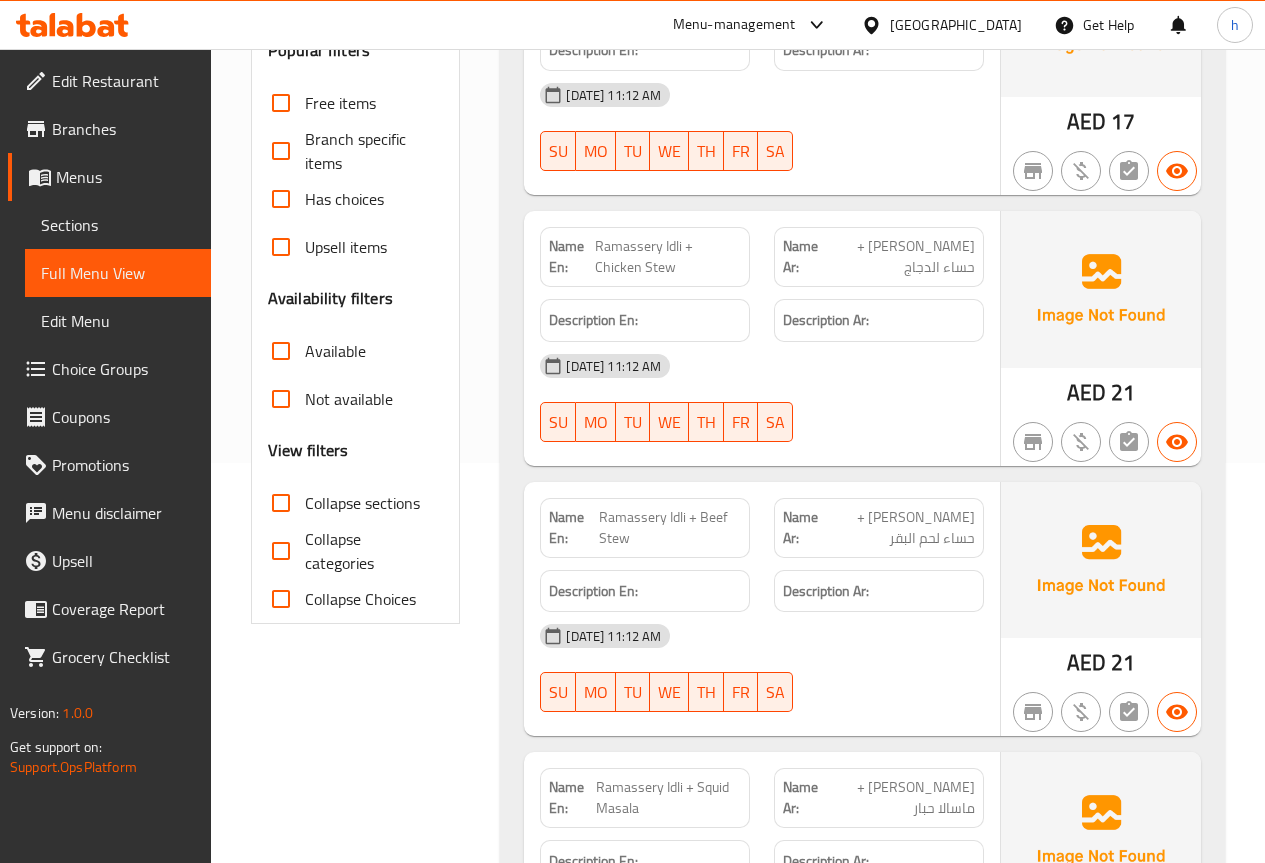 click on "Ramassery Idli + Beef Stew" at bounding box center [670, 528] 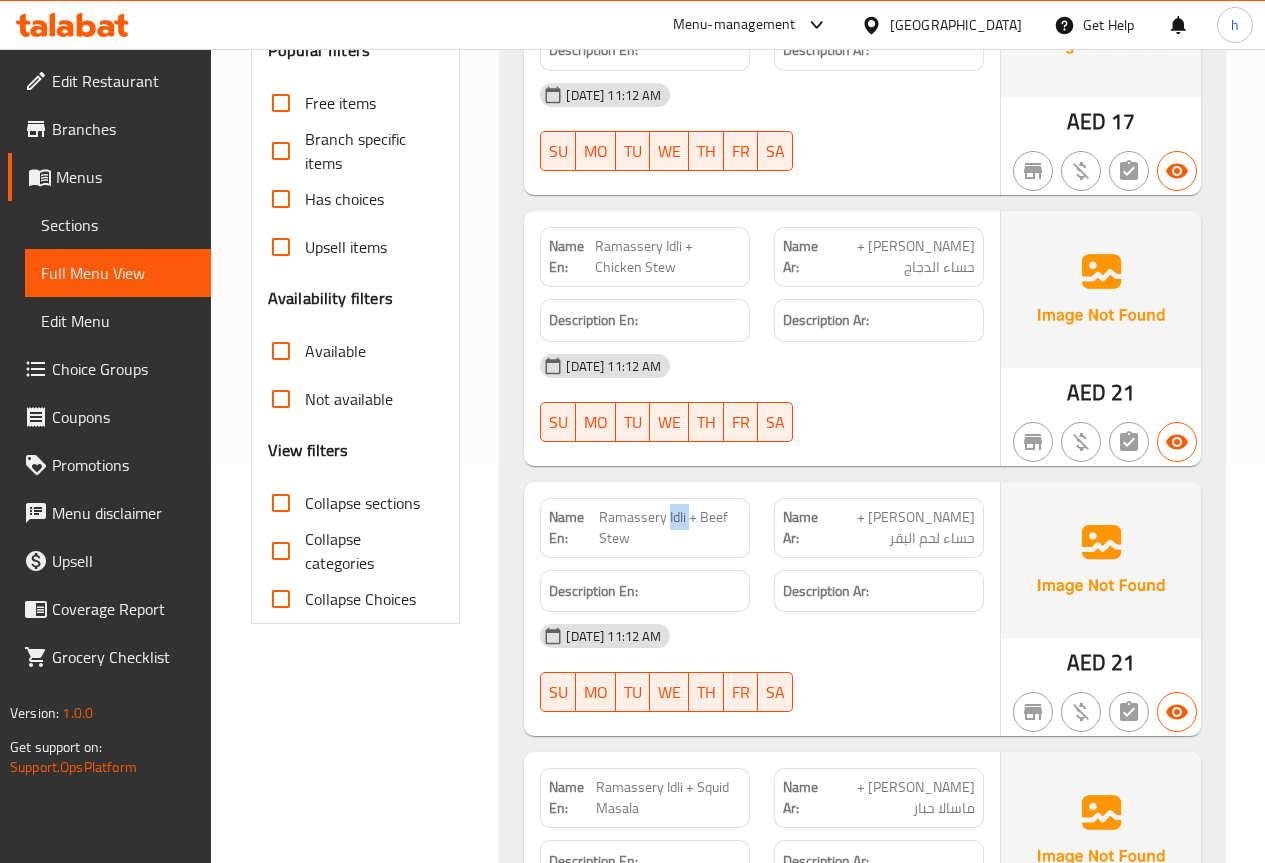 click on "Ramassery Idli + Beef Stew" at bounding box center [670, 528] 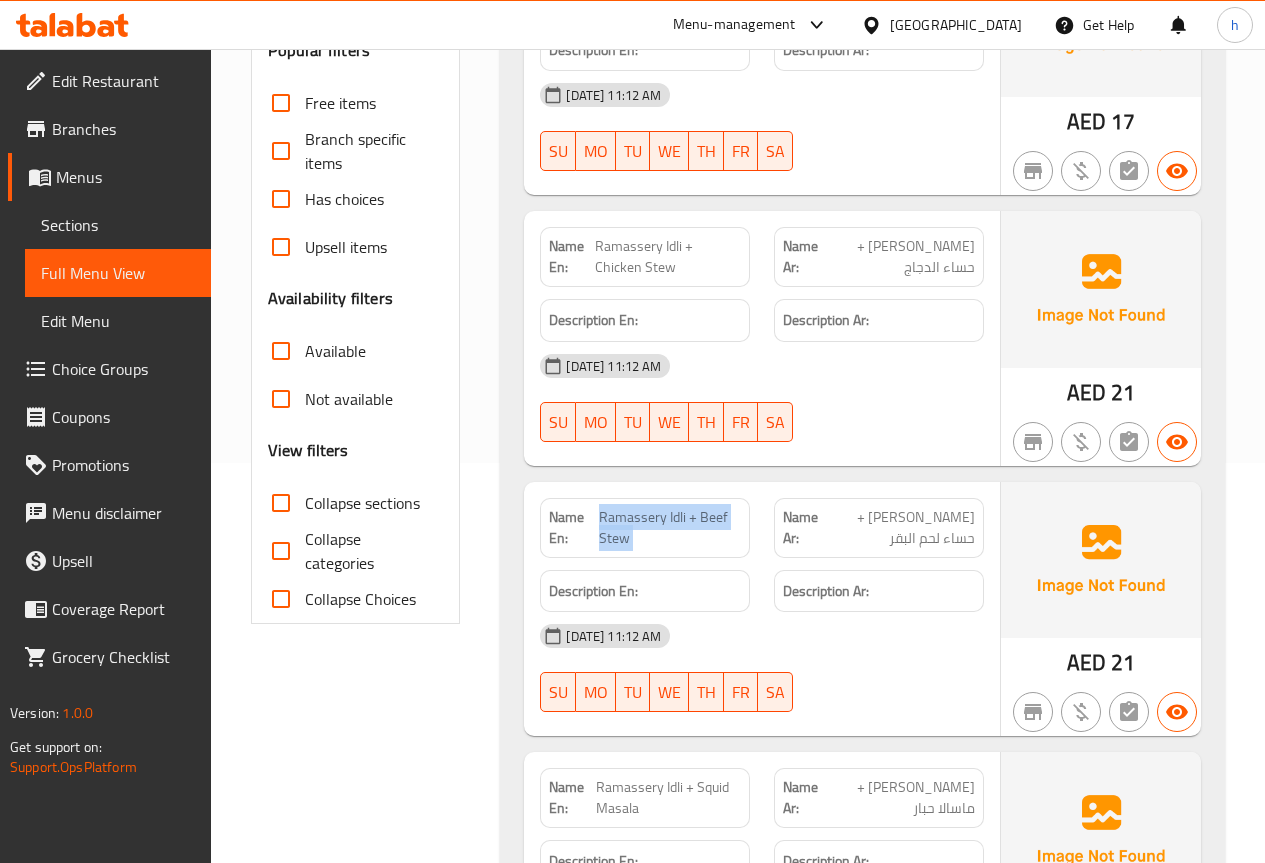 click on "Ramassery Idli + Beef Stew" at bounding box center (670, 528) 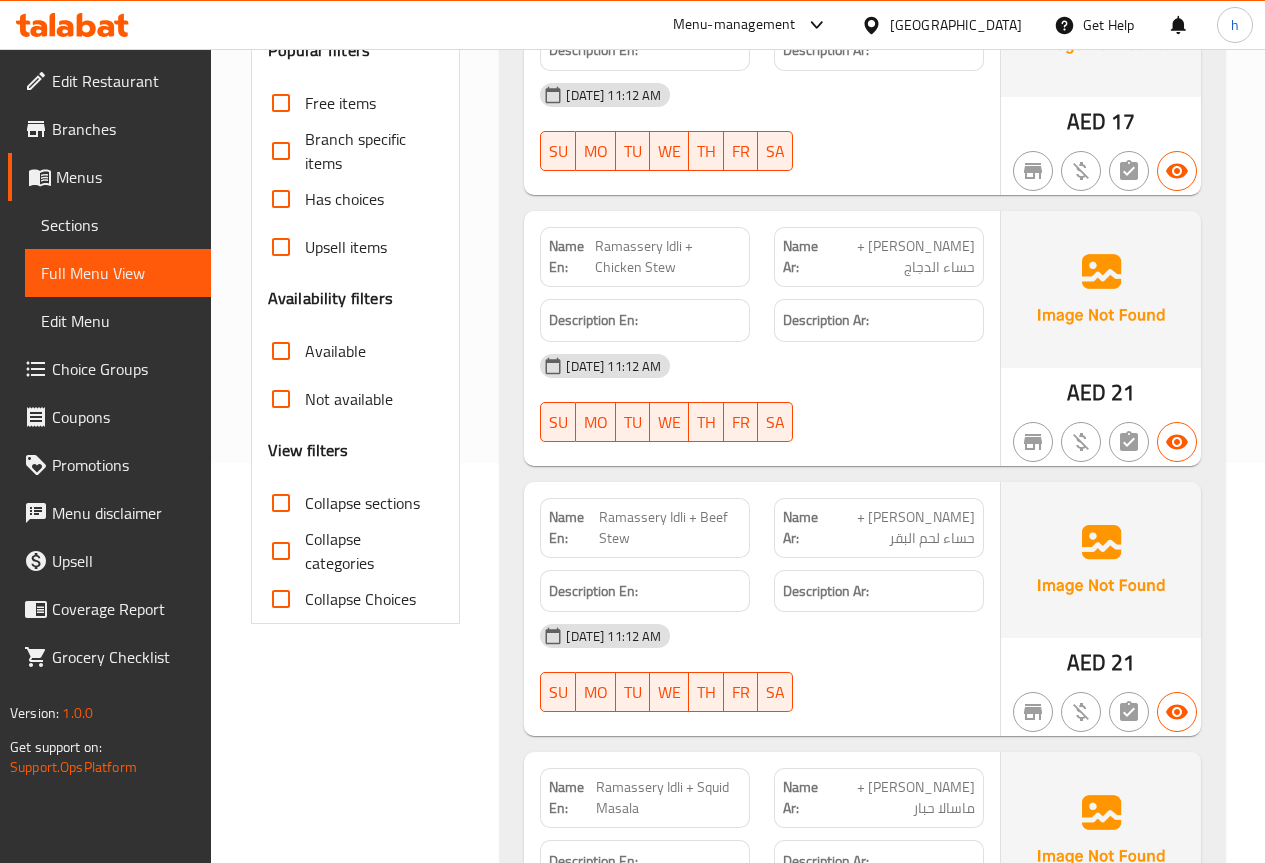 drag, startPoint x: 669, startPoint y: 519, endPoint x: 696, endPoint y: 249, distance: 271.34665 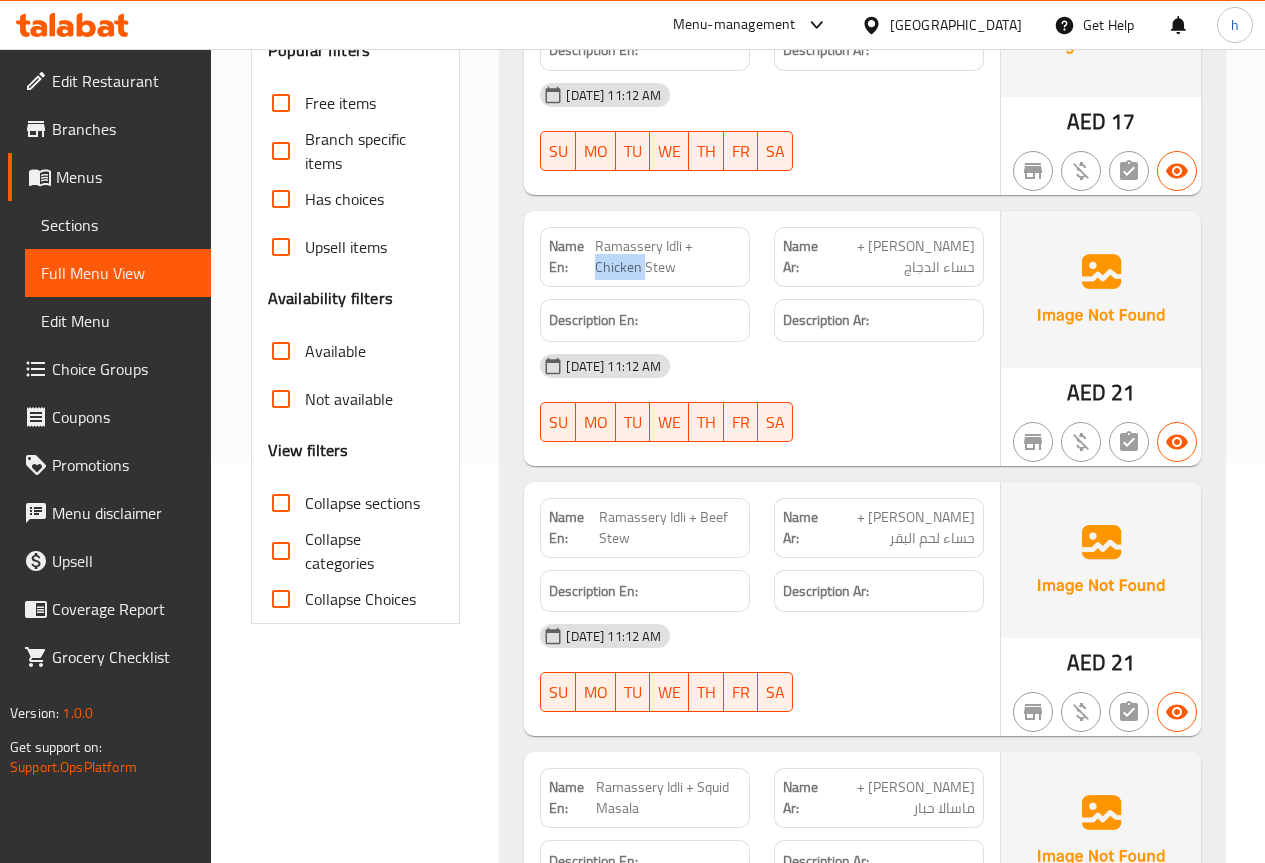 click on "Ramassery Idli + Chicken Stew" at bounding box center (668, 257) 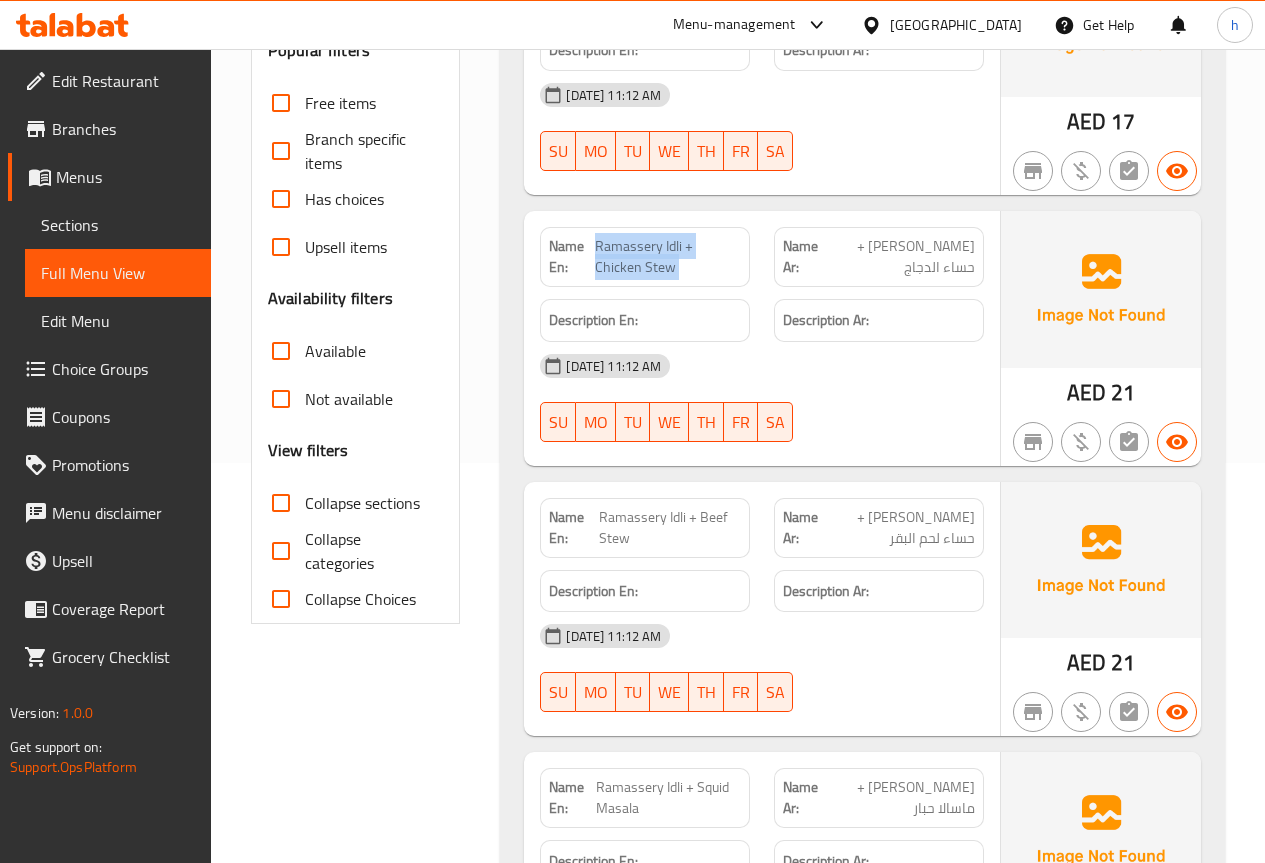 click on "Ramassery Idli + Chicken Stew" at bounding box center [668, 257] 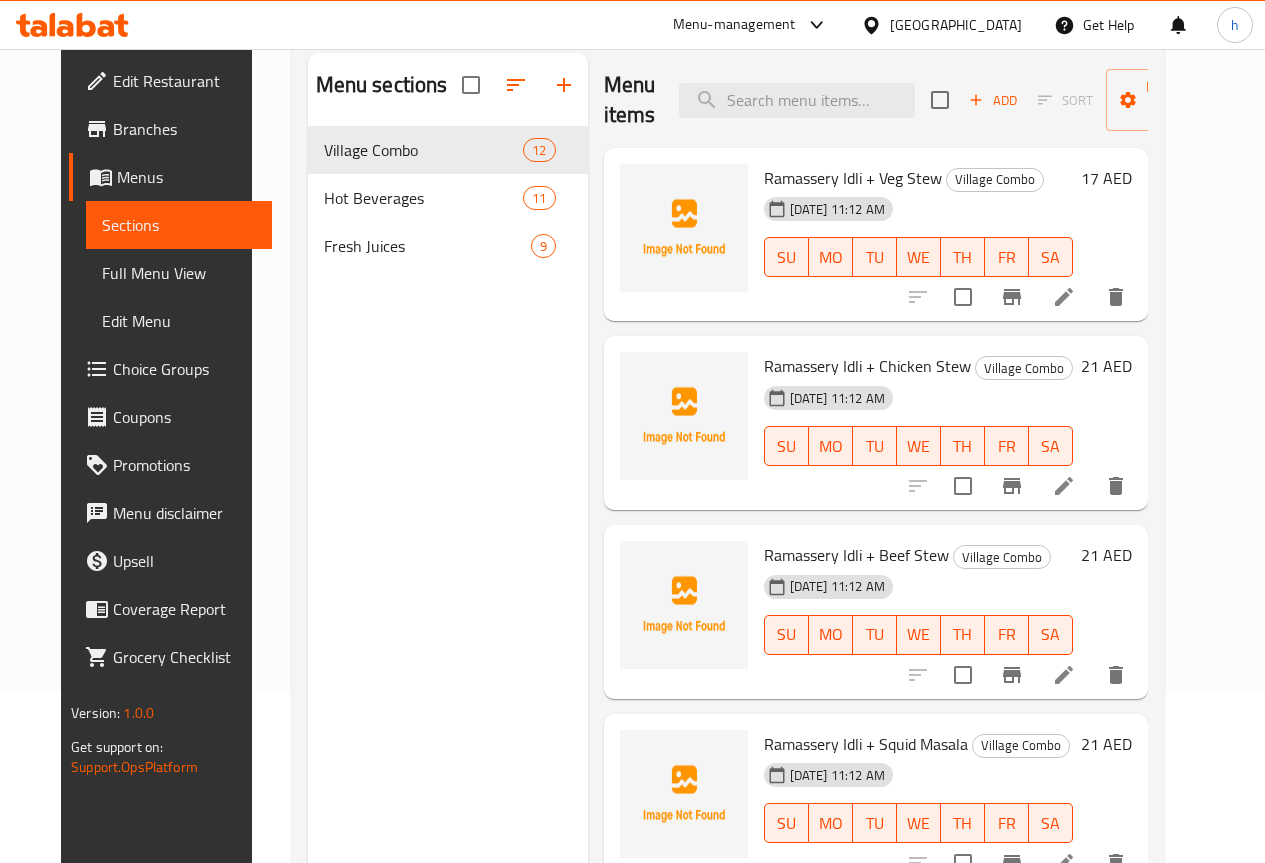 scroll, scrollTop: 0, scrollLeft: 0, axis: both 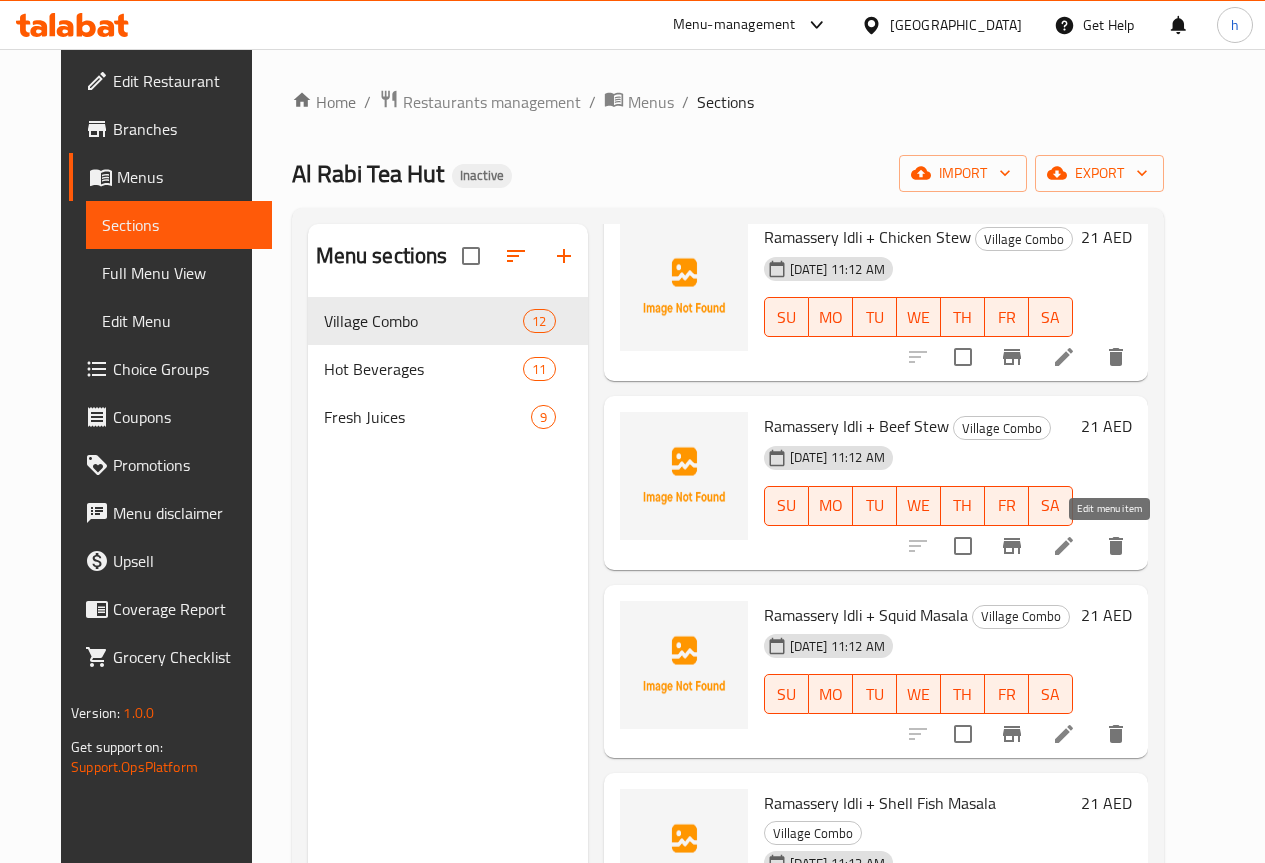 click 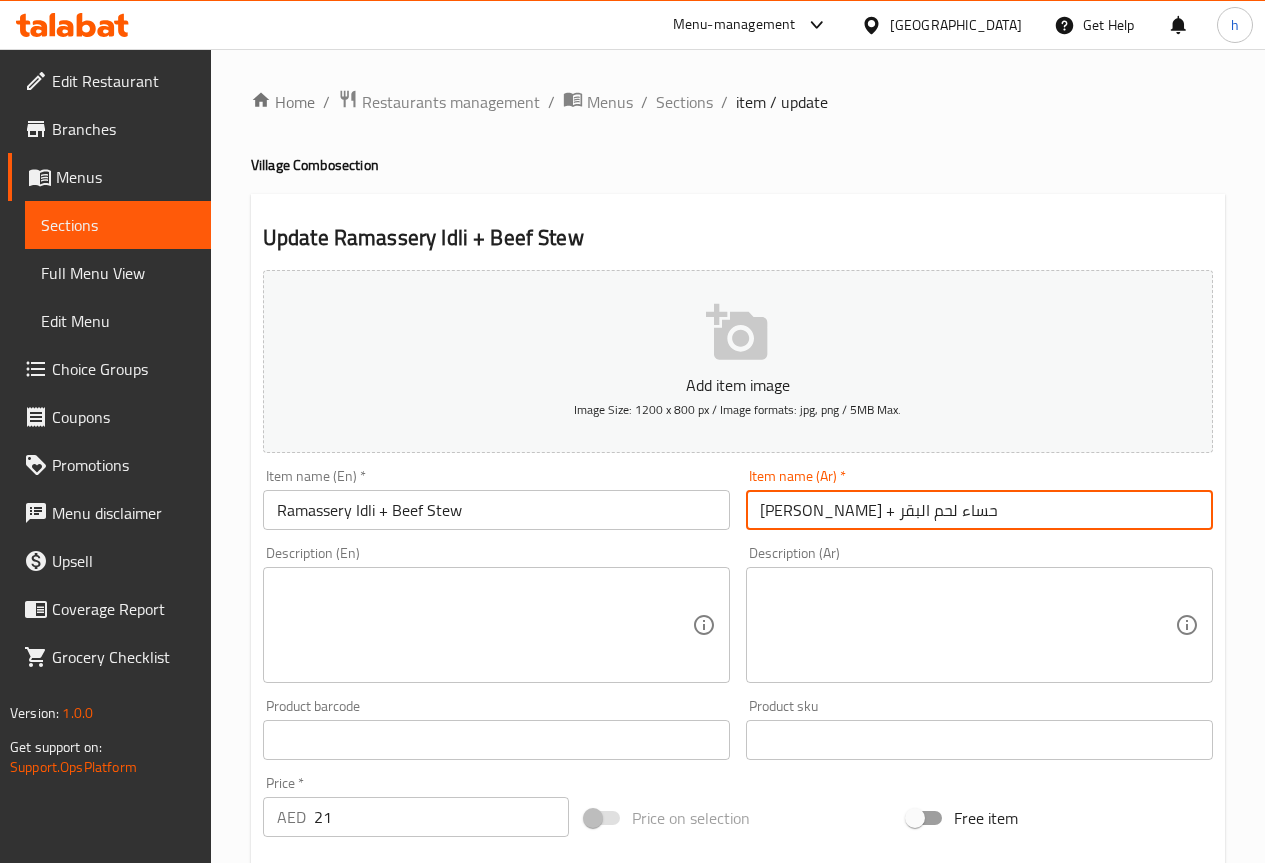 click on "[PERSON_NAME] + حساء لحم البقر" at bounding box center (979, 510) 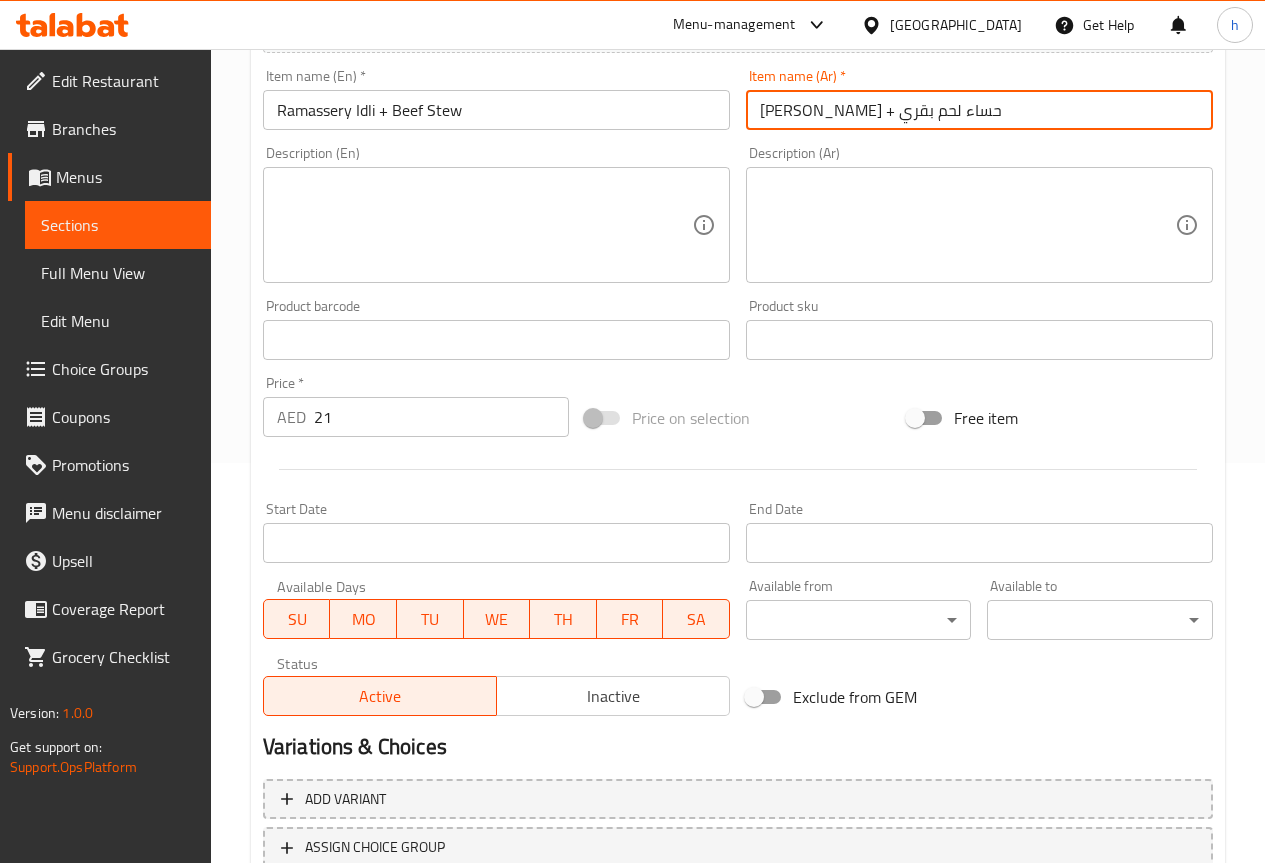 scroll, scrollTop: 550, scrollLeft: 0, axis: vertical 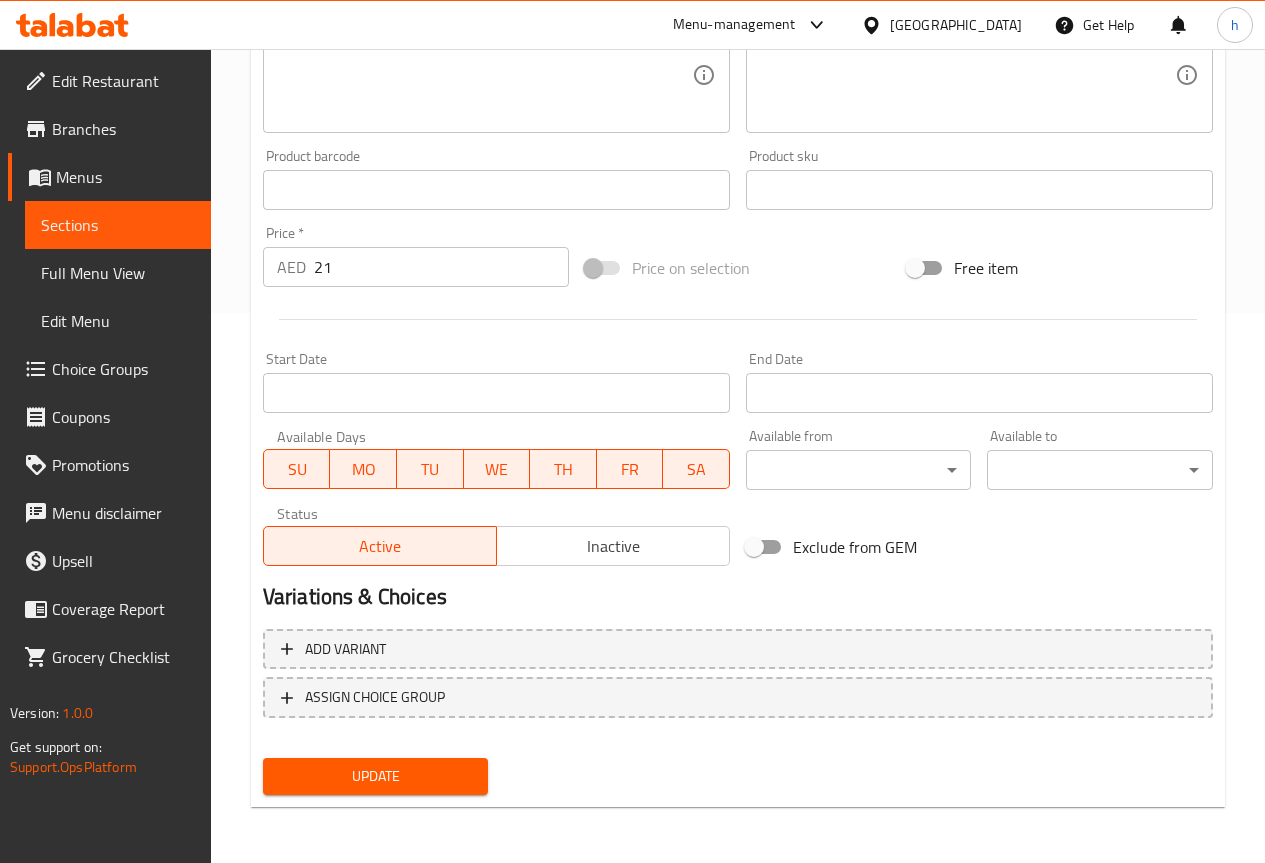 type on "[PERSON_NAME] + حساء لحم بقري" 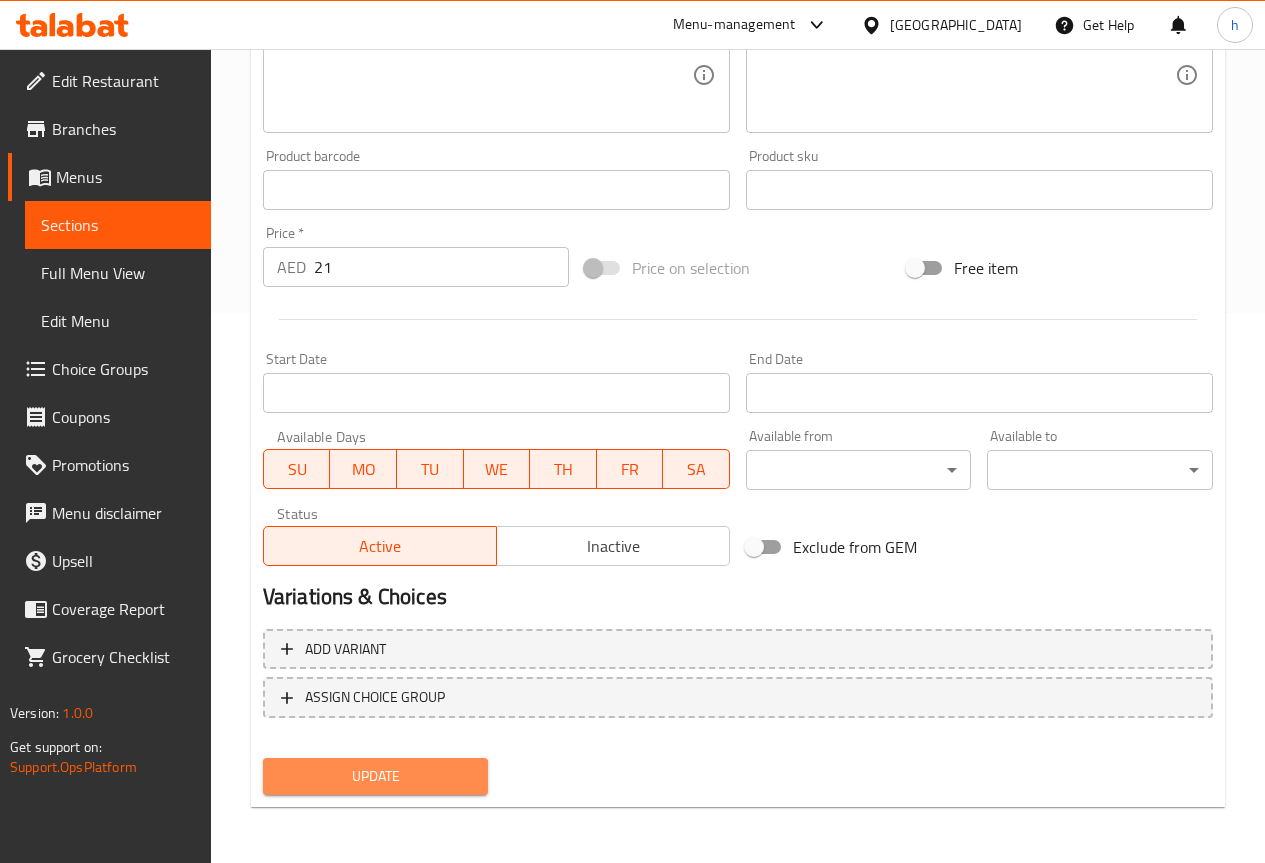click on "Update" at bounding box center [376, 776] 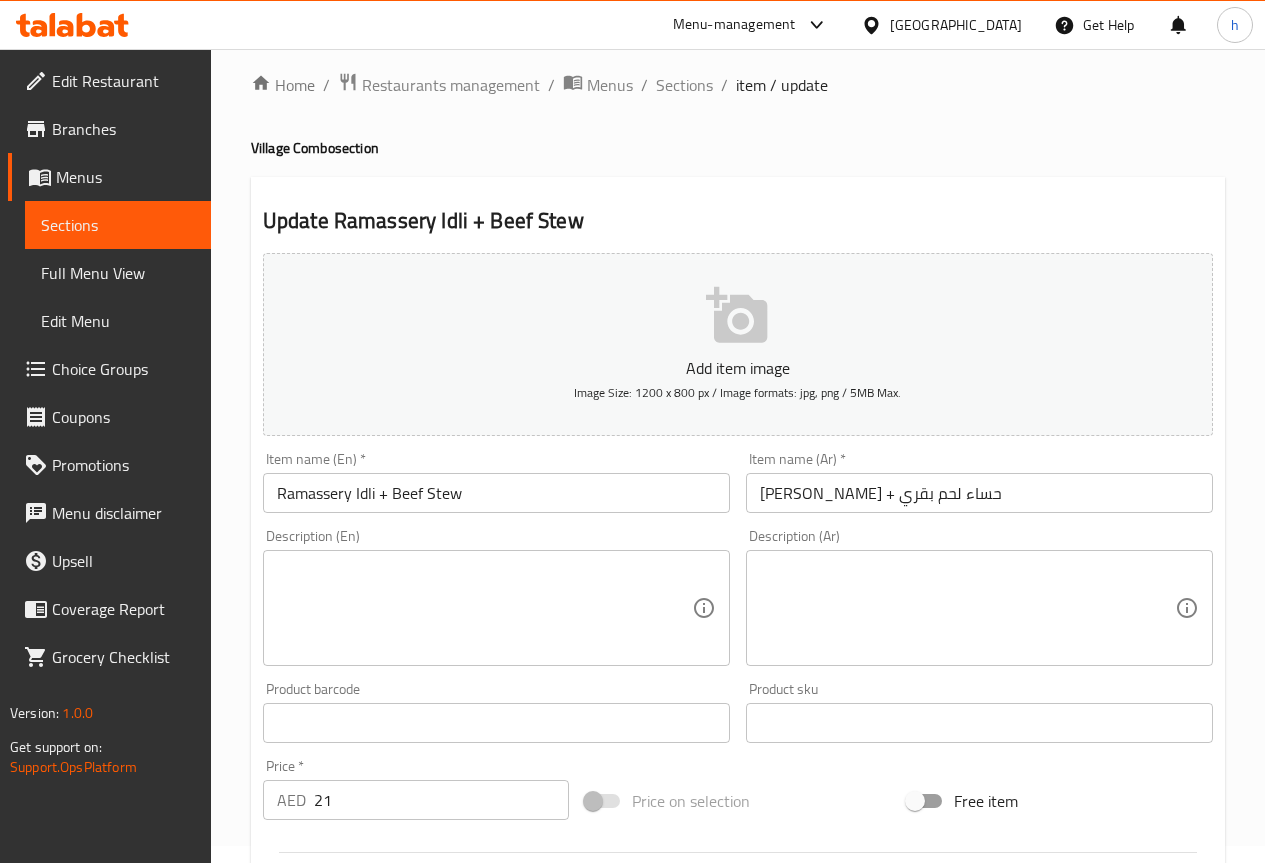 scroll, scrollTop: 0, scrollLeft: 0, axis: both 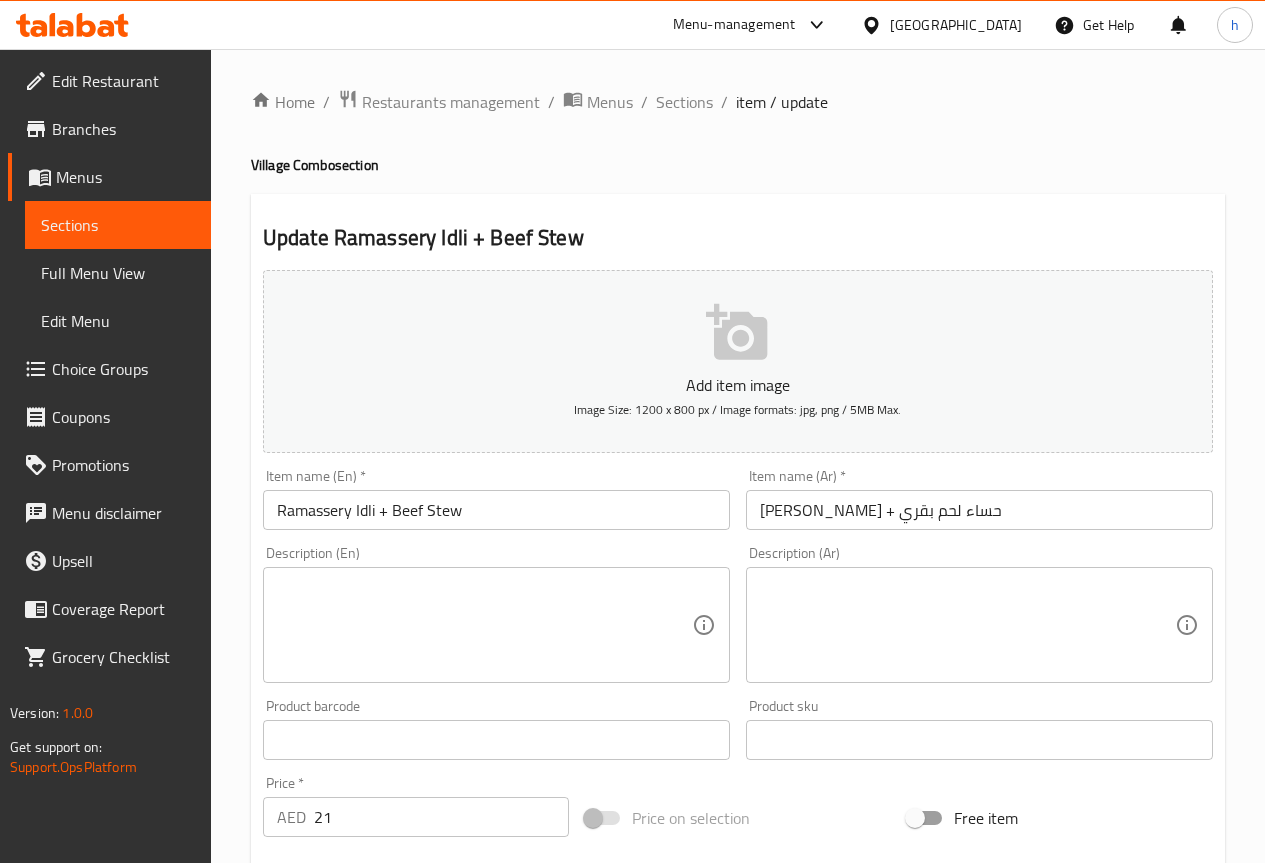 click on "item / update" at bounding box center (782, 102) 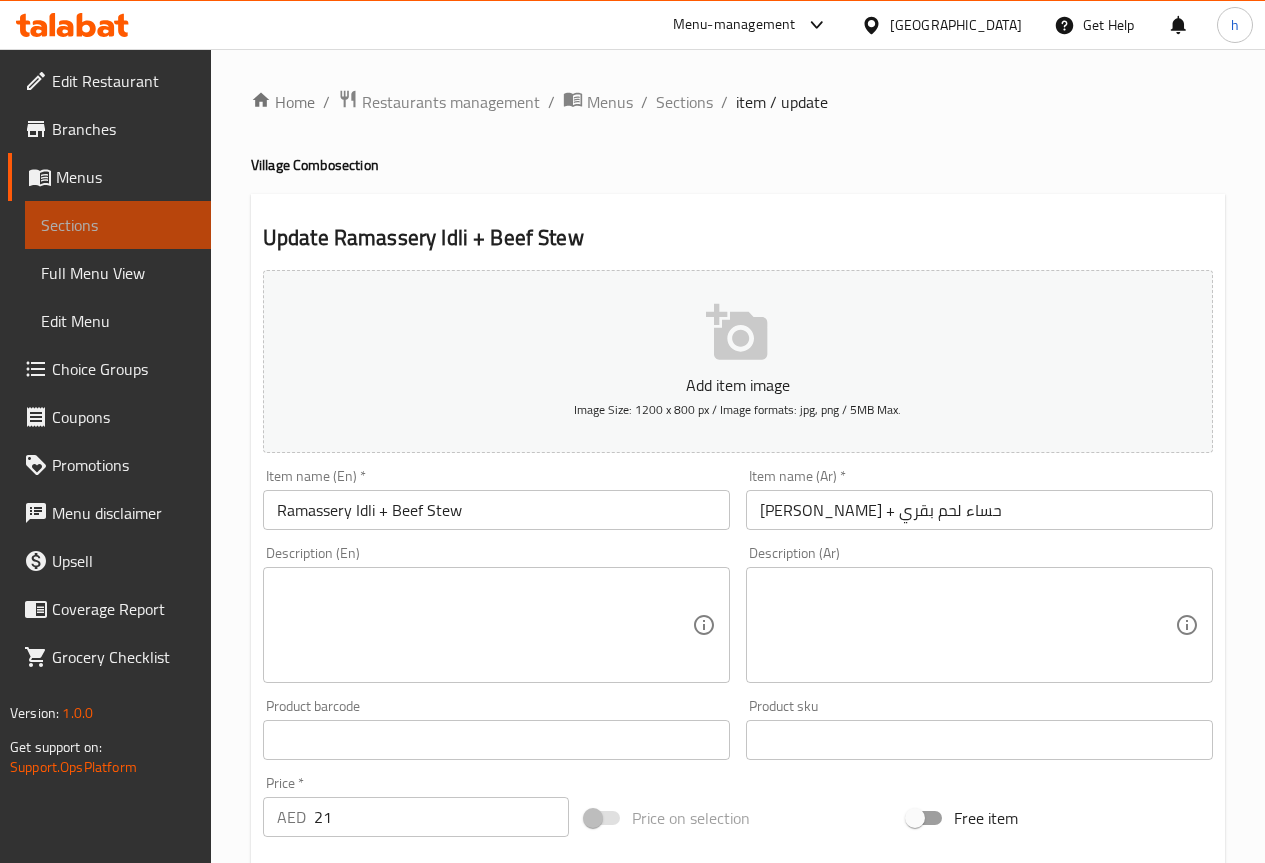 click on "Sections" at bounding box center [118, 225] 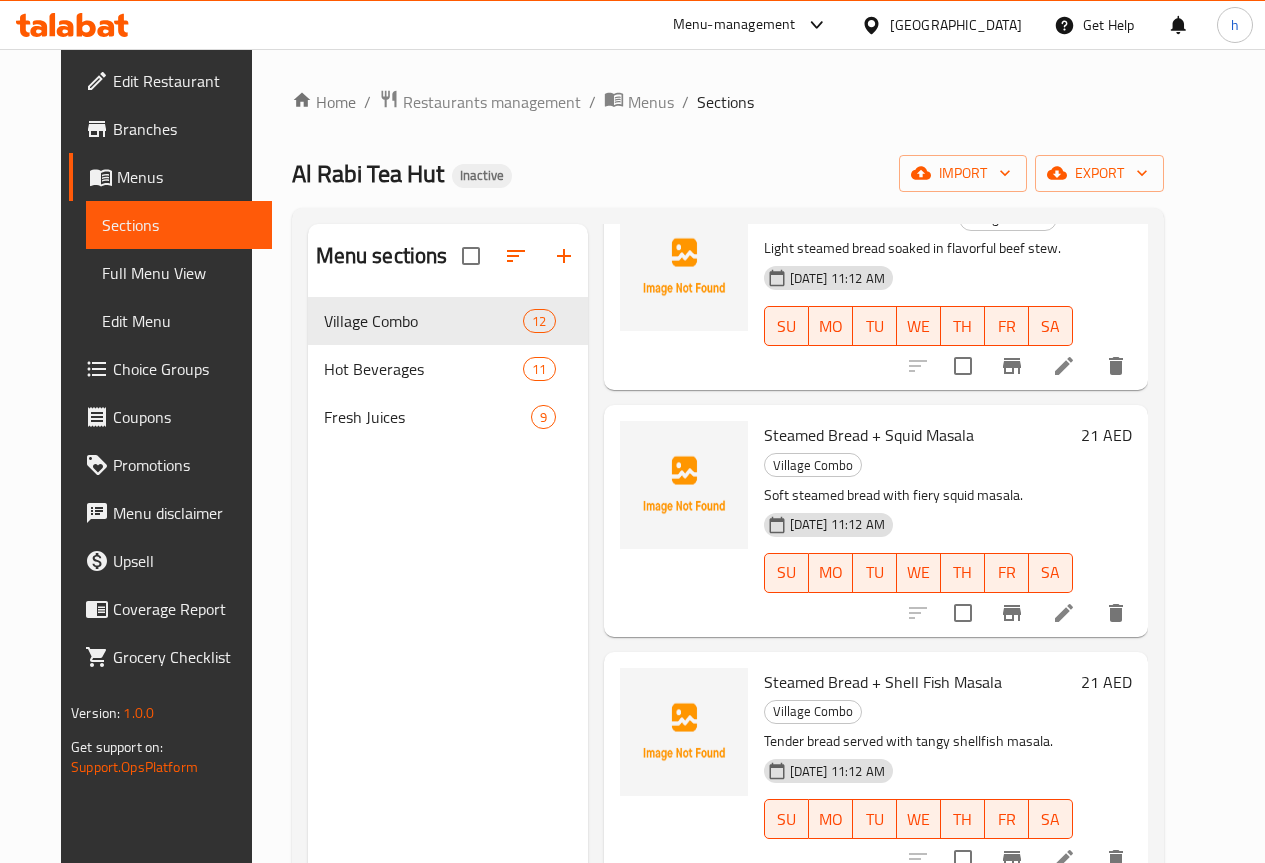 scroll, scrollTop: 1600, scrollLeft: 0, axis: vertical 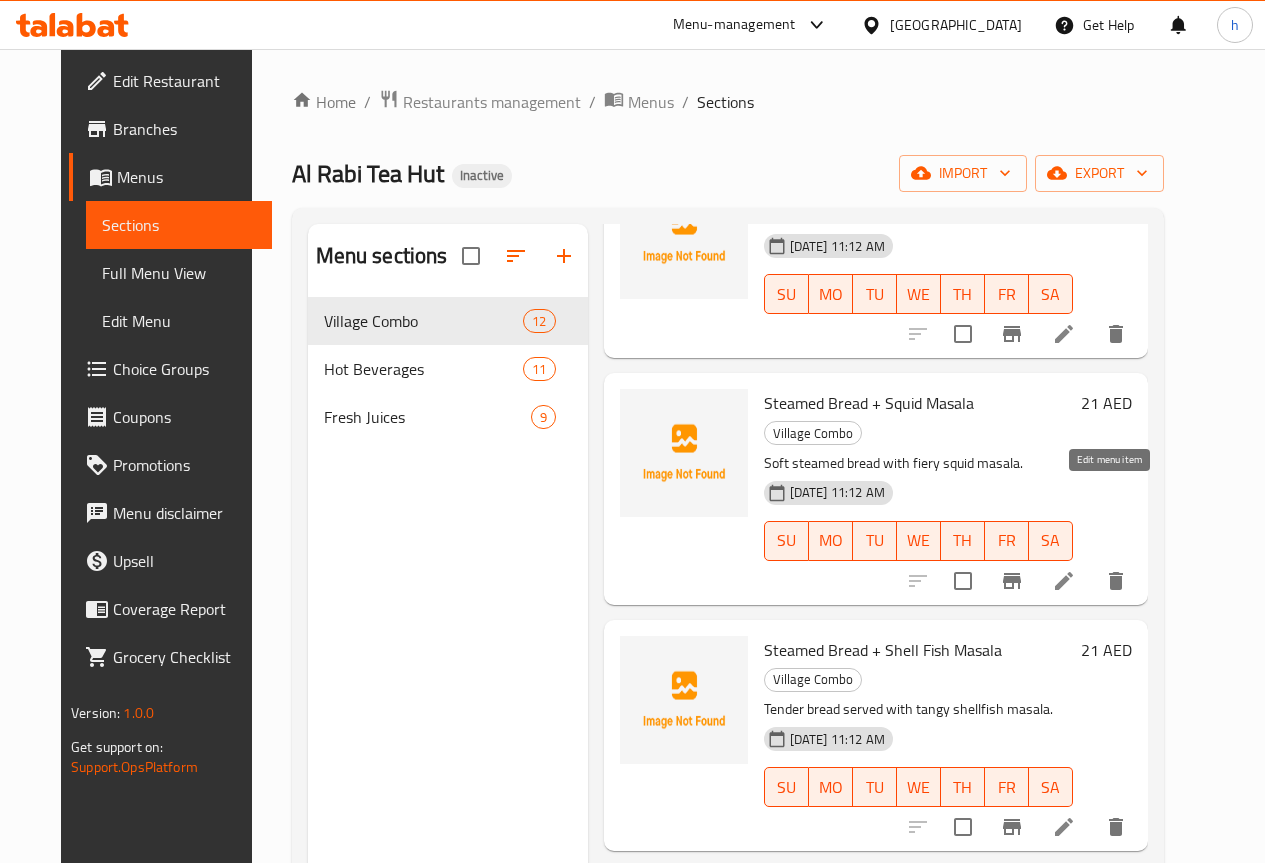click 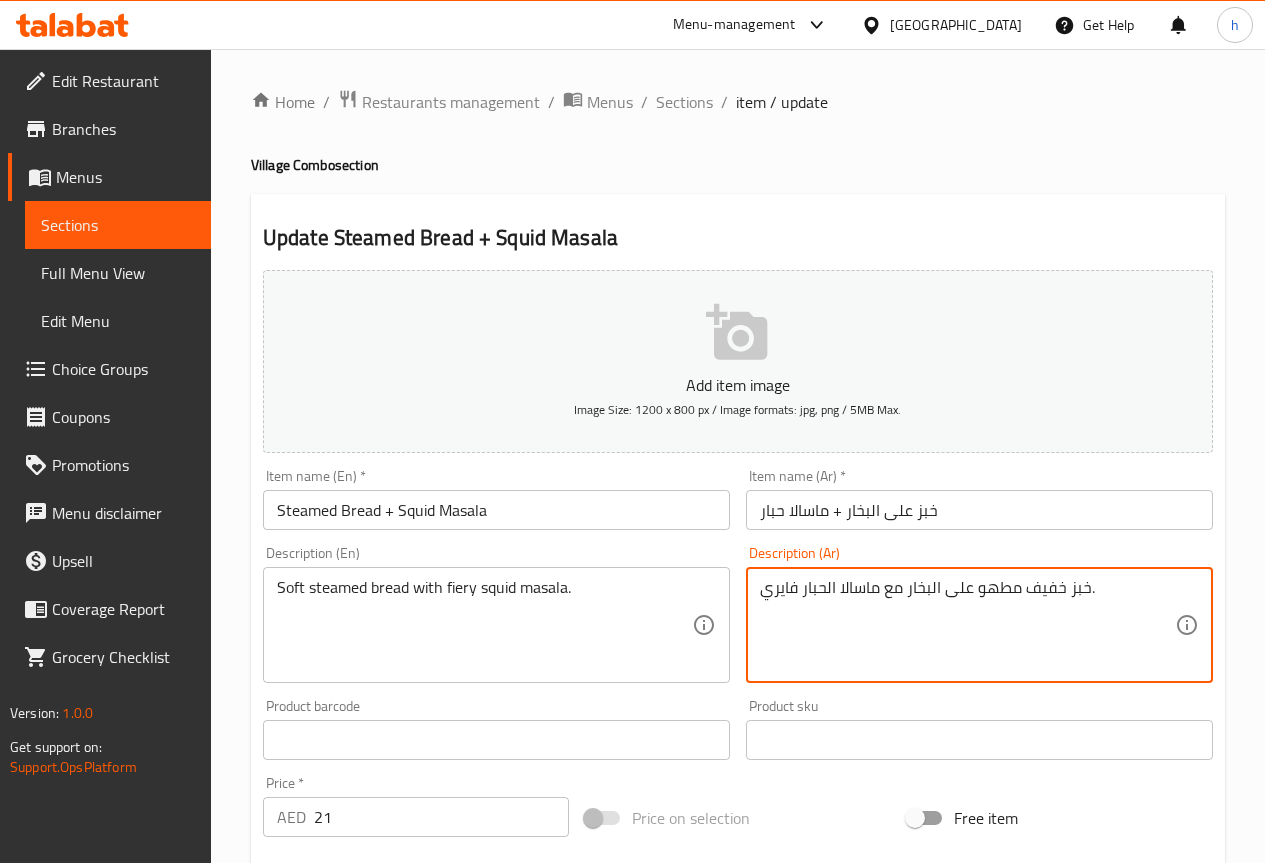 drag, startPoint x: 1022, startPoint y: 588, endPoint x: 978, endPoint y: 582, distance: 44.407207 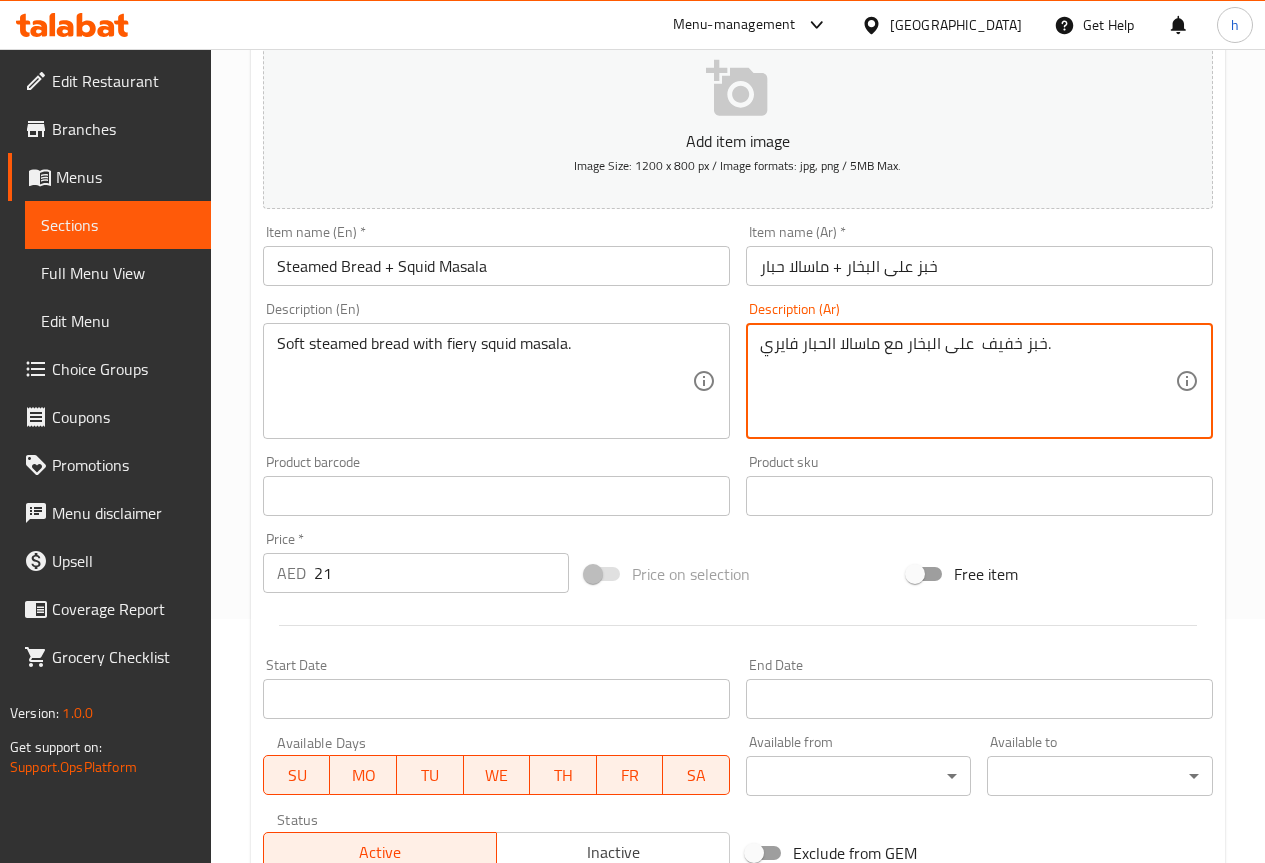 scroll, scrollTop: 550, scrollLeft: 0, axis: vertical 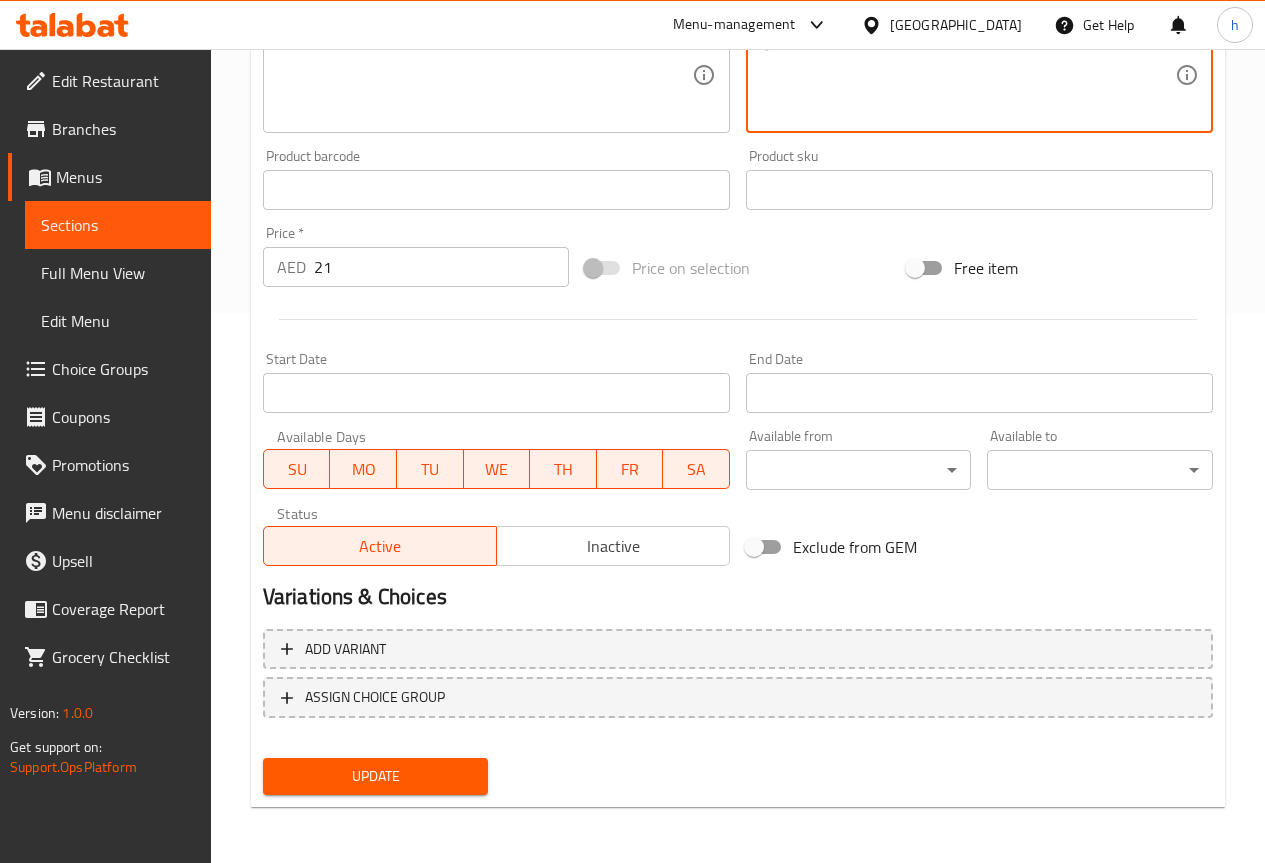 type on "خبز خفيف  على البخار مع ماسالا الحبار فايري." 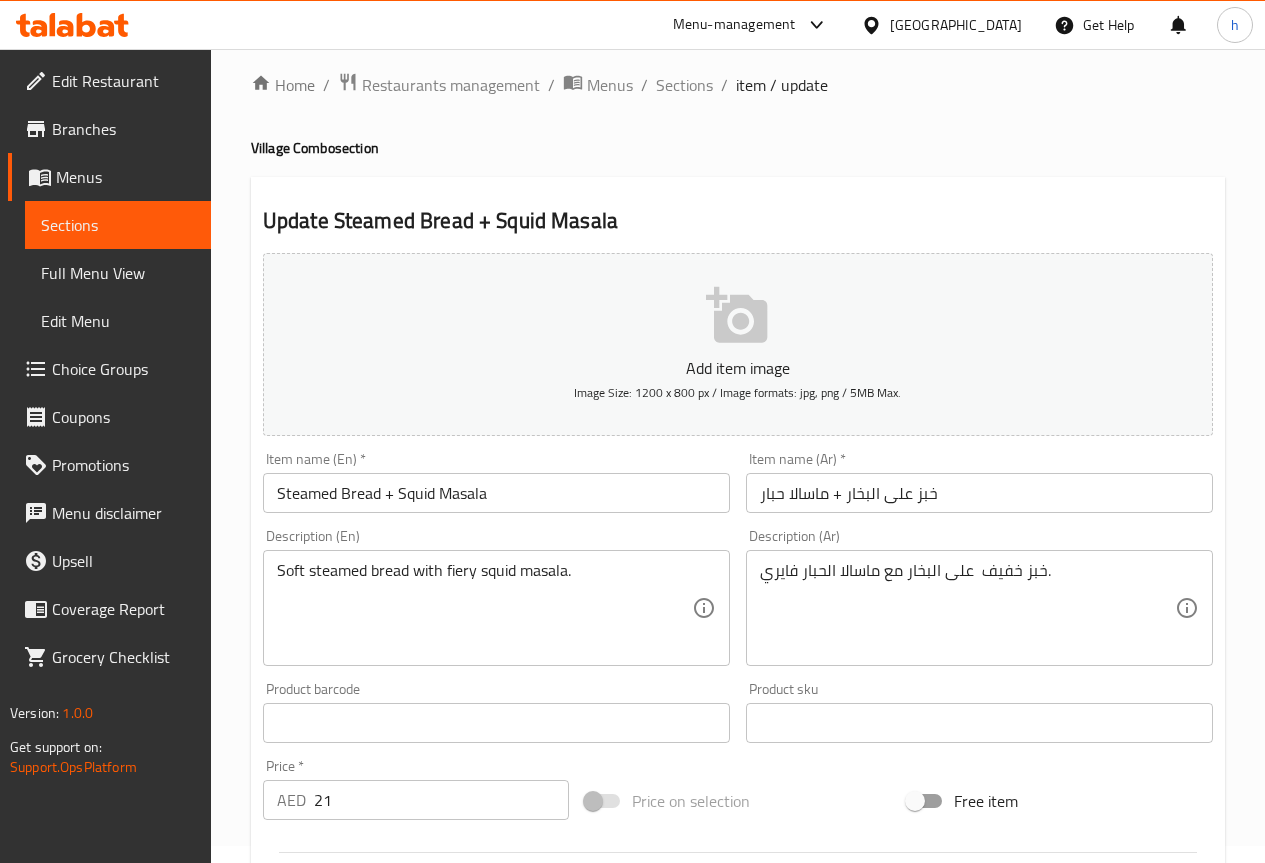 scroll, scrollTop: 0, scrollLeft: 0, axis: both 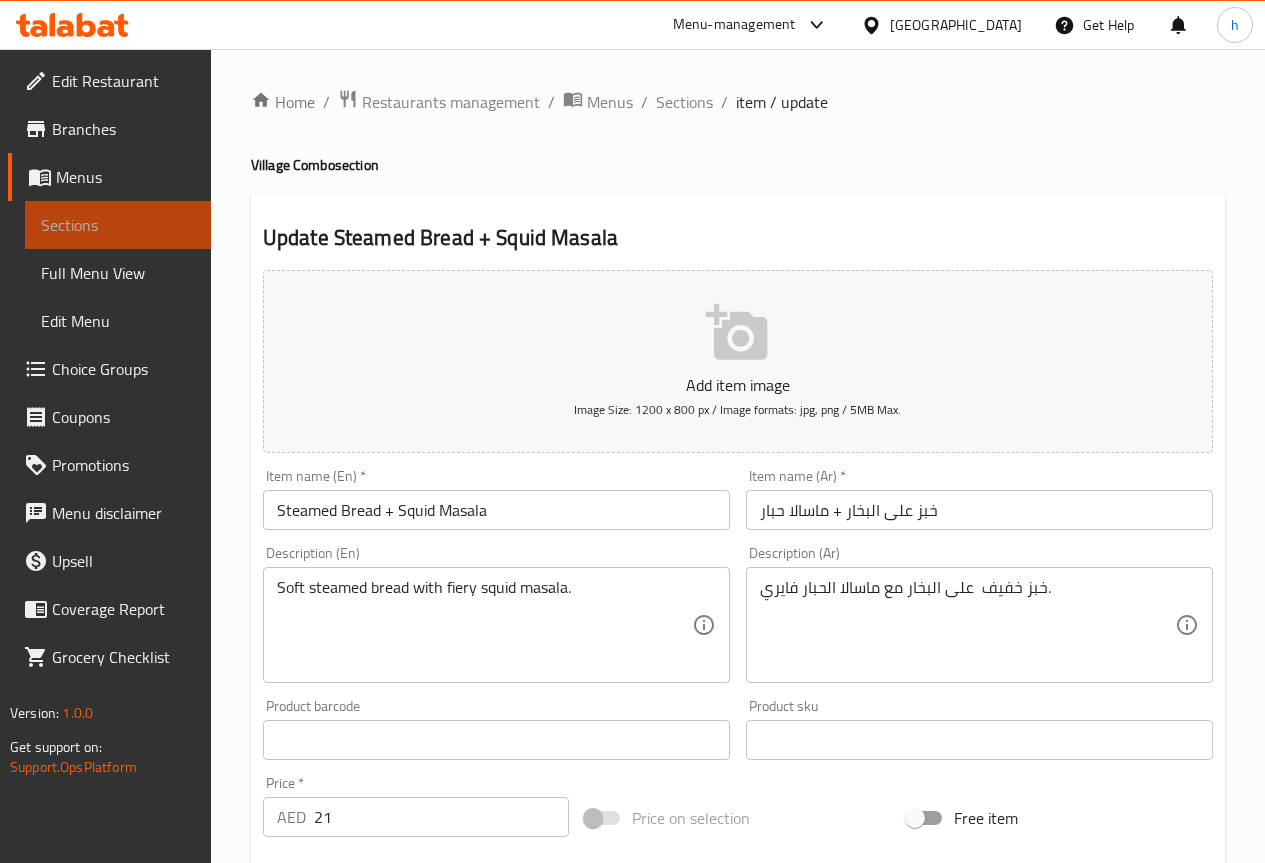 click on "Sections" at bounding box center (118, 225) 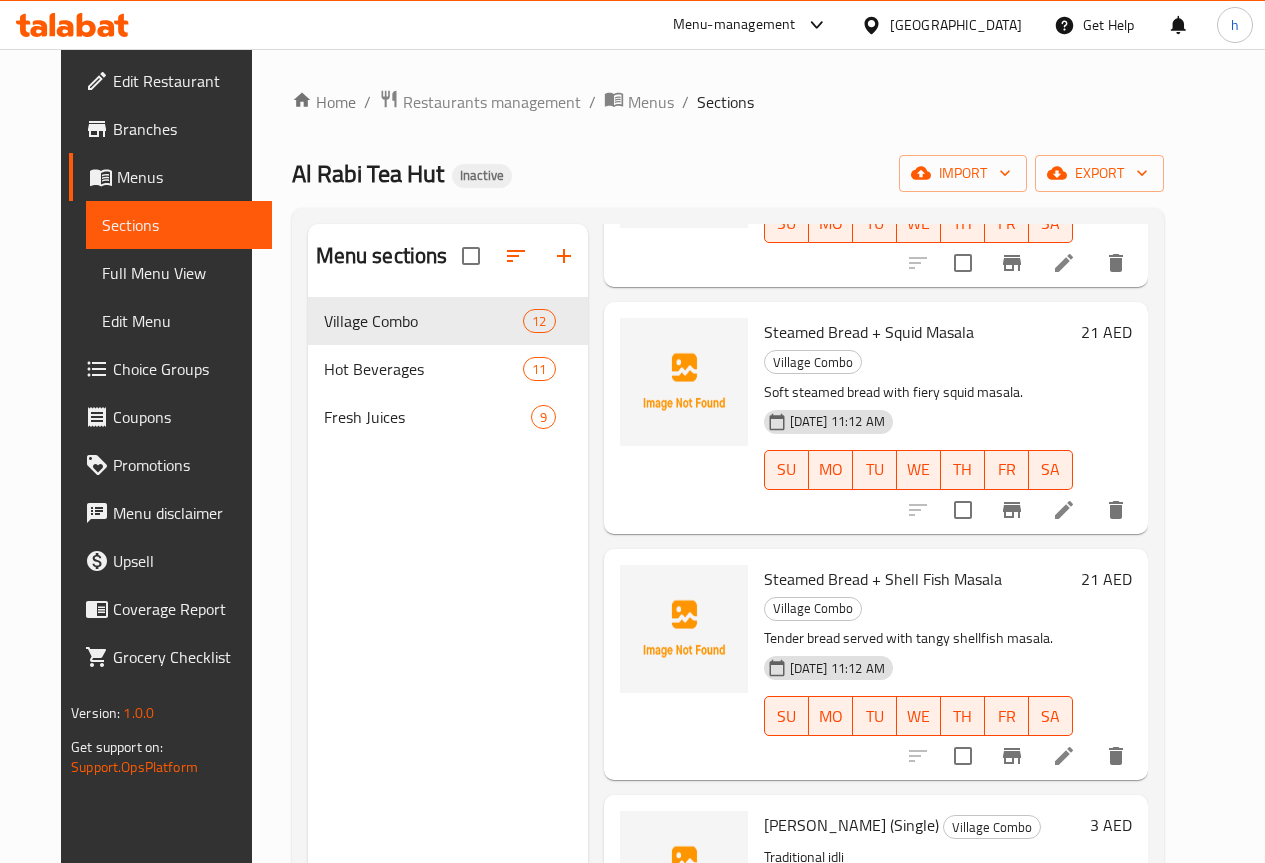 scroll, scrollTop: 1689, scrollLeft: 0, axis: vertical 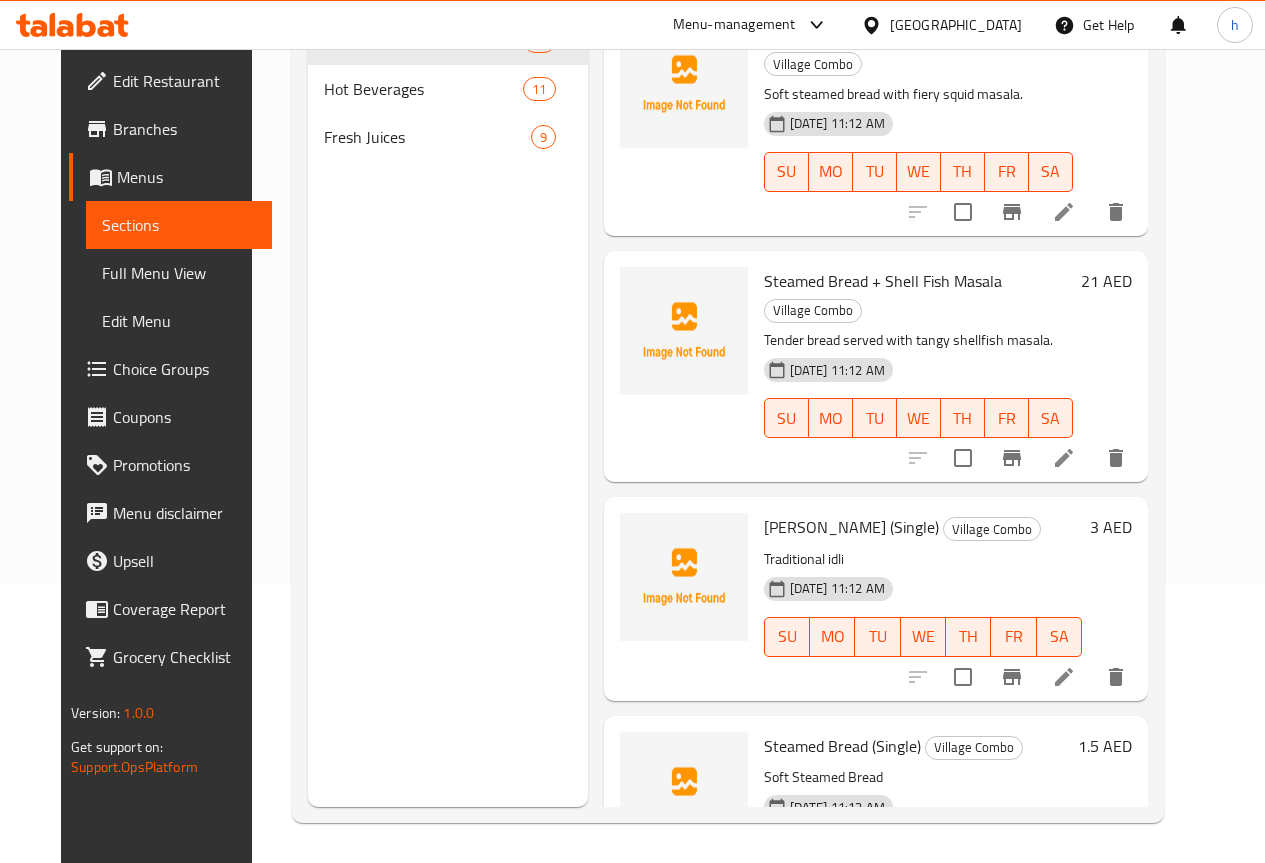 click 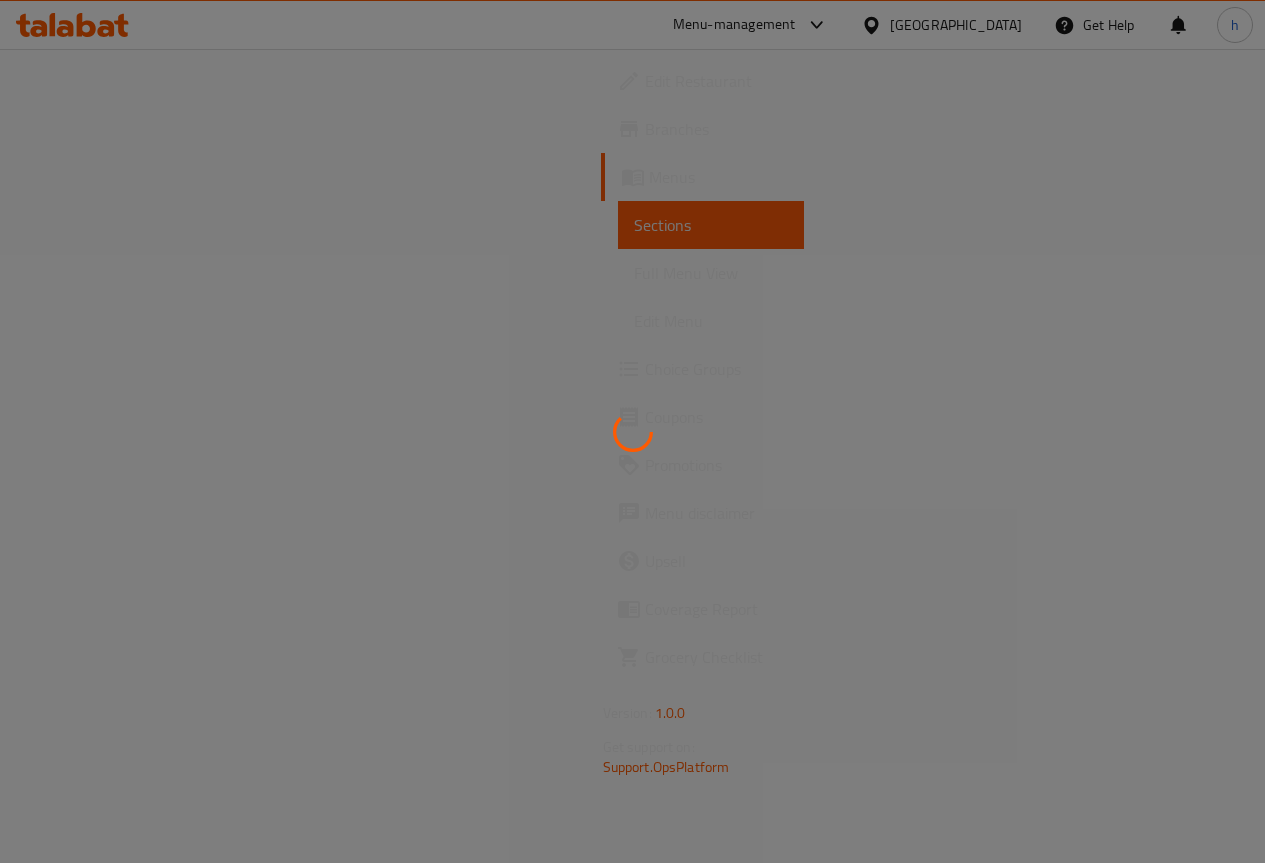 scroll, scrollTop: 0, scrollLeft: 0, axis: both 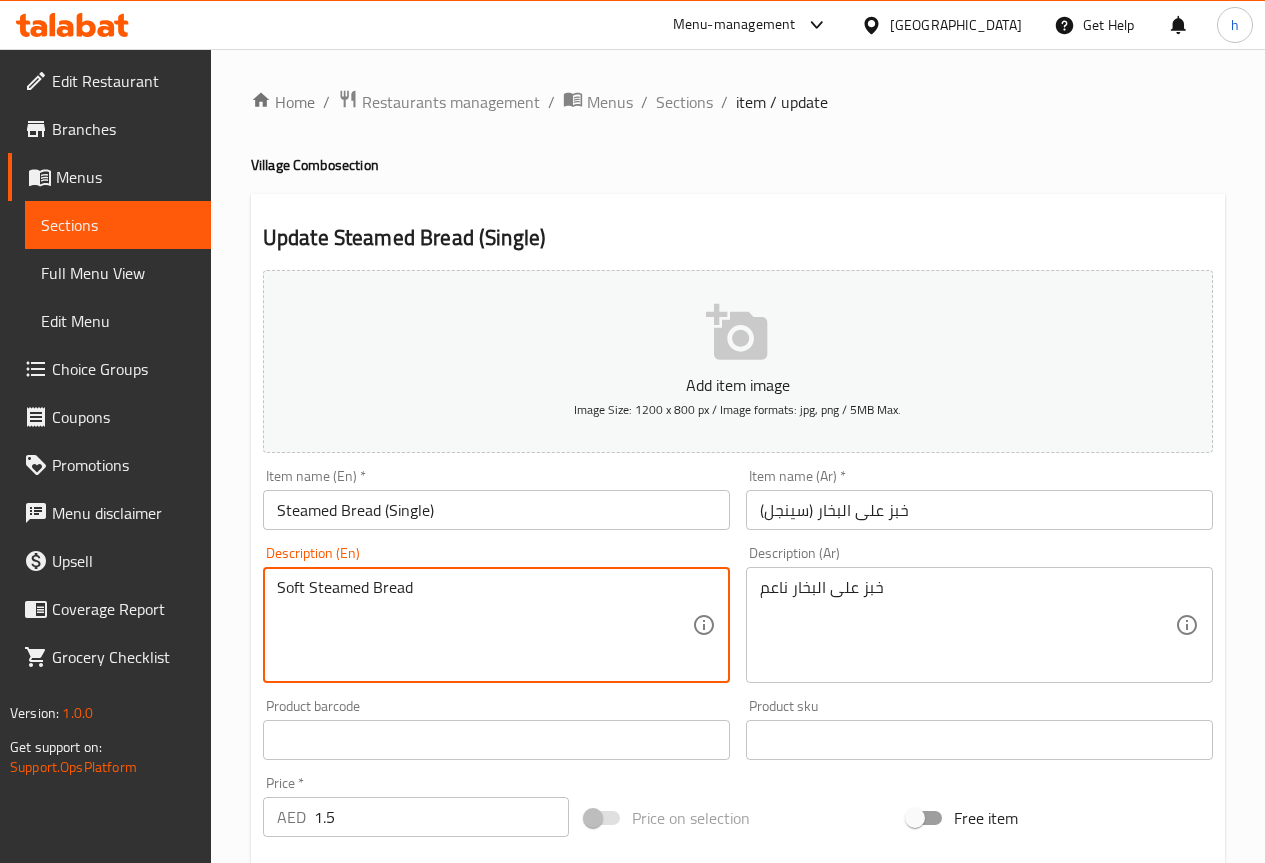 click on "Soft Steamed Bread" at bounding box center (484, 625) 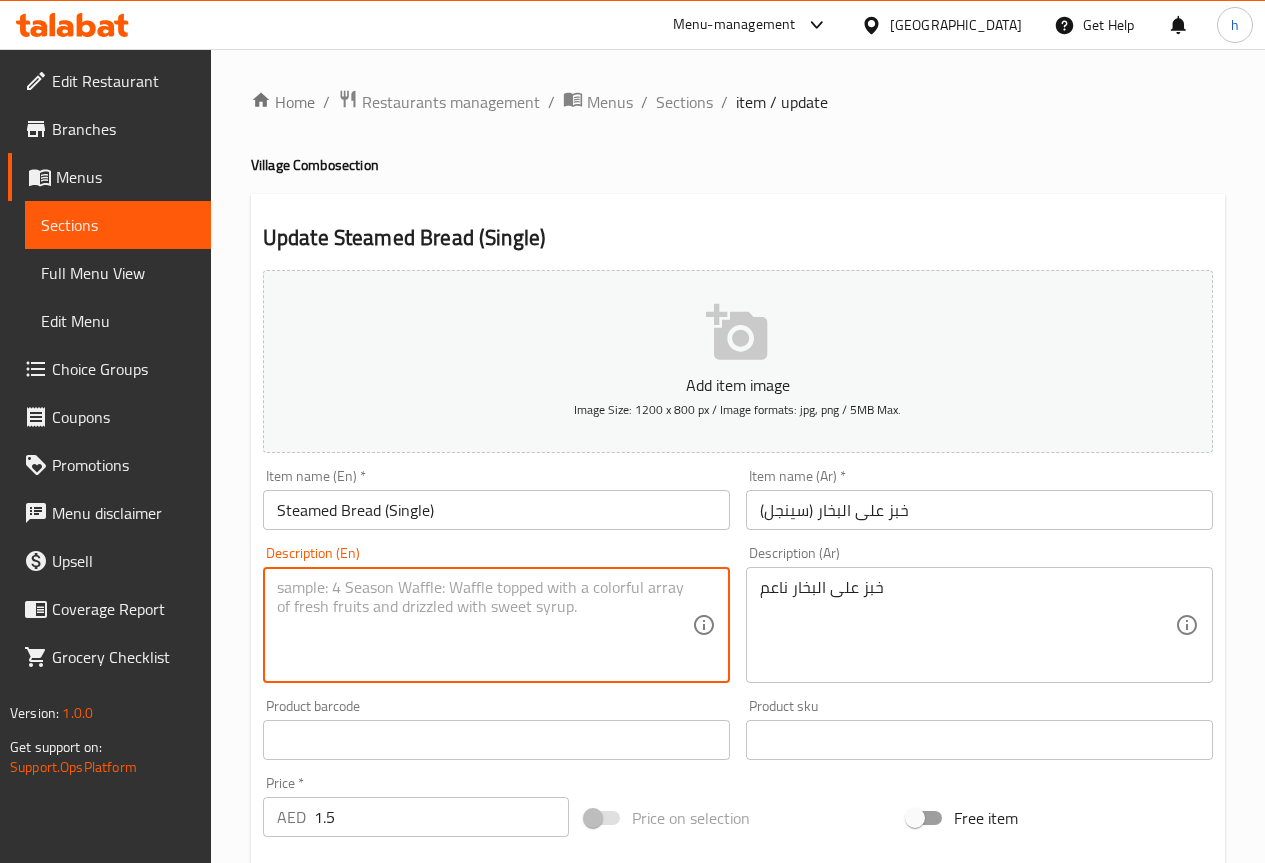 type 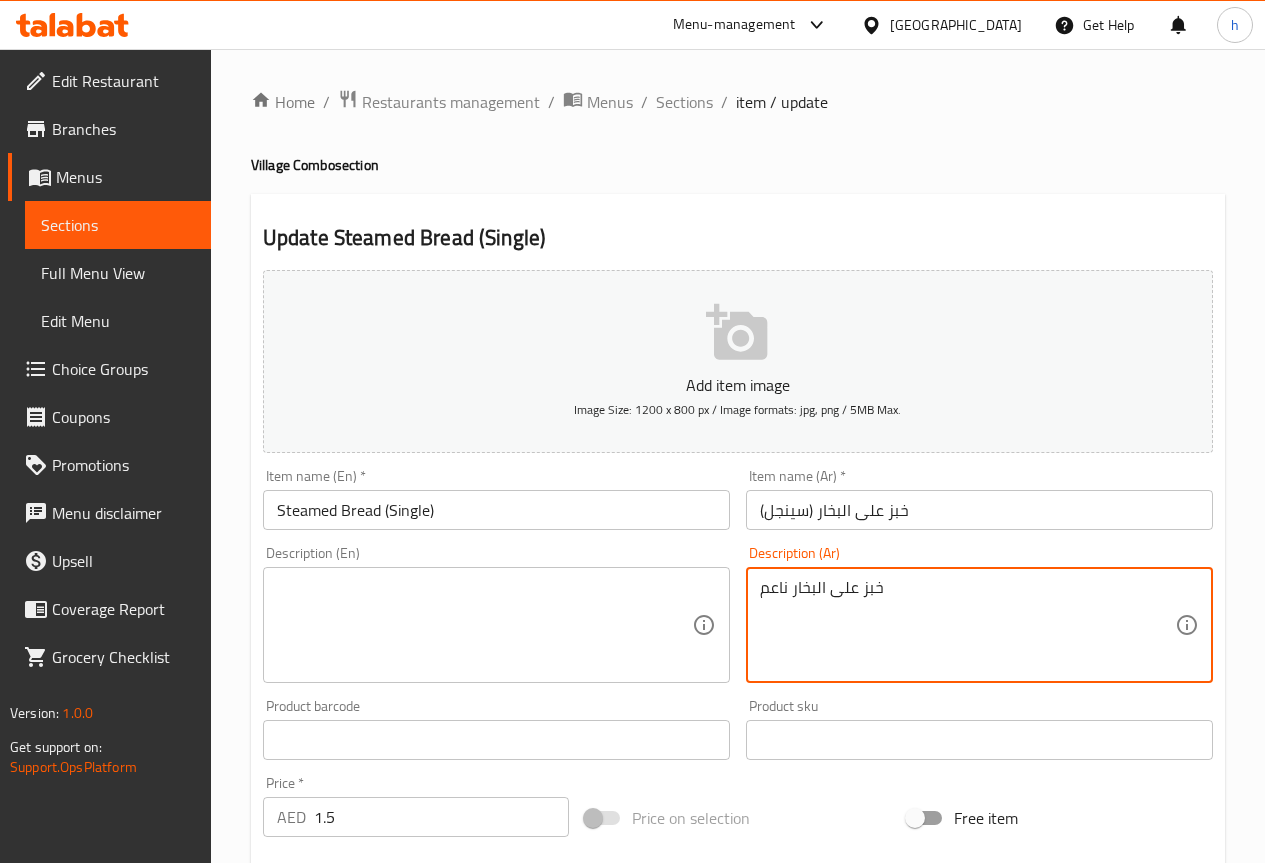 click on "خبز على البخار ناعم" at bounding box center (967, 625) 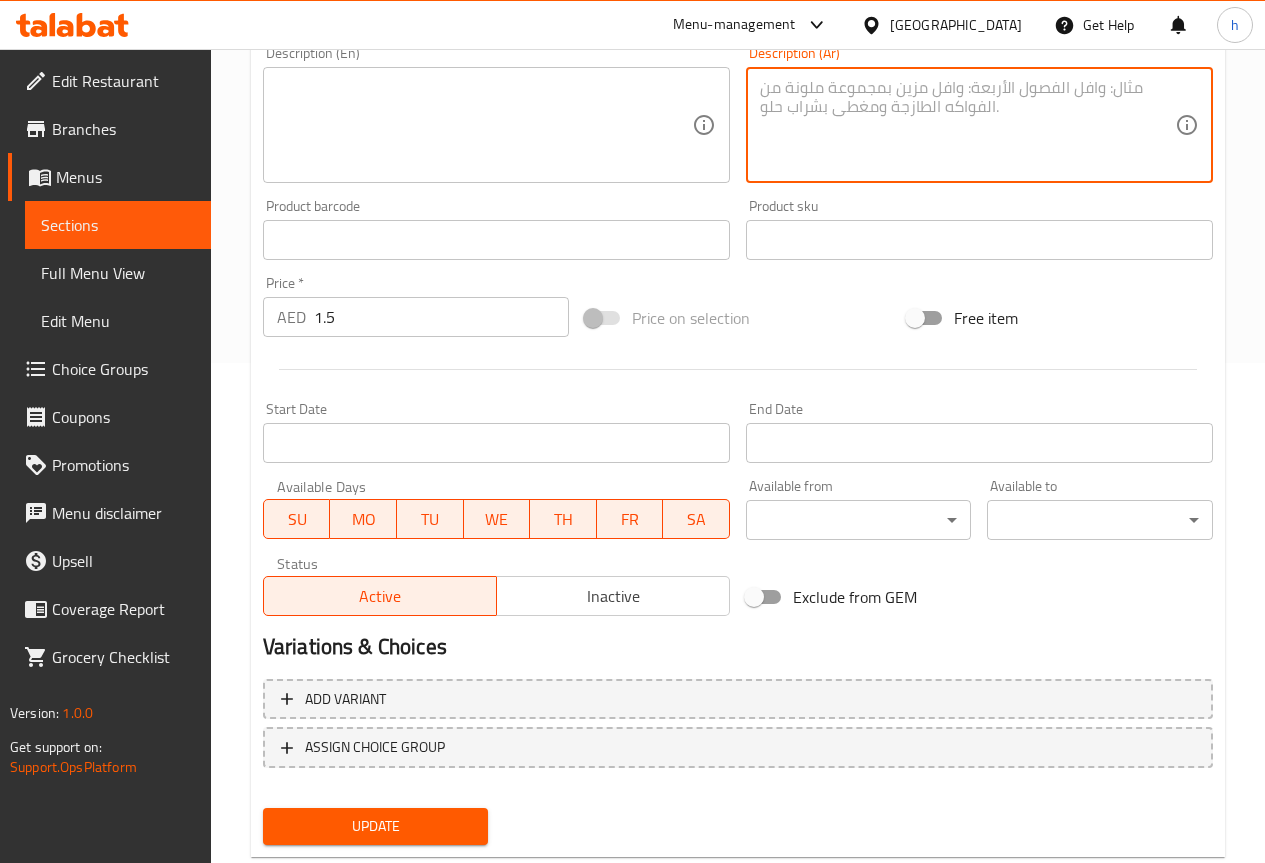 scroll, scrollTop: 550, scrollLeft: 0, axis: vertical 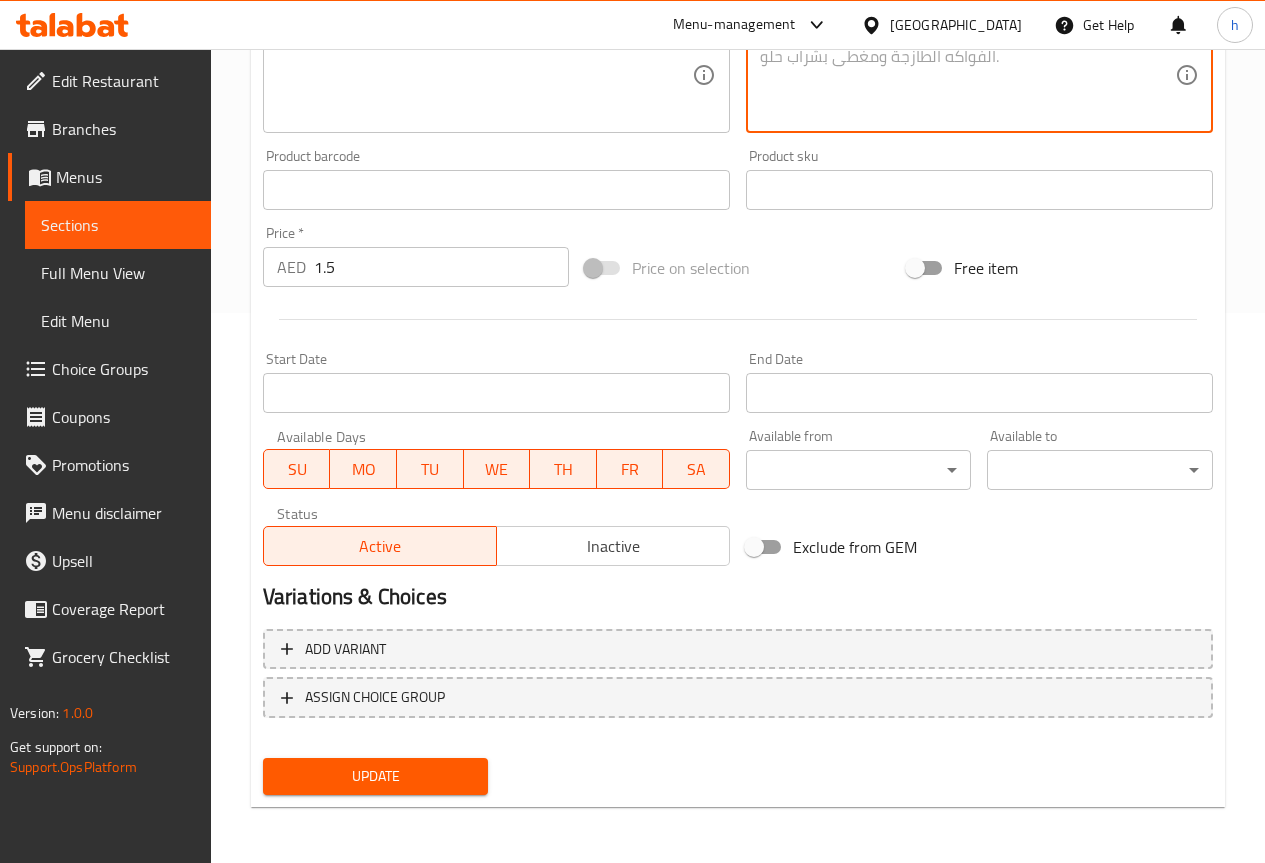 type 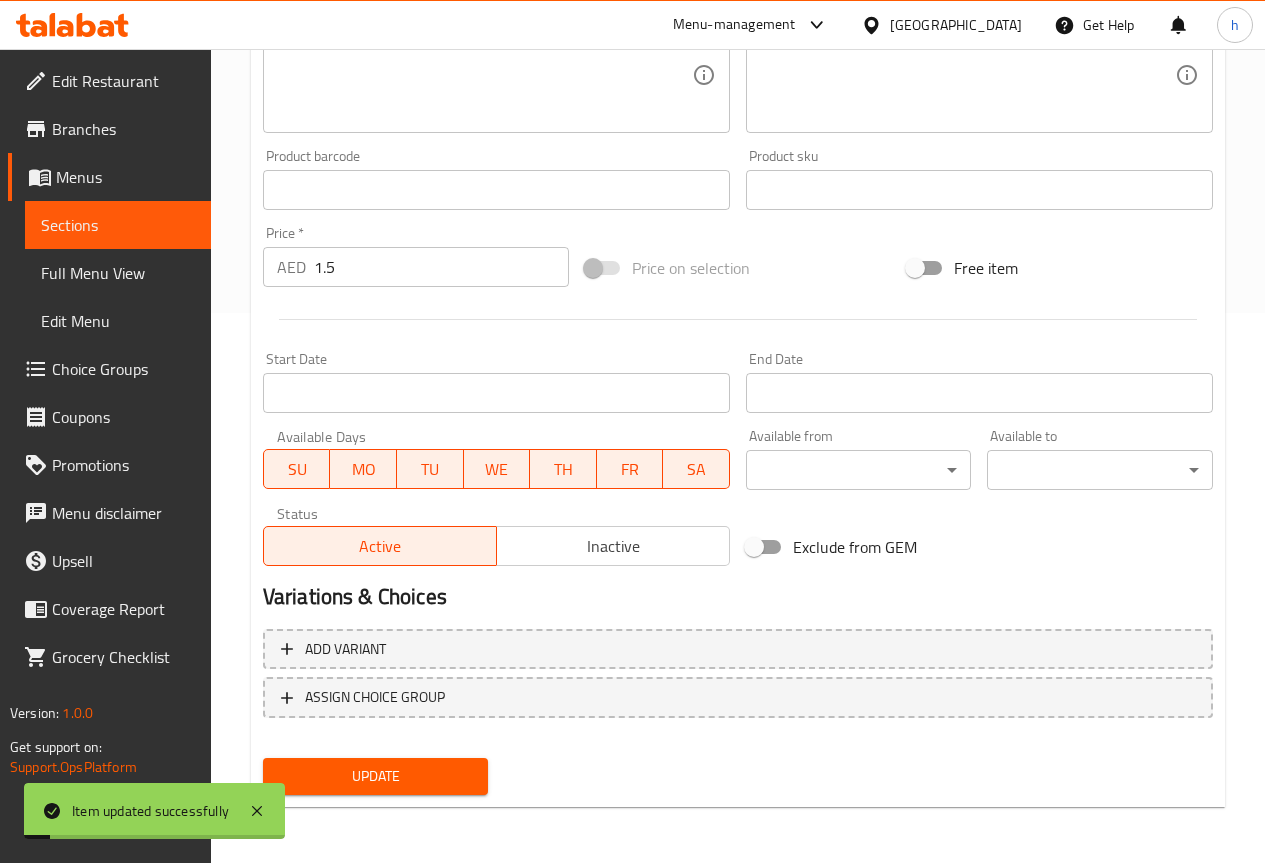 click on "Sections" at bounding box center [118, 225] 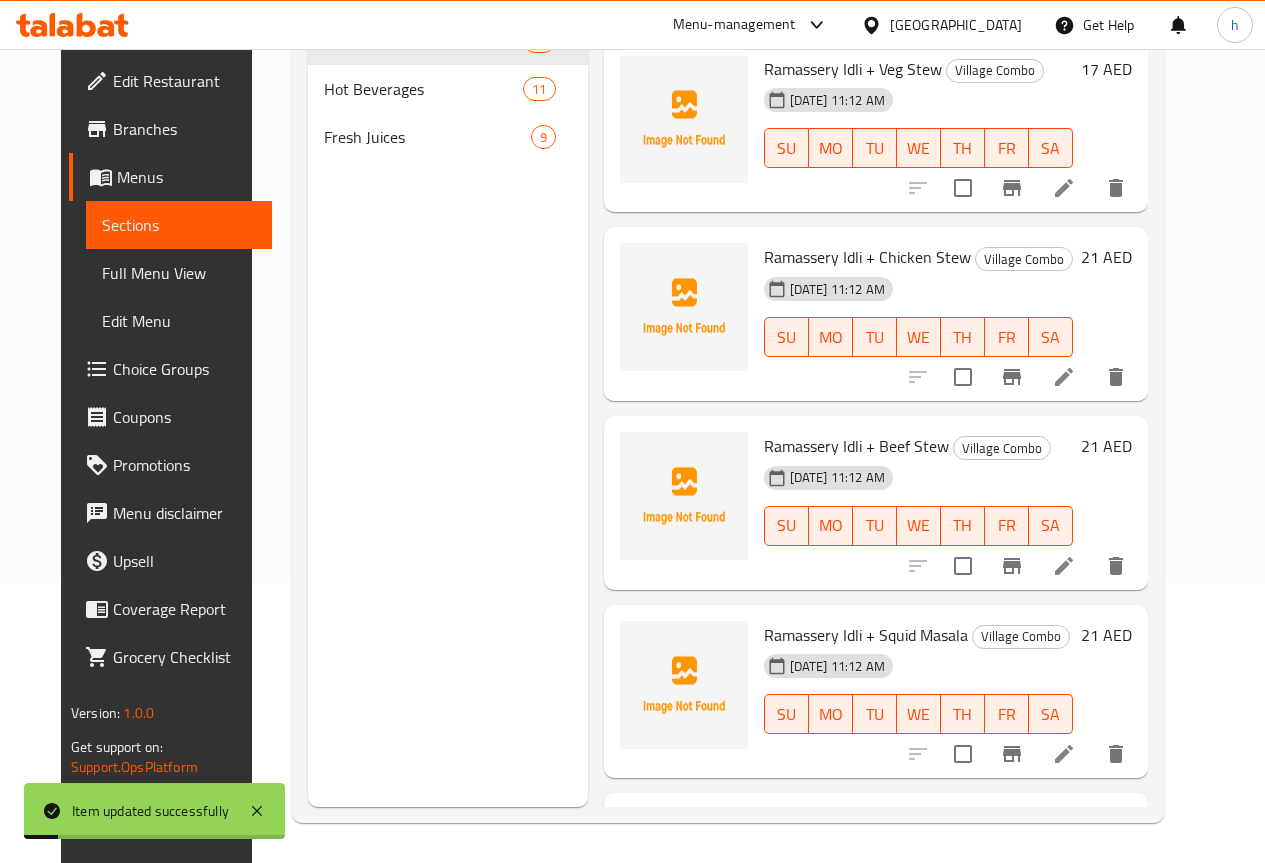 scroll, scrollTop: 280, scrollLeft: 0, axis: vertical 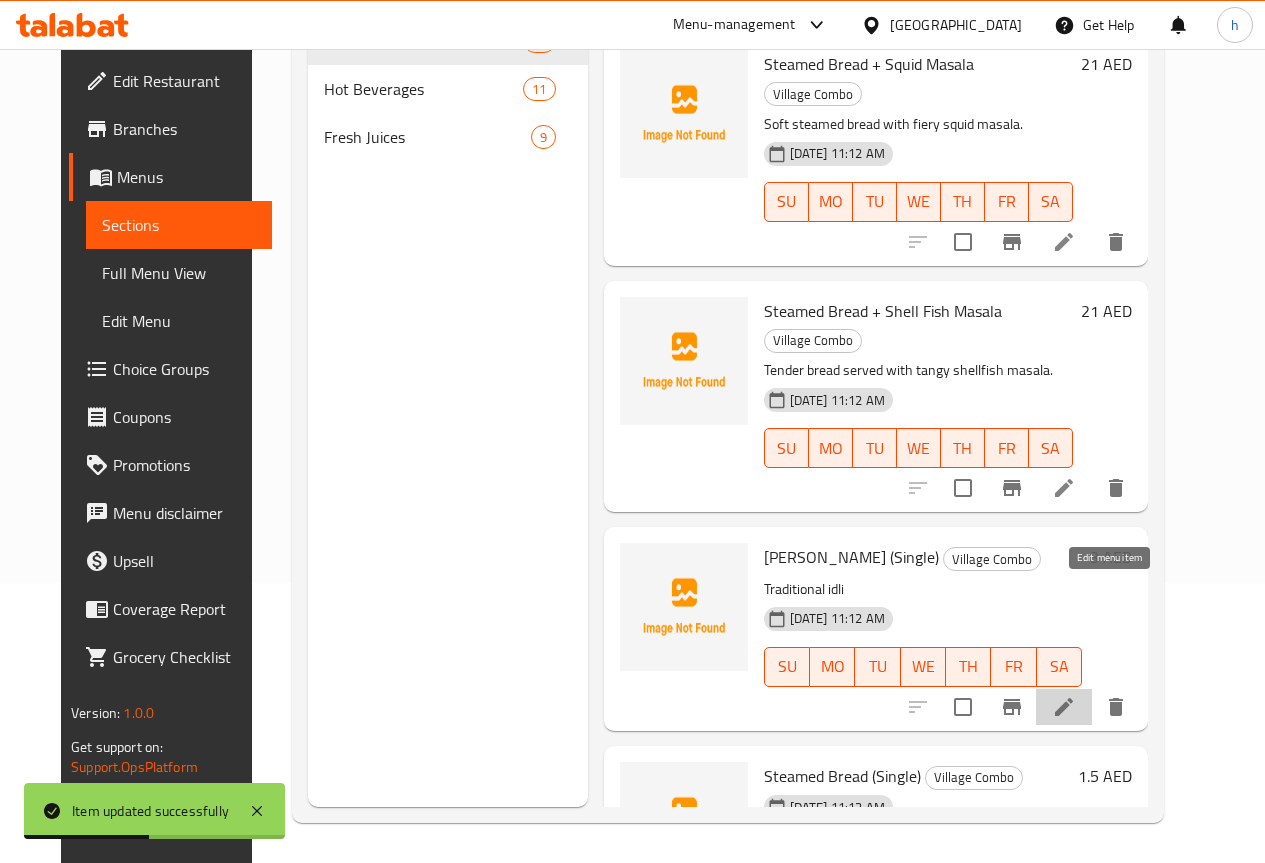 click 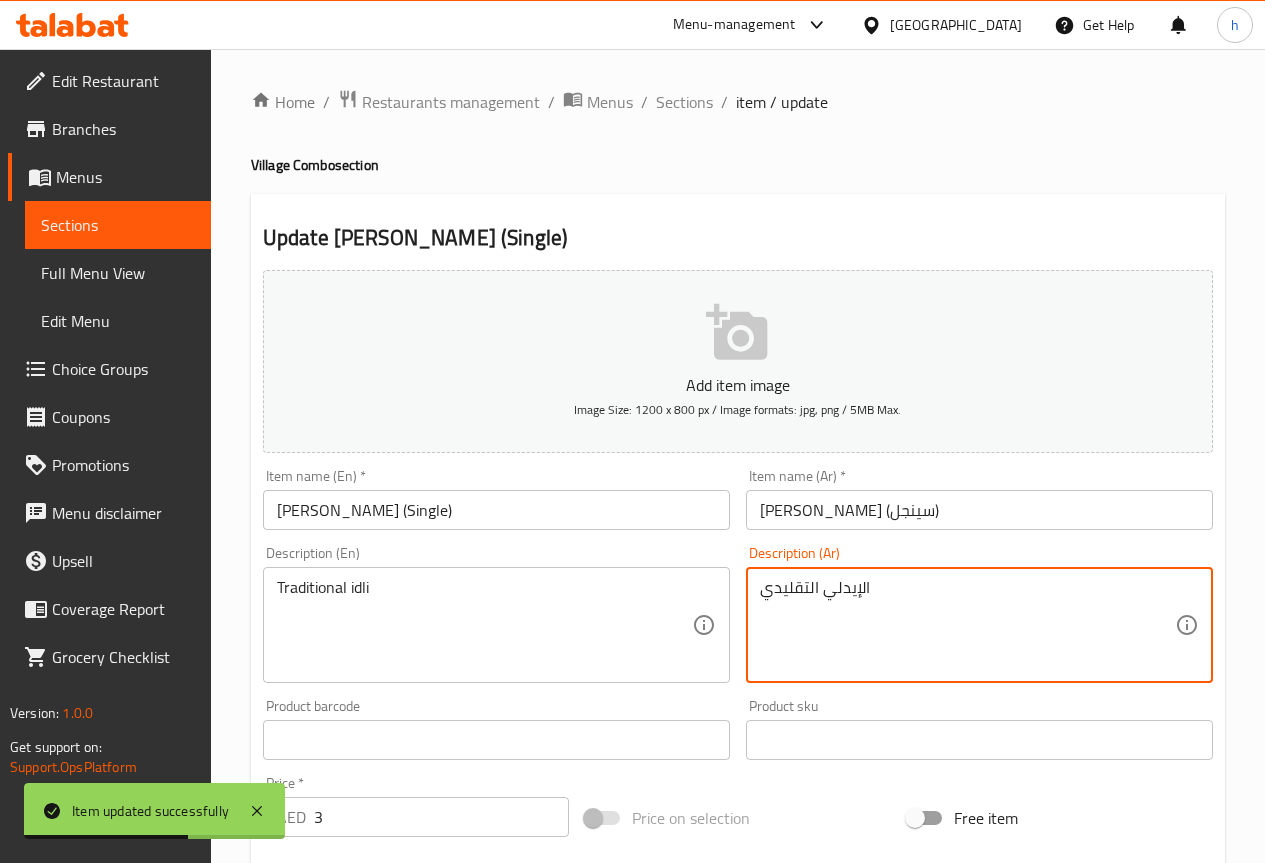 click on "الإيدلي التقليدي" at bounding box center (967, 625) 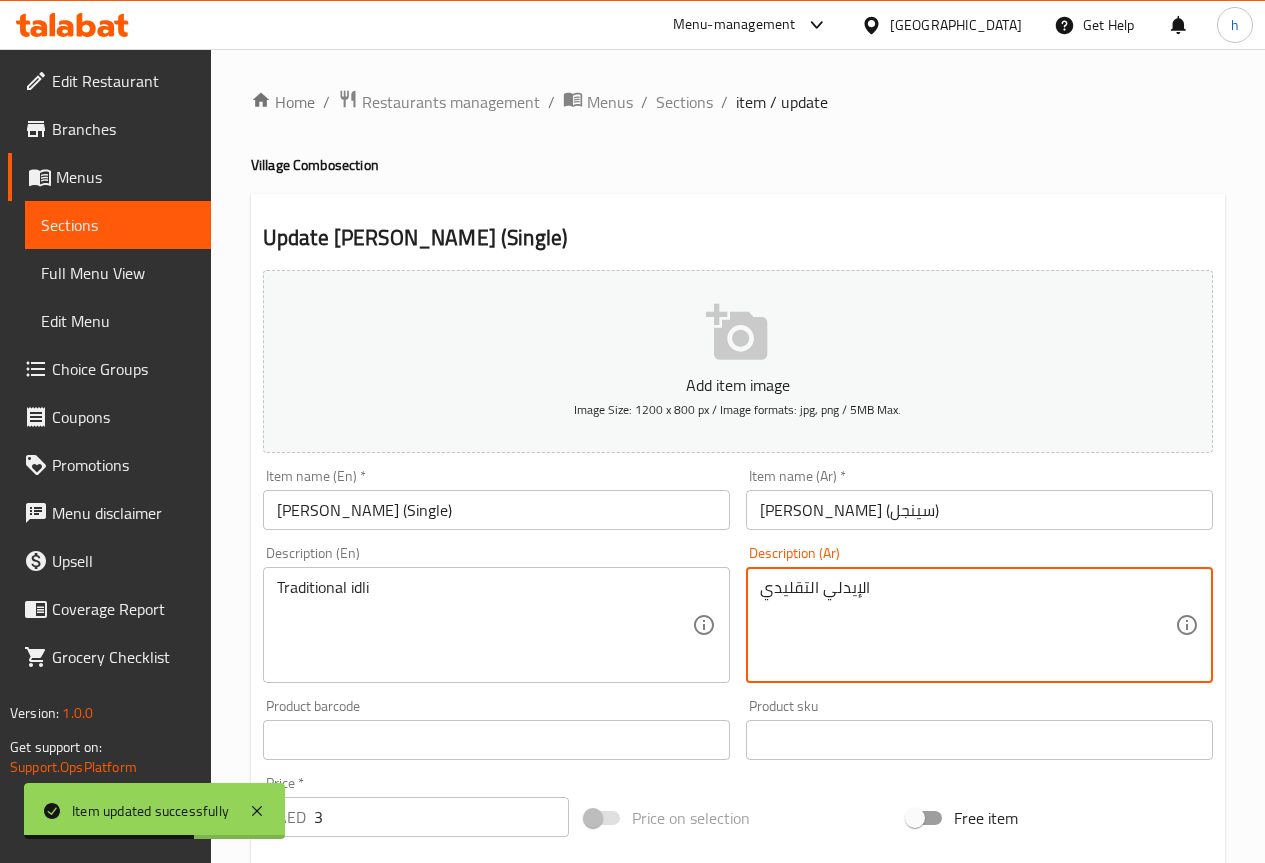 click on "الإيدلي التقليدي" at bounding box center [967, 625] 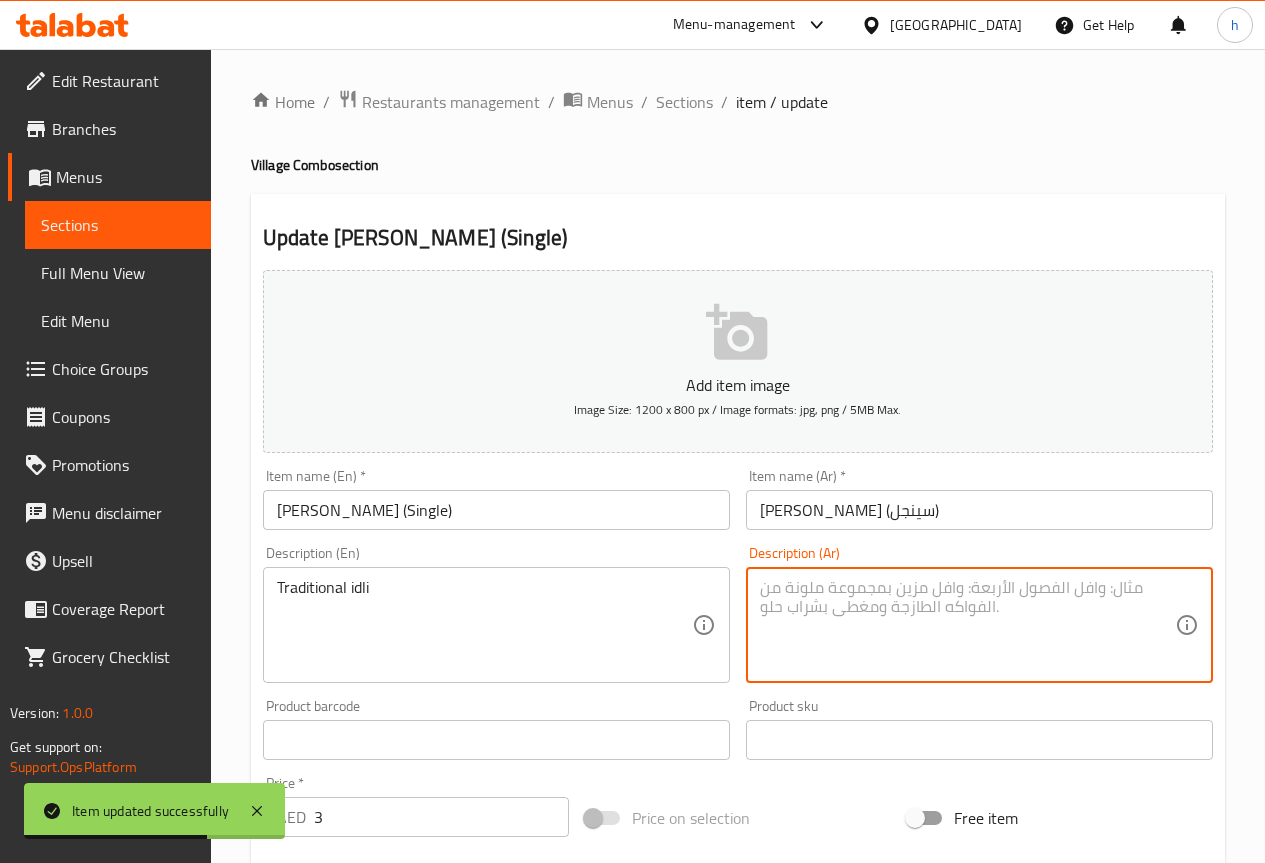 type 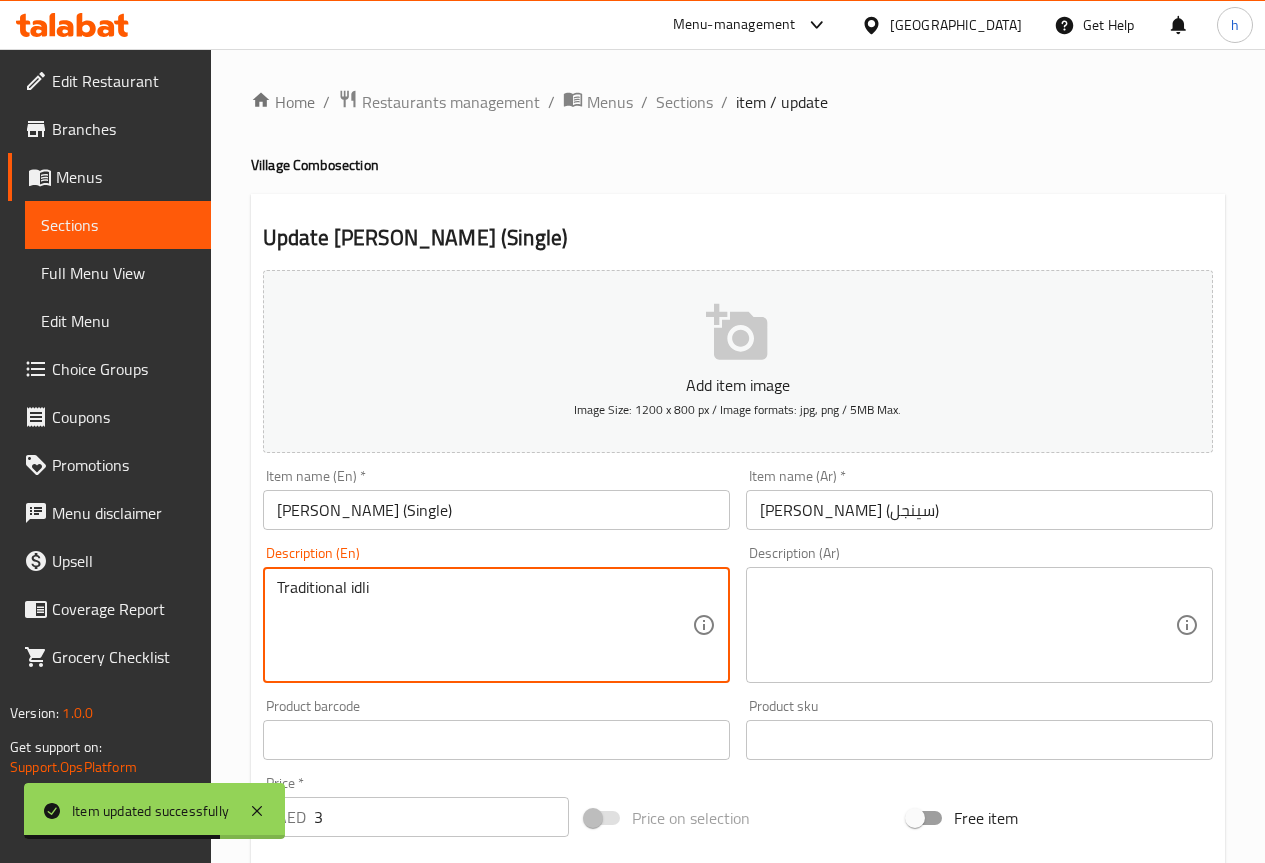 click on "Traditional idli" at bounding box center (484, 625) 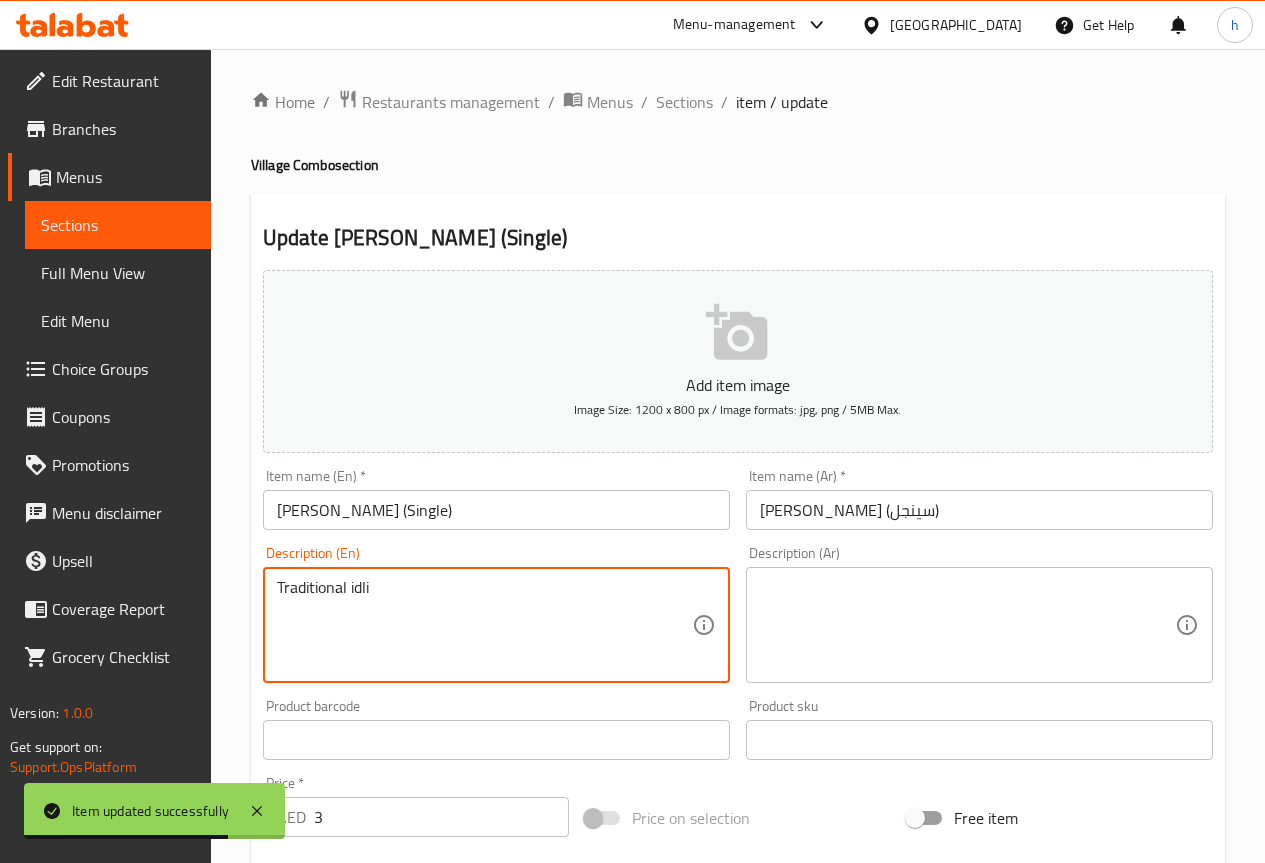 click on "Traditional idli" at bounding box center [484, 625] 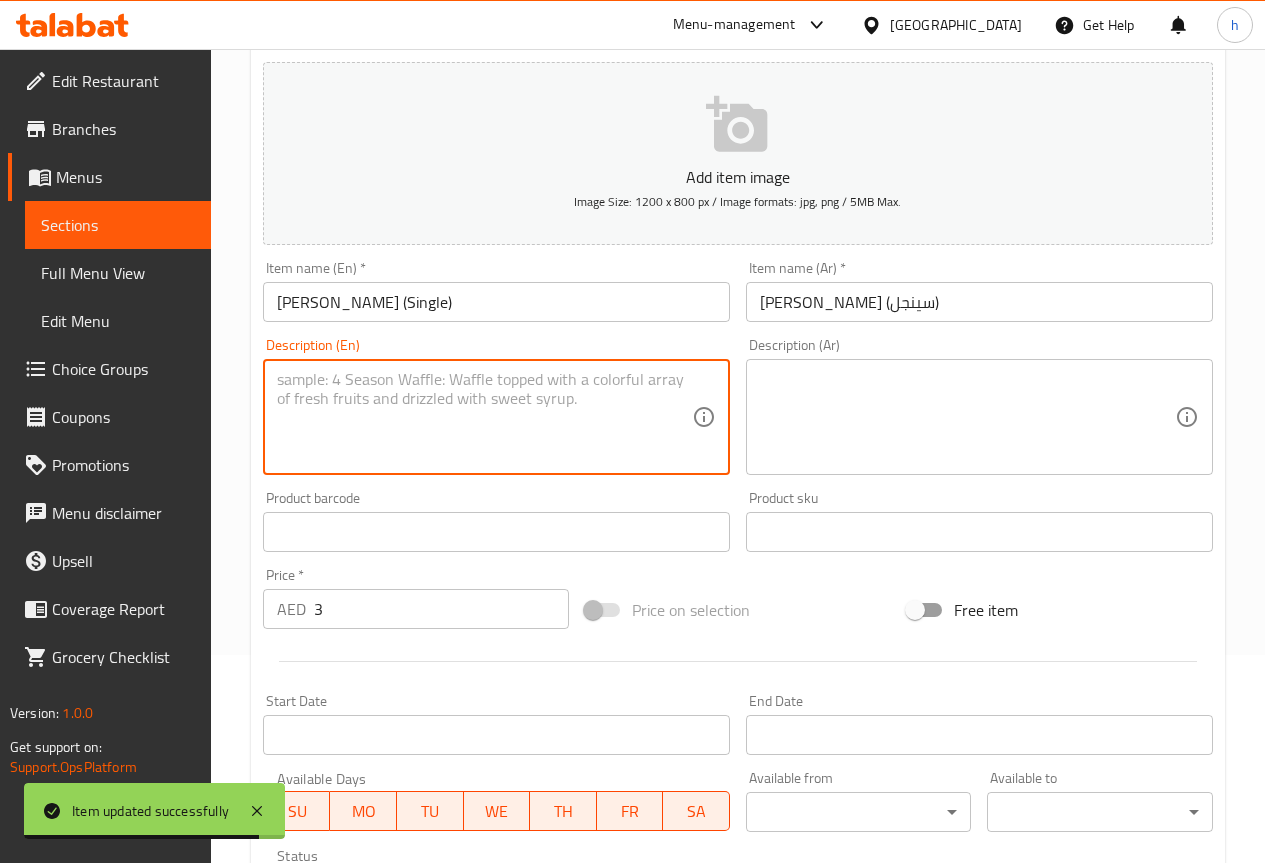 scroll, scrollTop: 550, scrollLeft: 0, axis: vertical 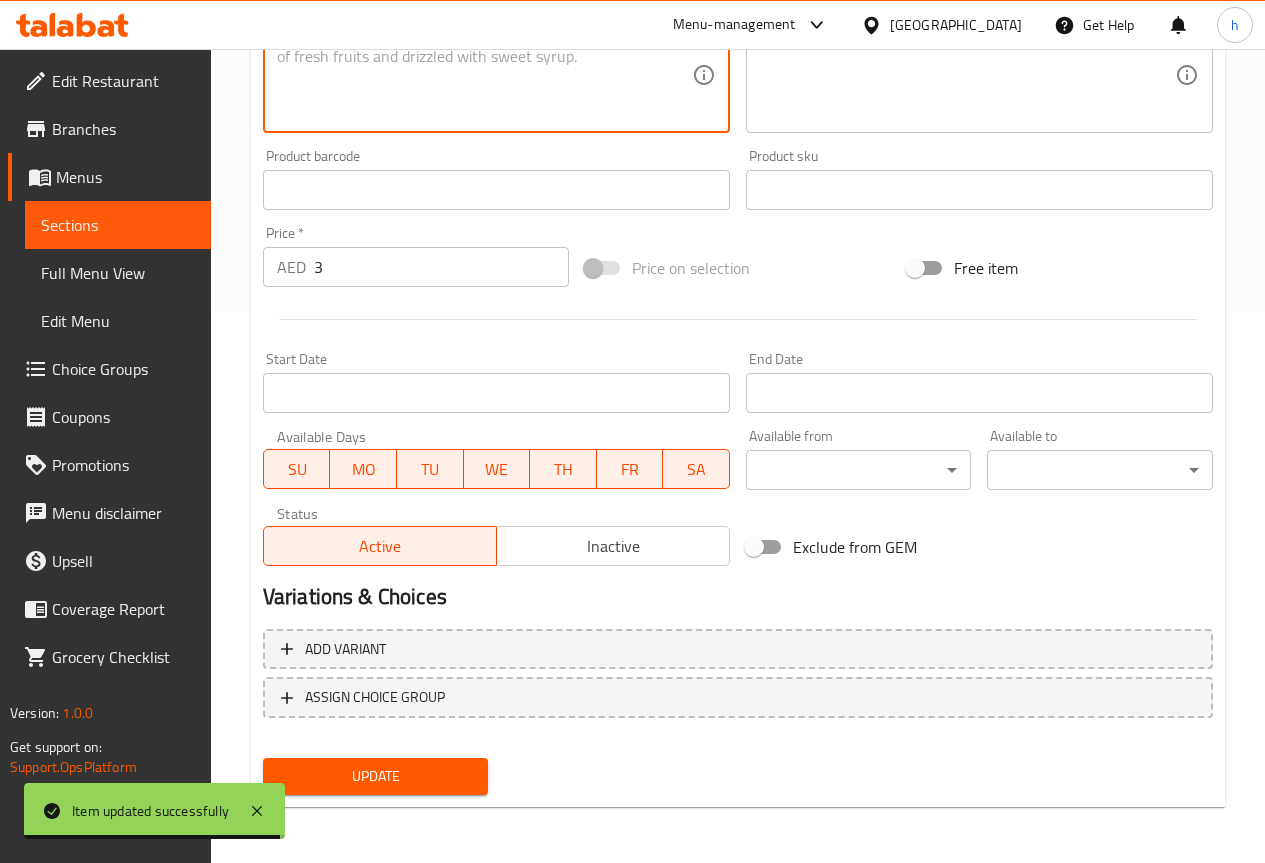 type 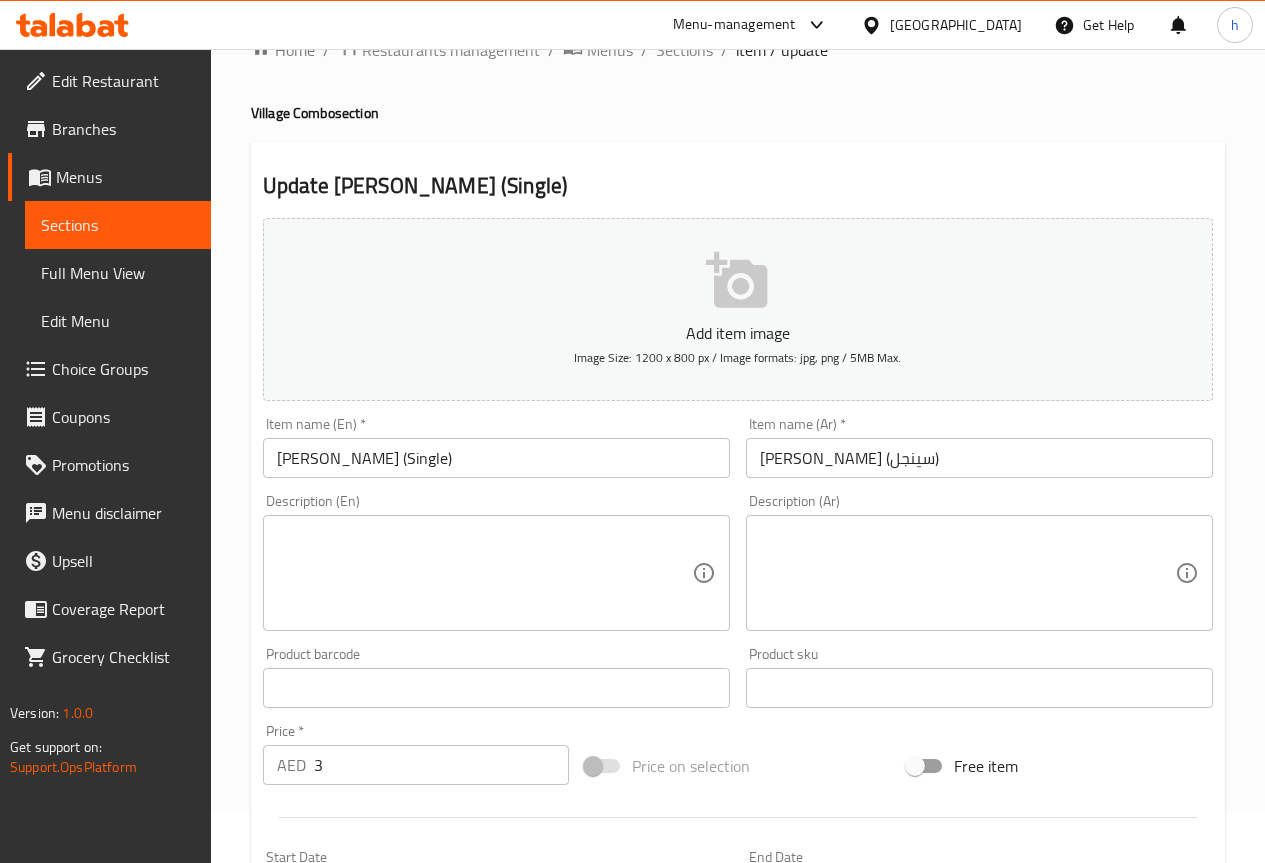 scroll, scrollTop: 0, scrollLeft: 0, axis: both 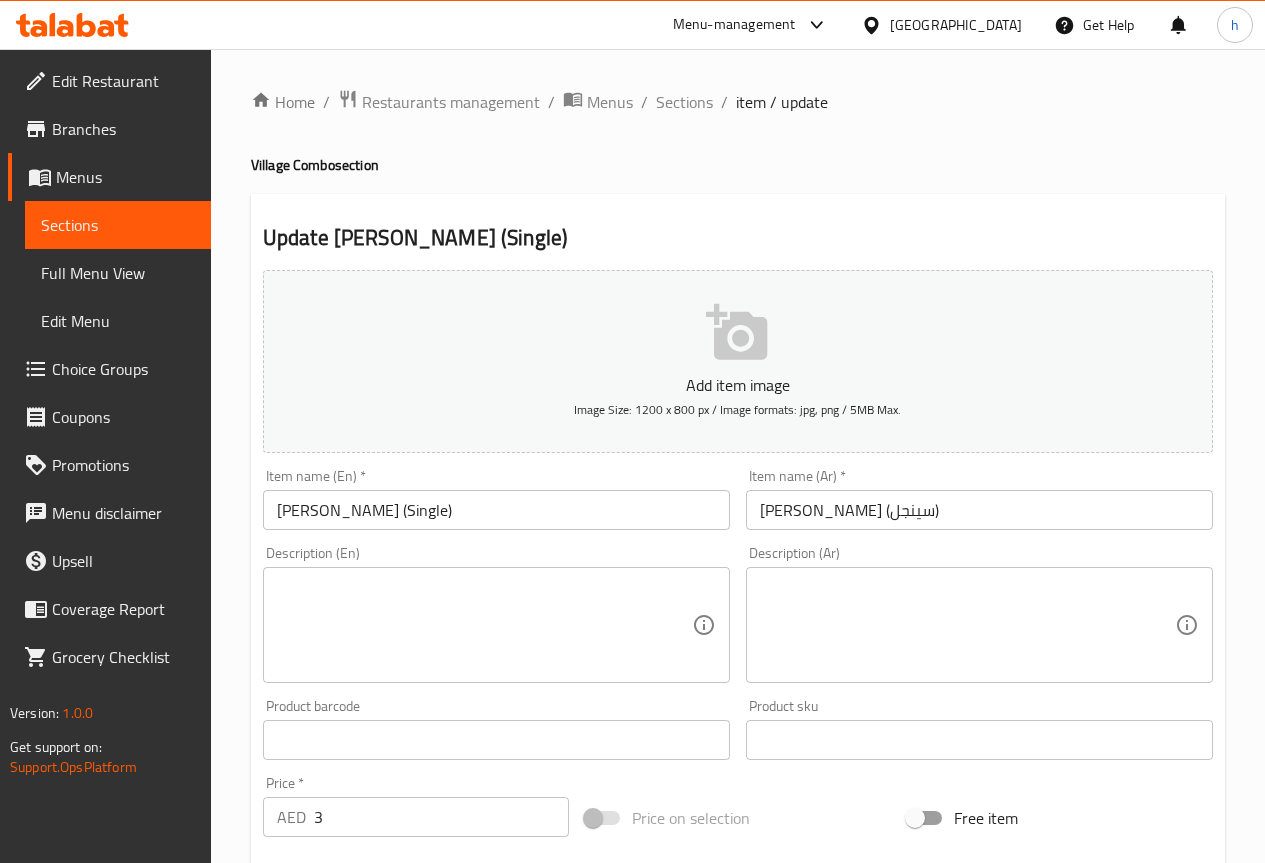 click on "Sections" at bounding box center (118, 225) 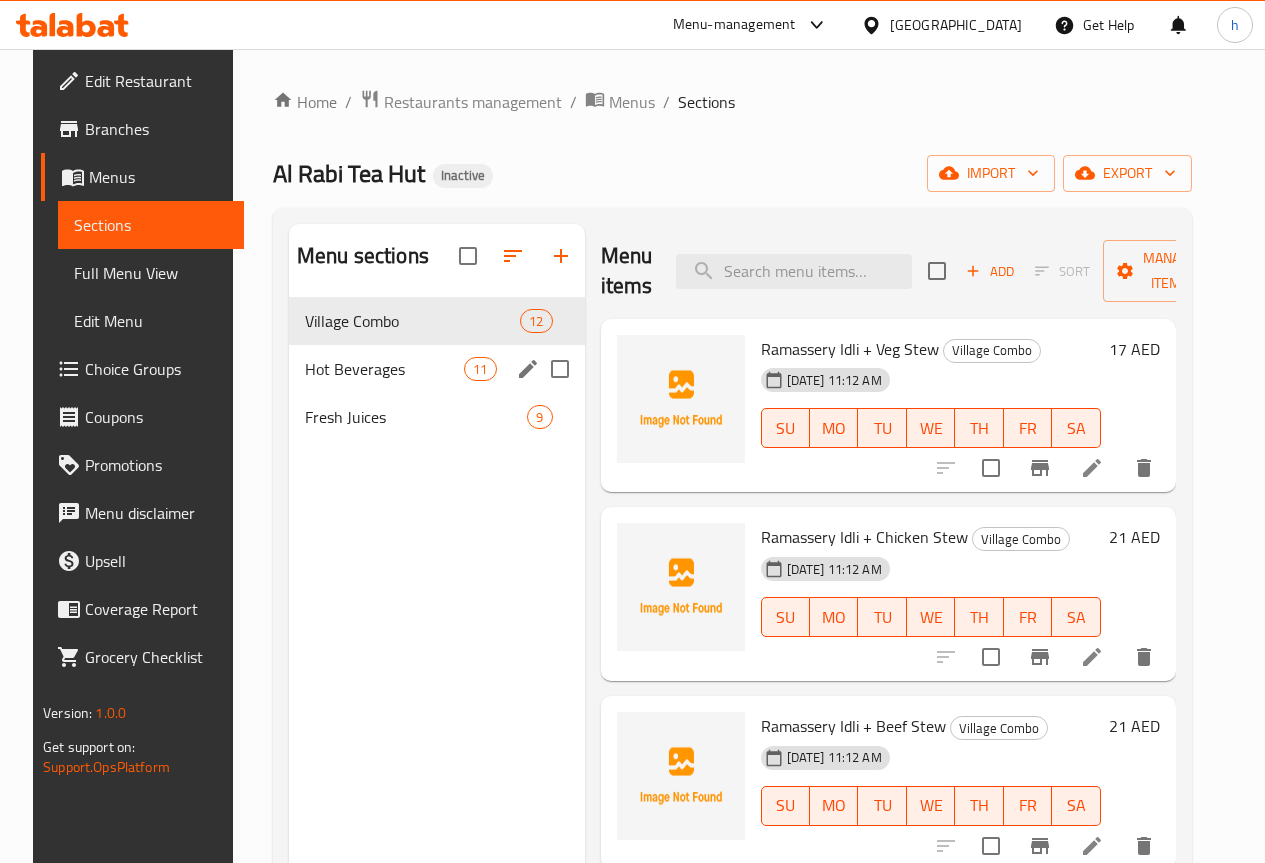 click on "Hot Beverages 11" at bounding box center (437, 369) 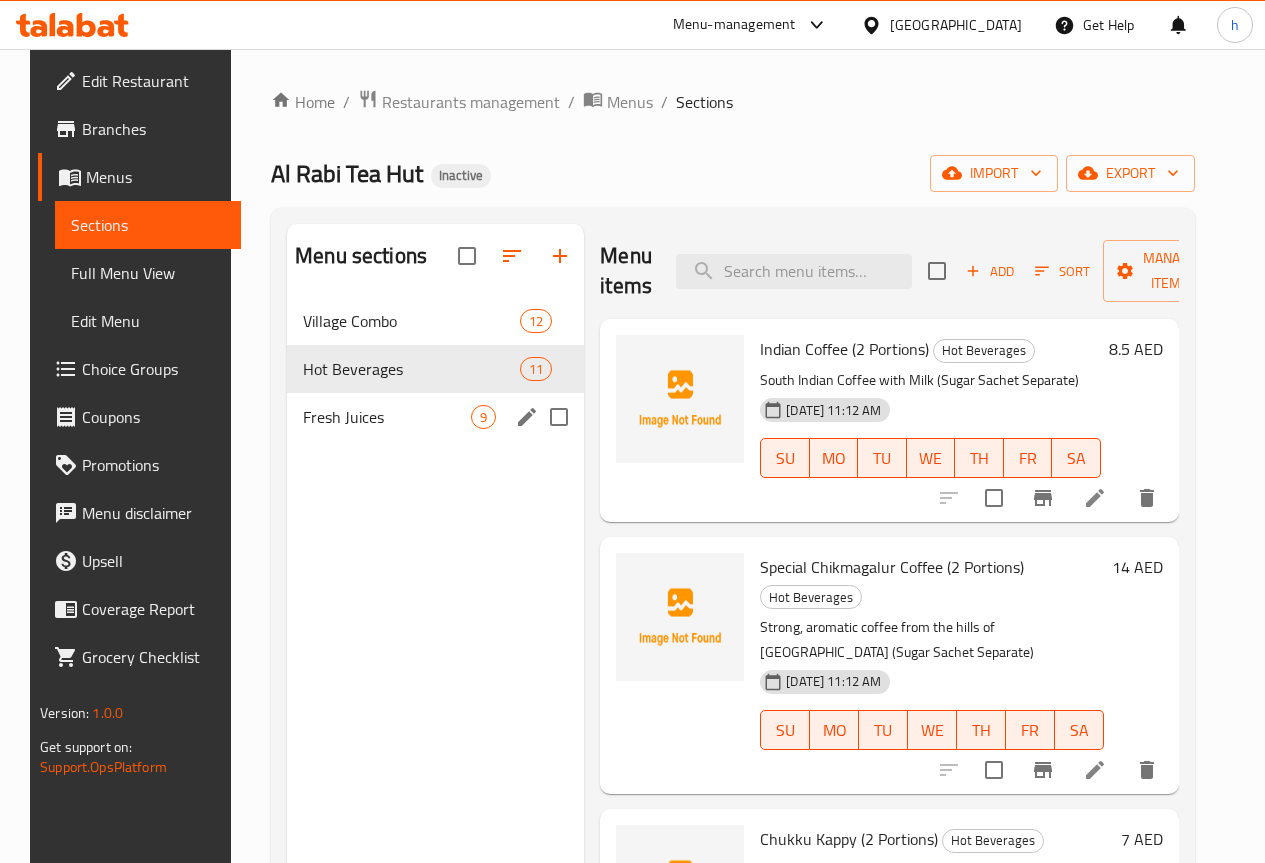 click on "Fresh Juices" at bounding box center [387, 417] 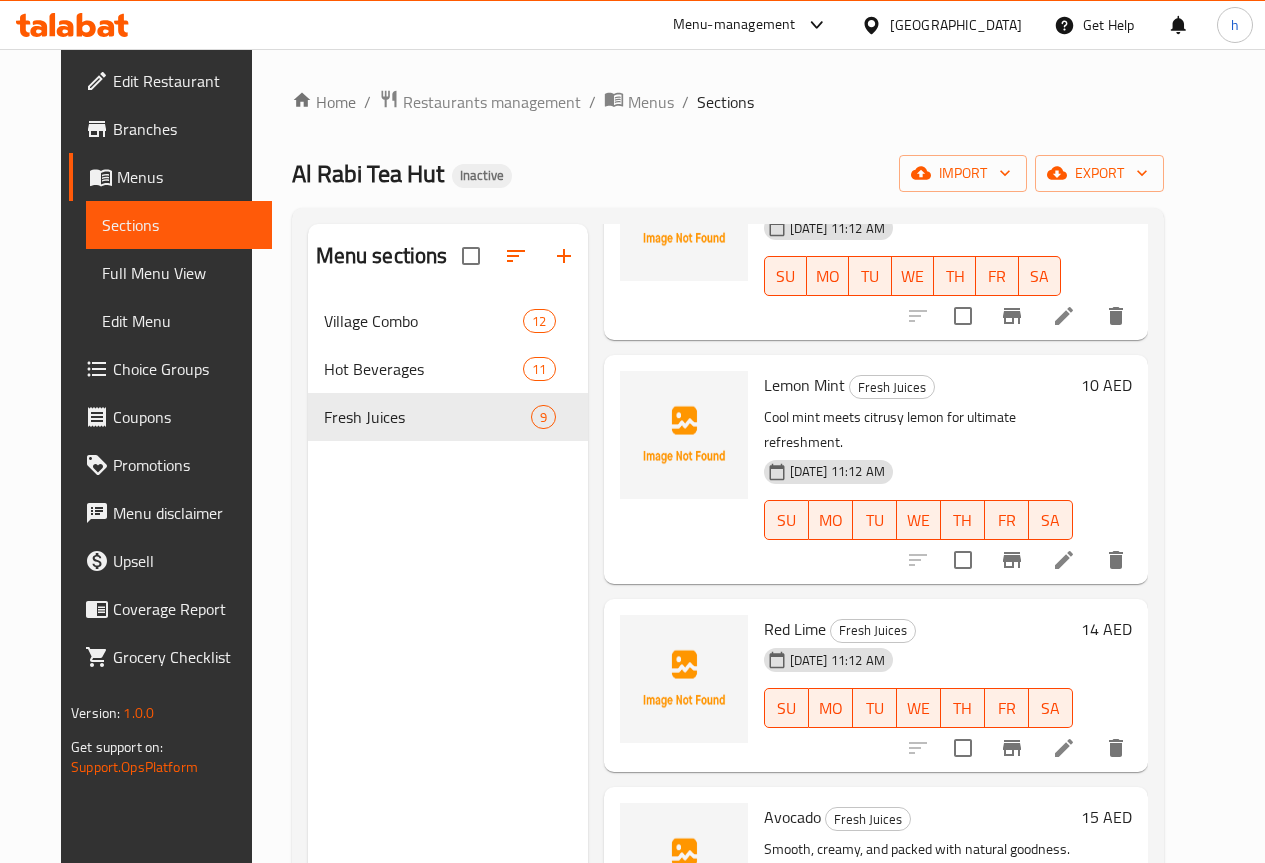 scroll, scrollTop: 0, scrollLeft: 0, axis: both 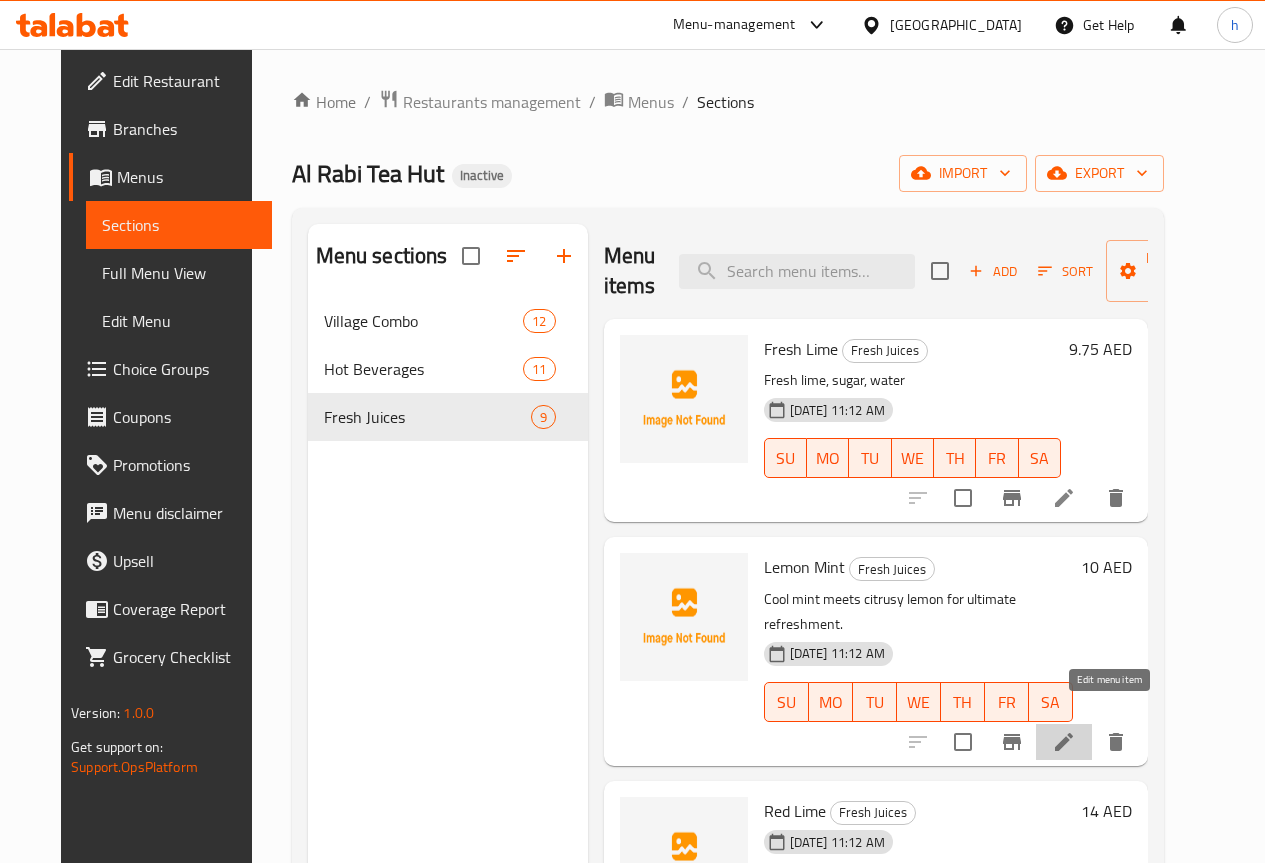 click 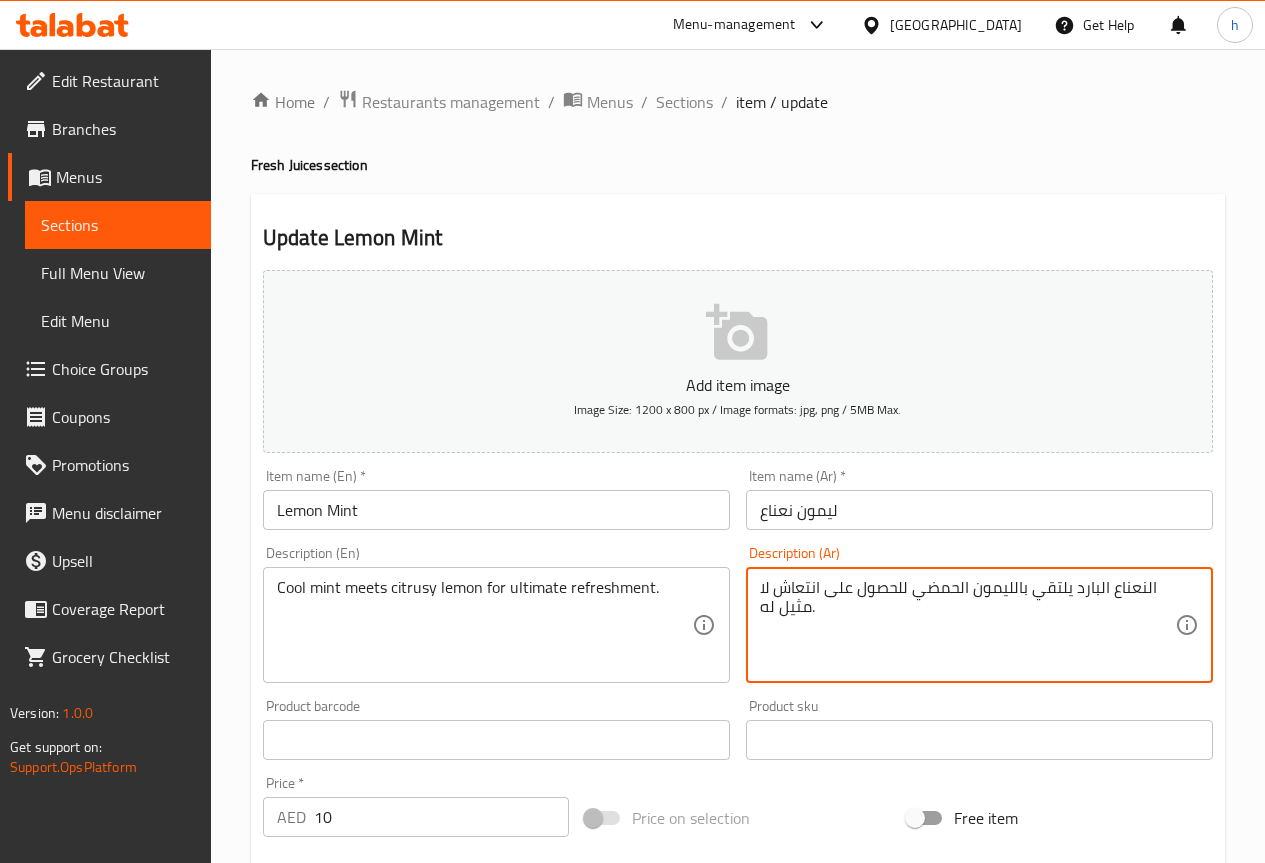 drag, startPoint x: 819, startPoint y: 588, endPoint x: 754, endPoint y: 623, distance: 73.82411 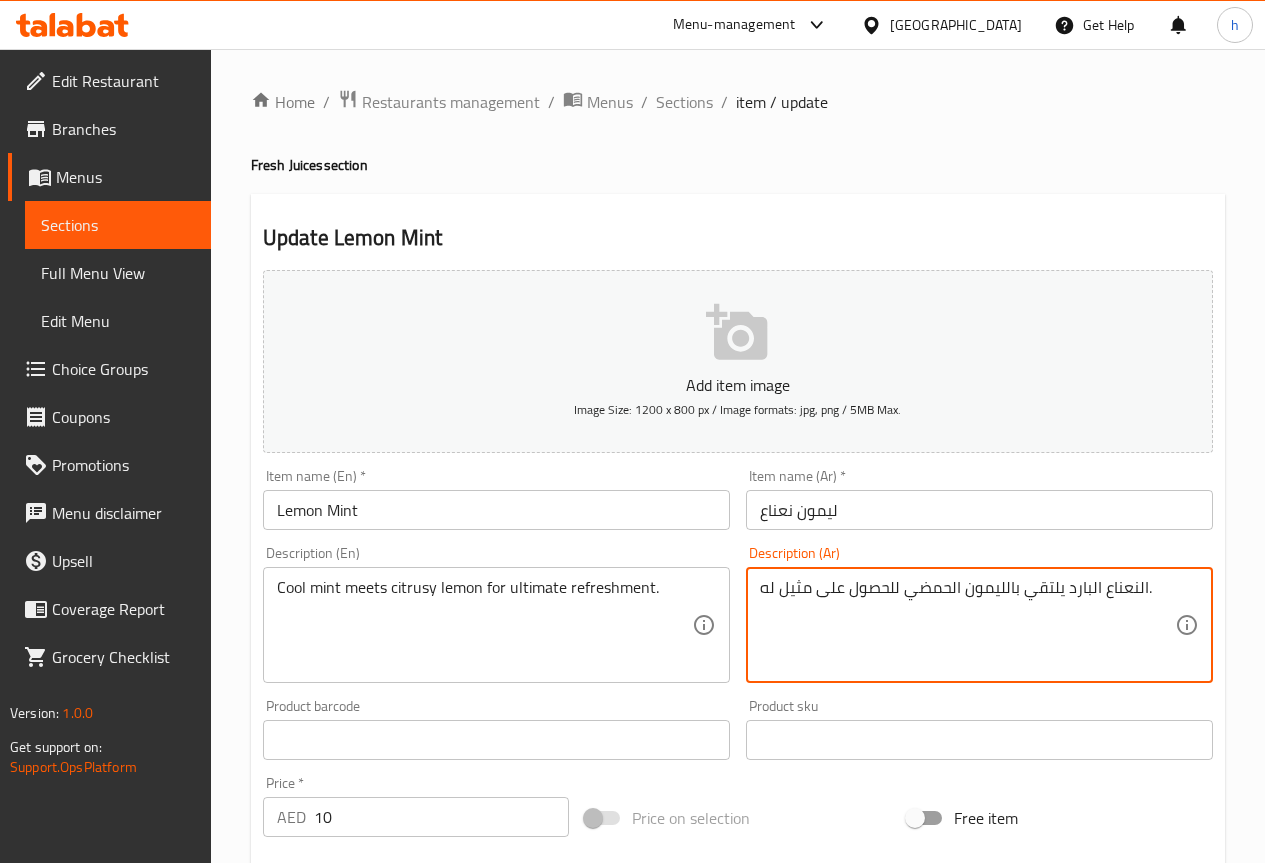 drag, startPoint x: 805, startPoint y: 585, endPoint x: 752, endPoint y: 590, distance: 53.235325 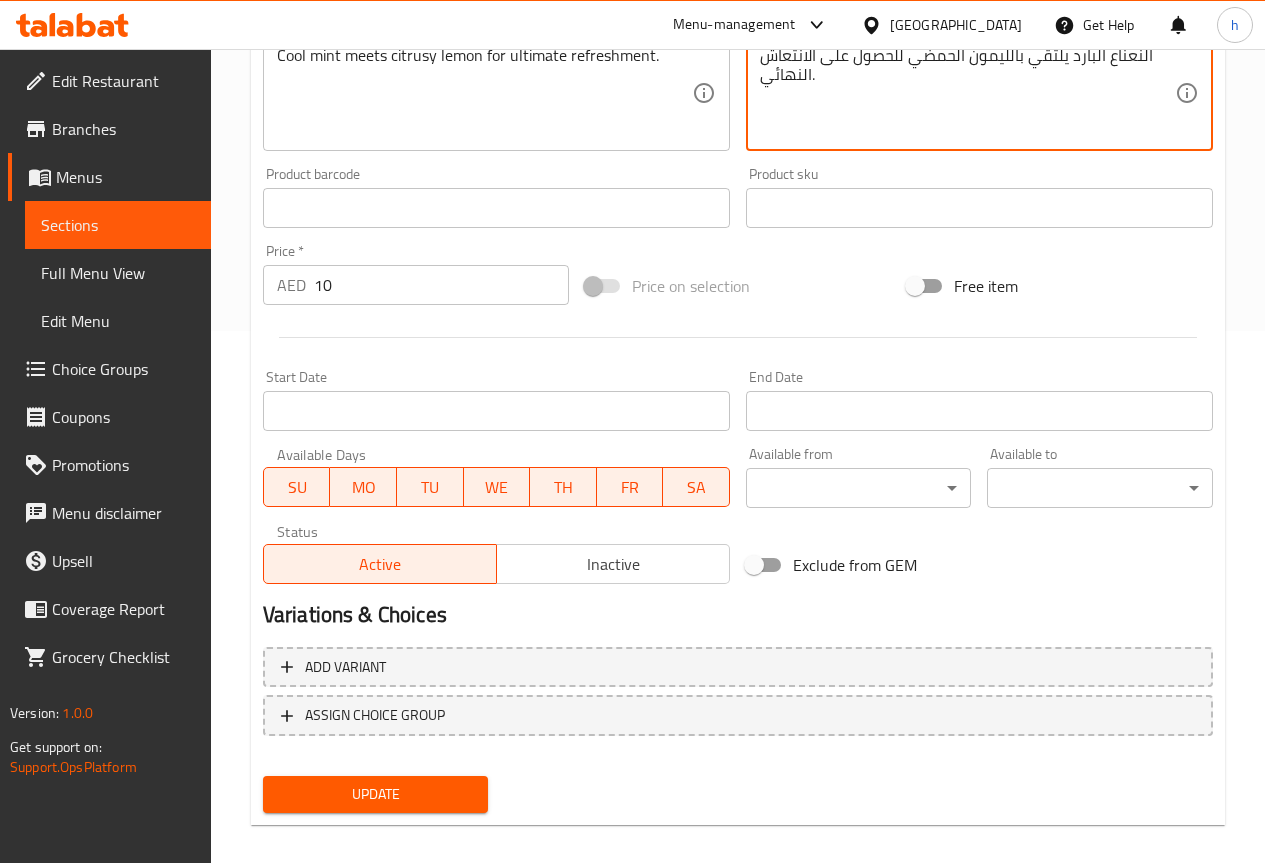 scroll, scrollTop: 550, scrollLeft: 0, axis: vertical 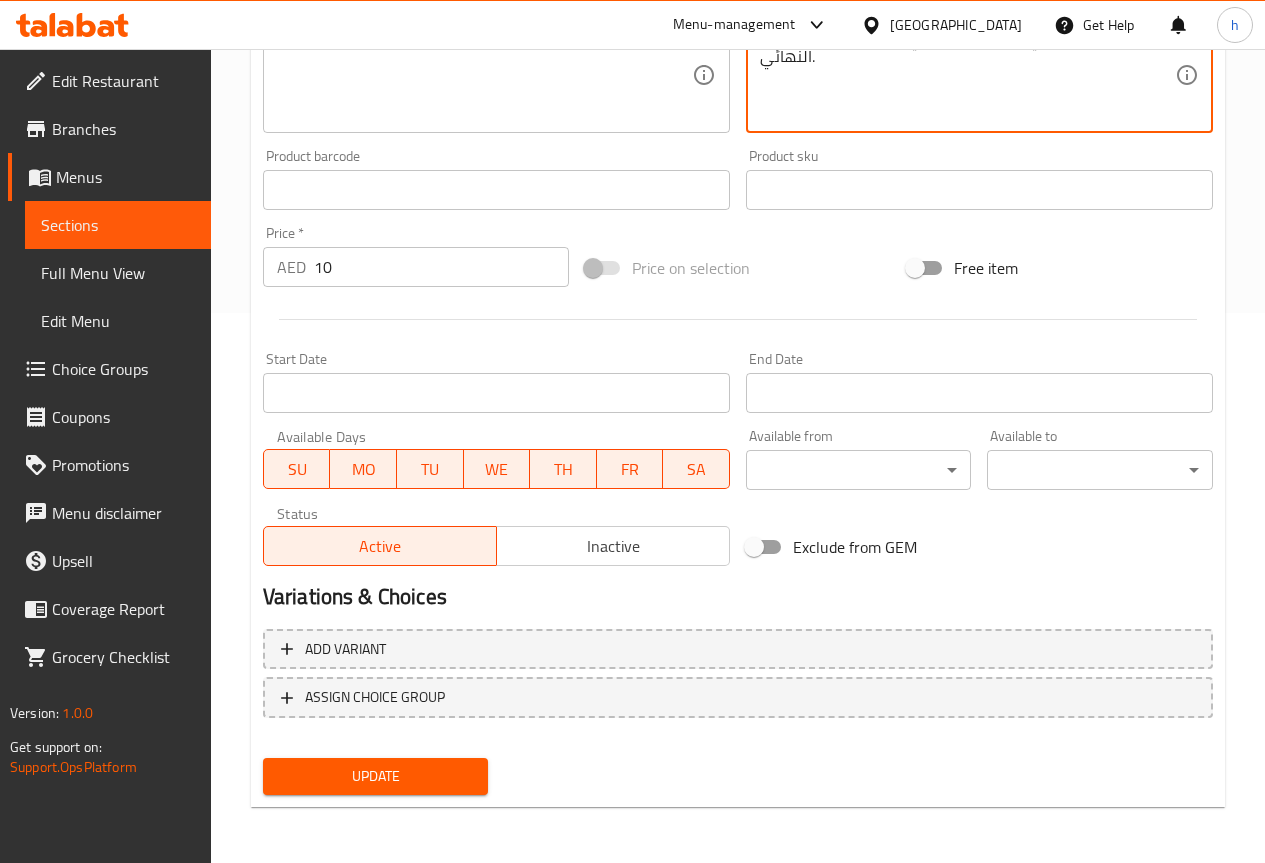 type on "النعناع البارد يلتقي بالليمون الحمضي للحصول على الانتعاش النهائي." 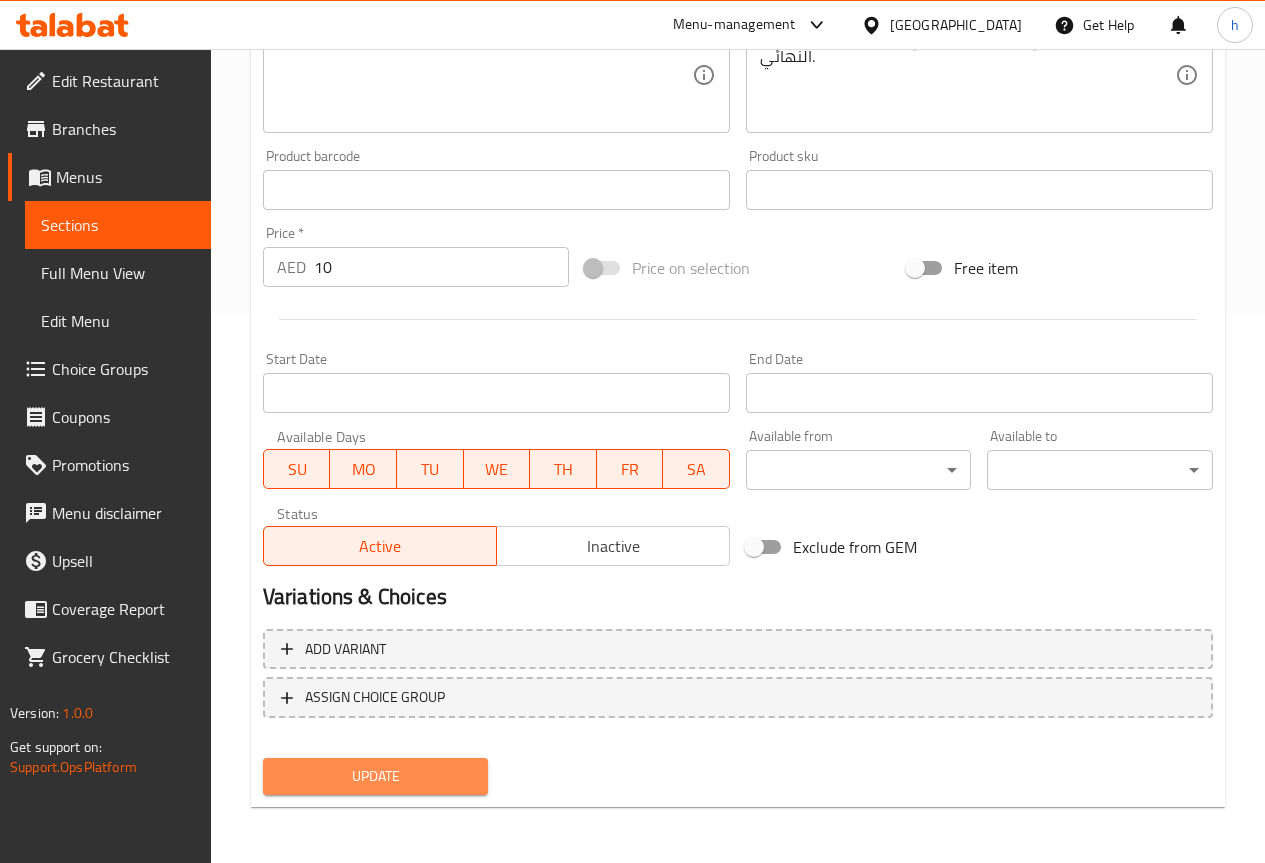 click on "Update" at bounding box center (376, 776) 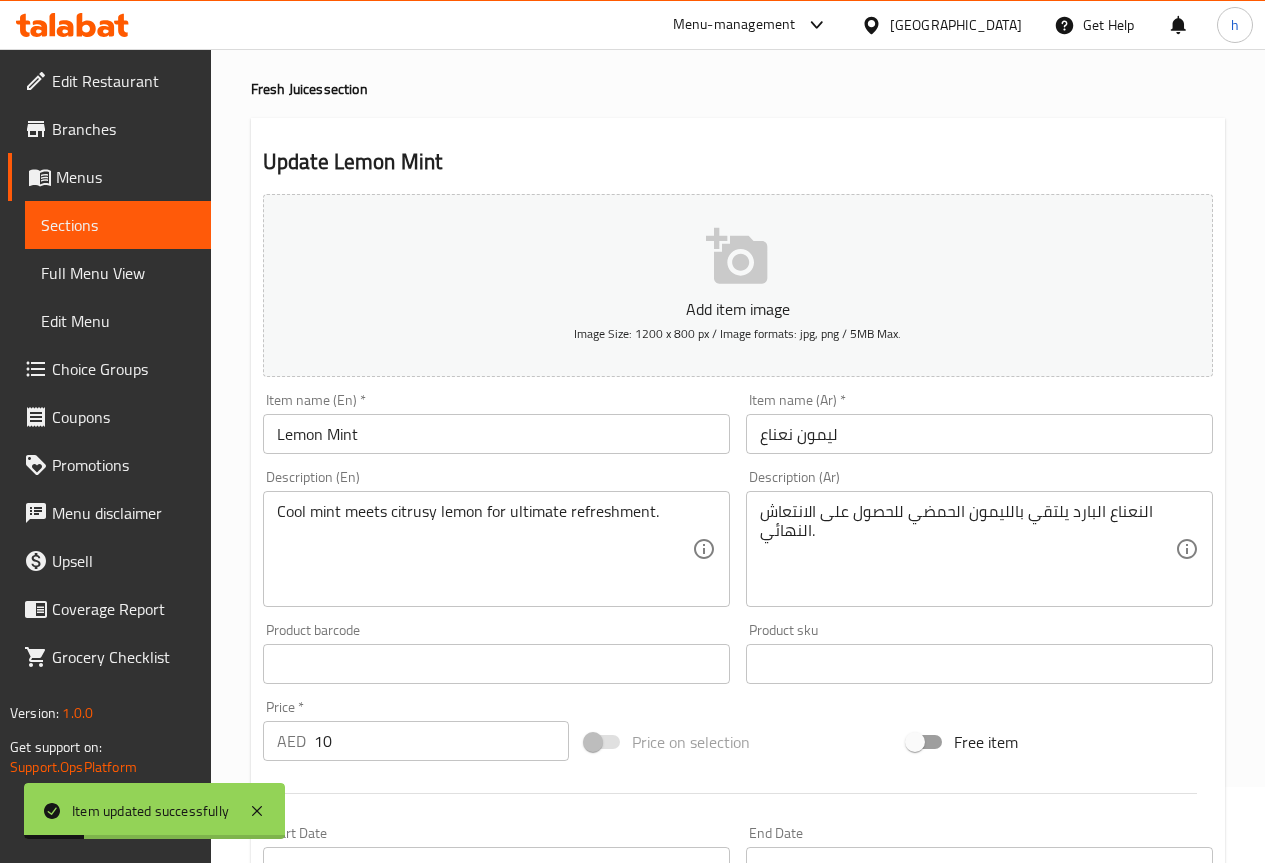 scroll, scrollTop: 0, scrollLeft: 0, axis: both 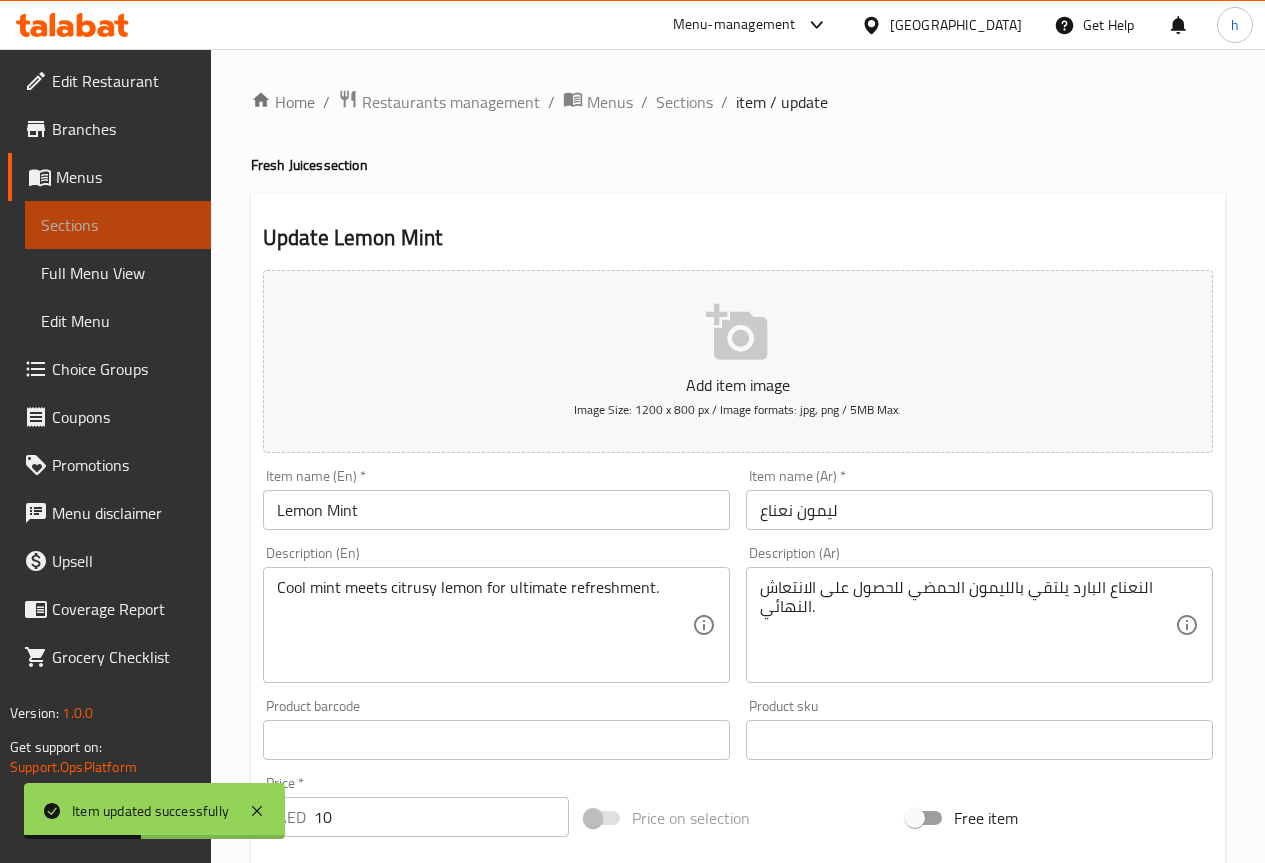click on "Sections" at bounding box center (118, 225) 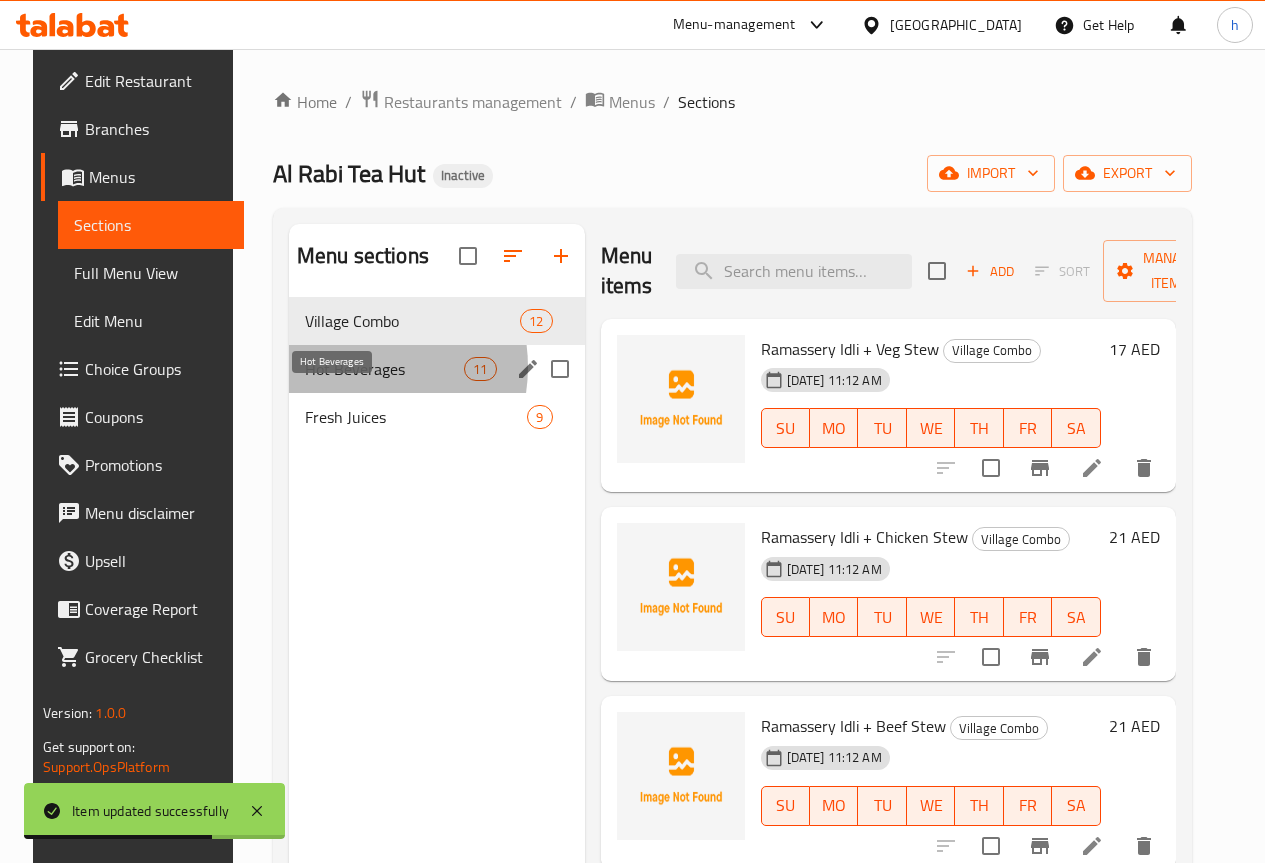 click on "Hot Beverages" at bounding box center [384, 369] 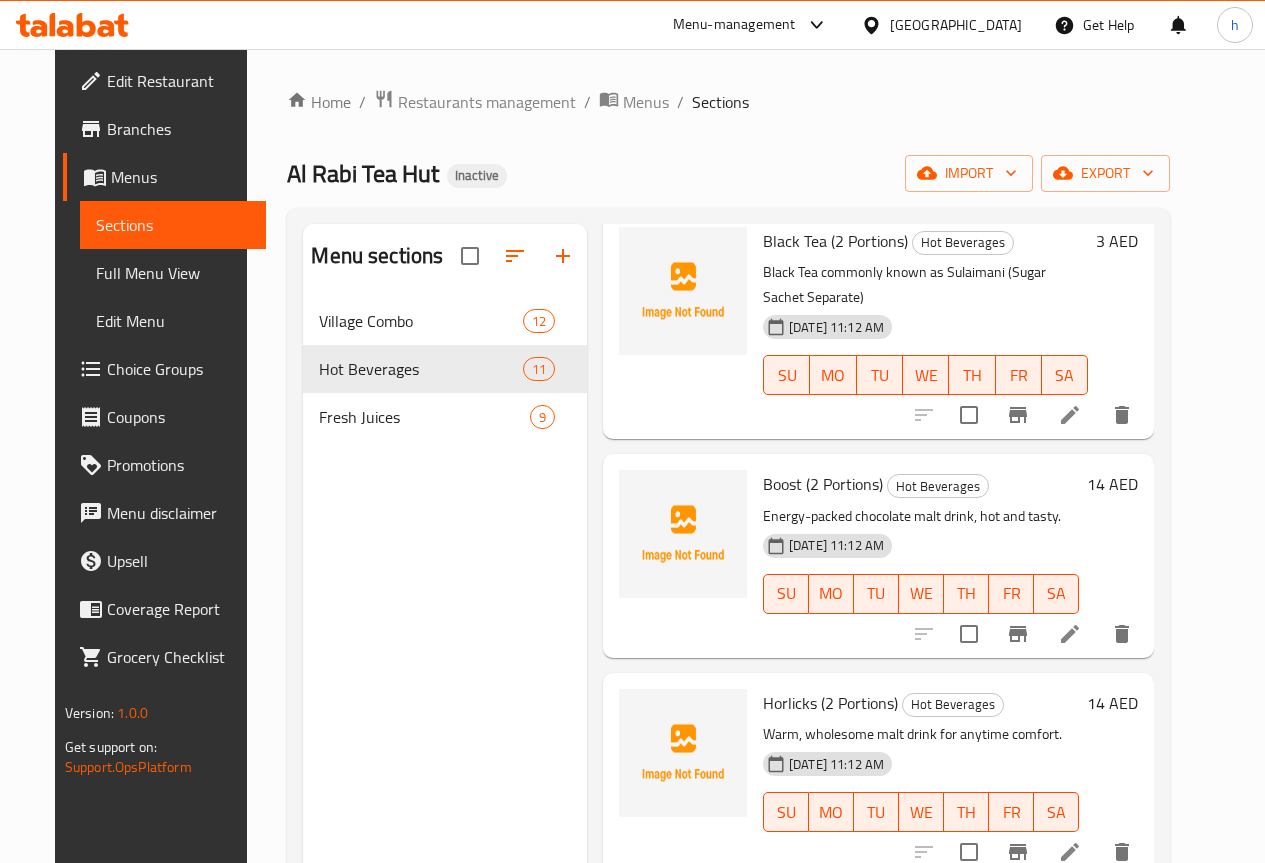scroll, scrollTop: 1645, scrollLeft: 0, axis: vertical 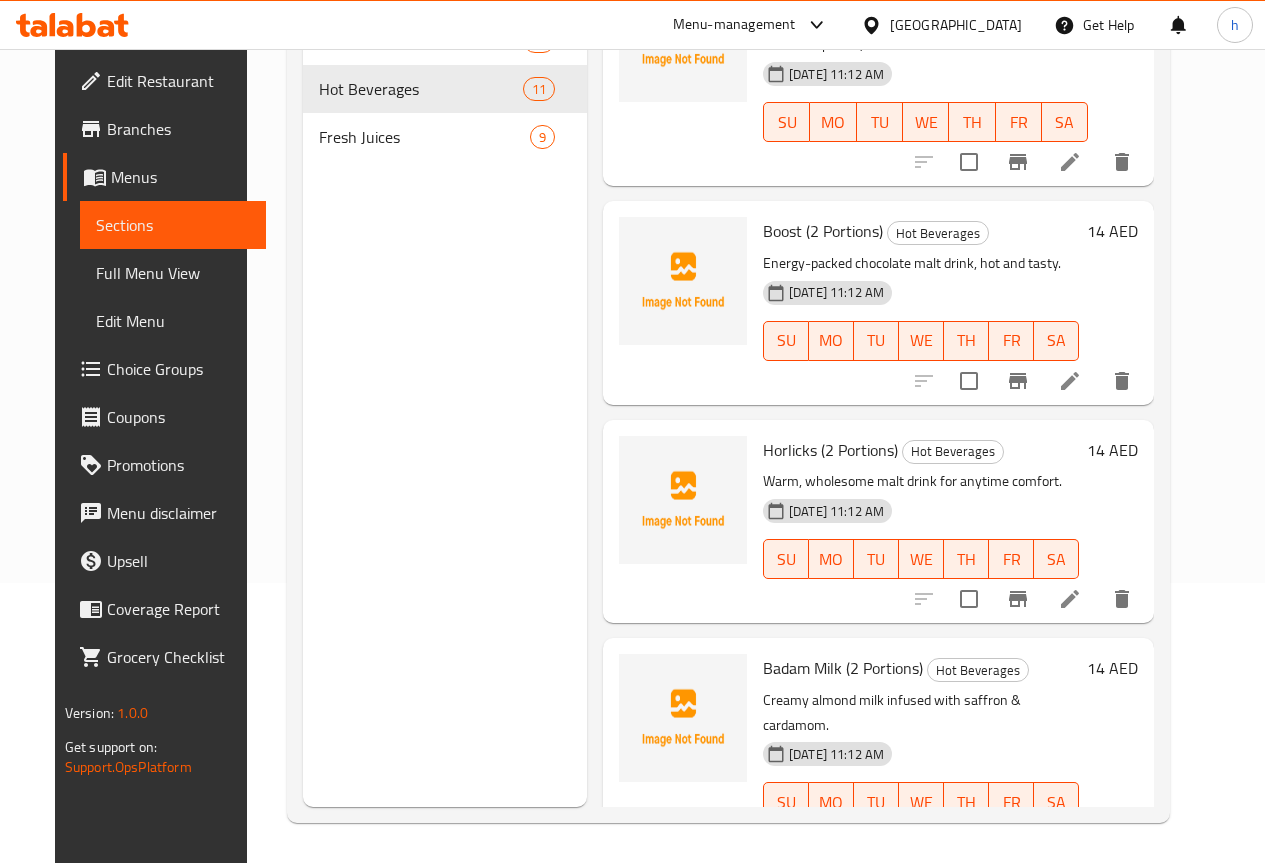 click at bounding box center (1070, 599) 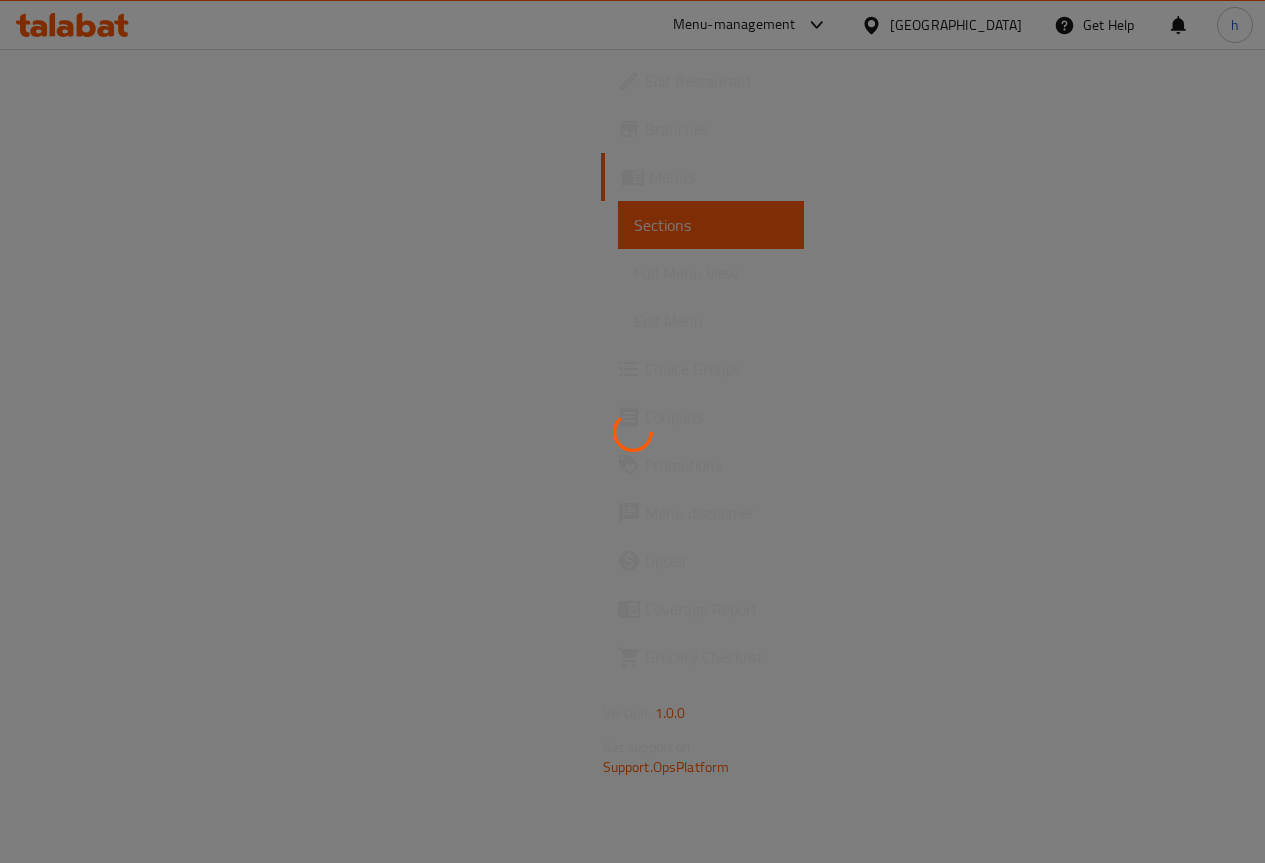 scroll, scrollTop: 0, scrollLeft: 0, axis: both 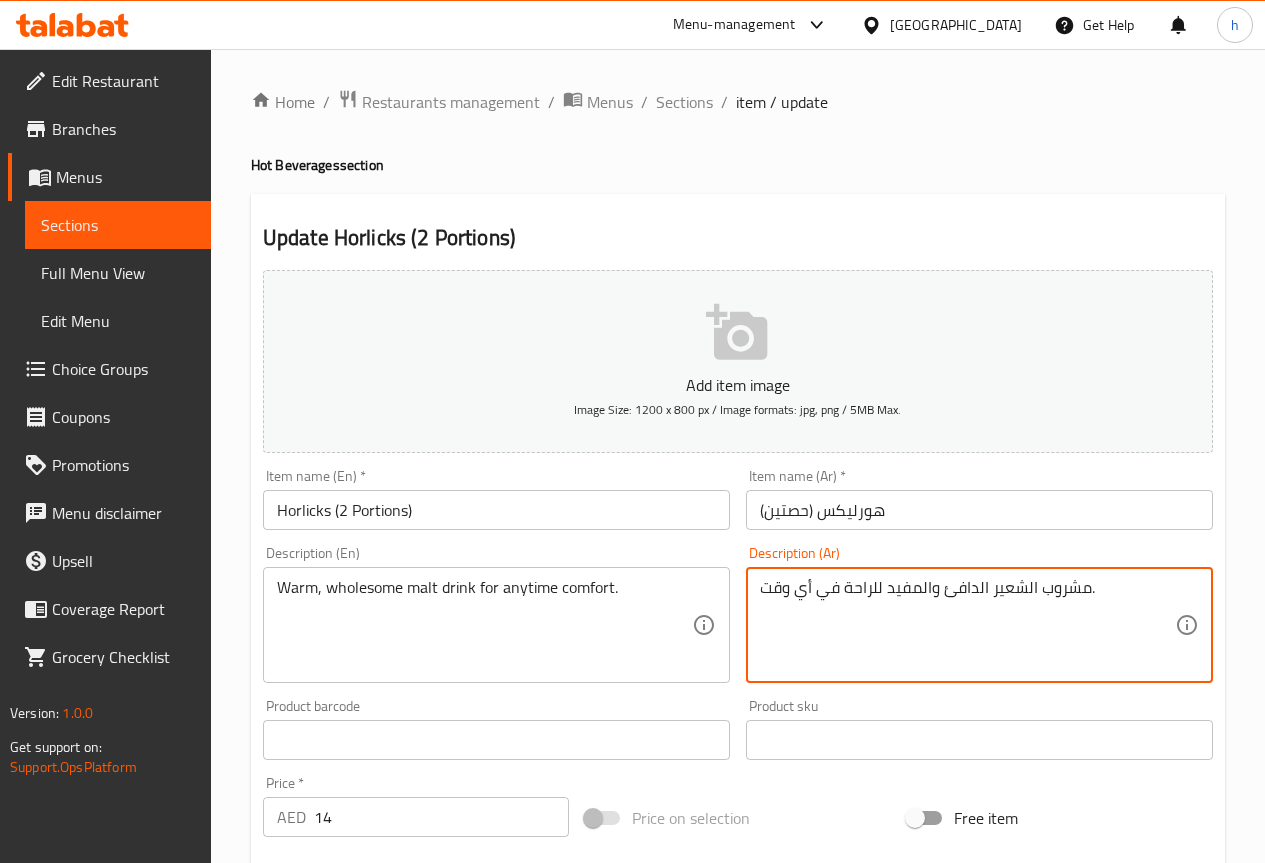 drag, startPoint x: 815, startPoint y: 588, endPoint x: 836, endPoint y: 587, distance: 21.023796 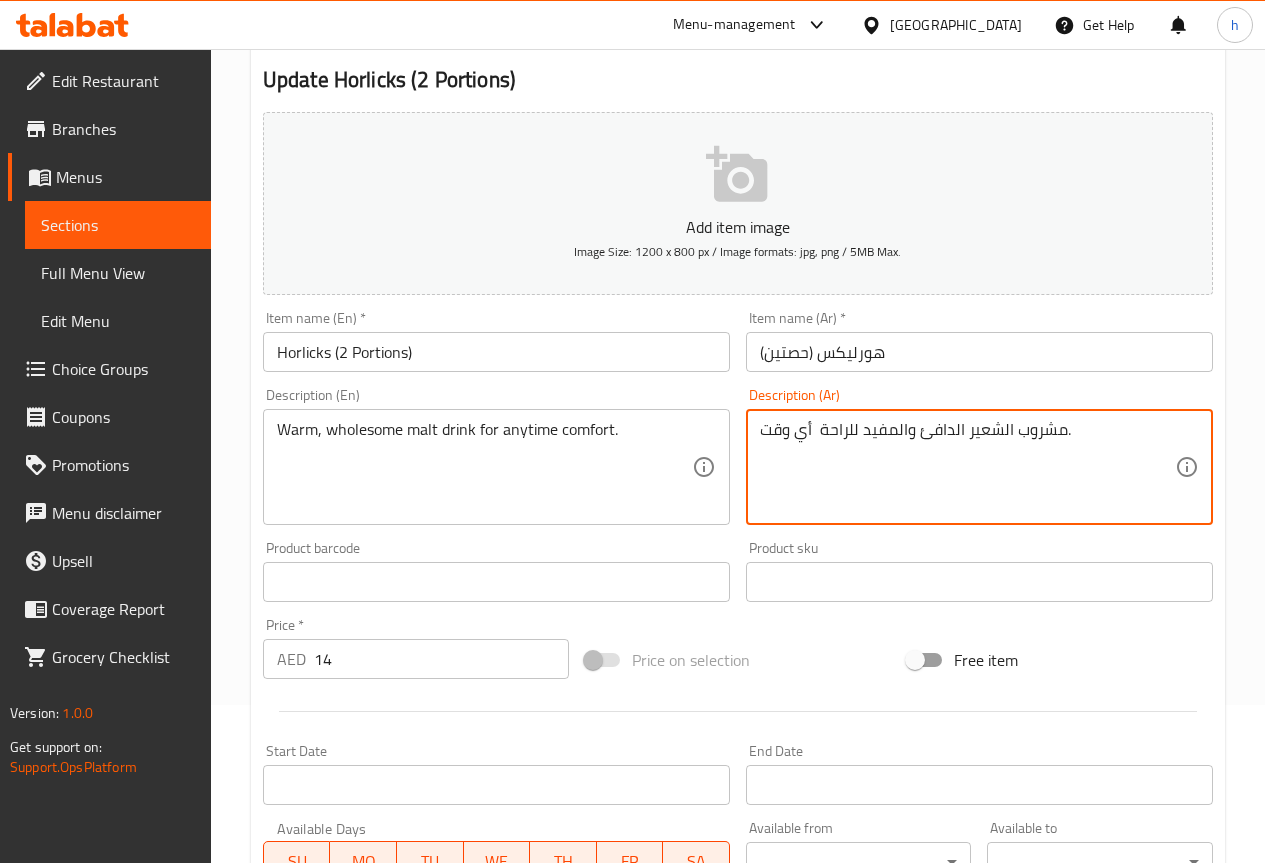scroll, scrollTop: 550, scrollLeft: 0, axis: vertical 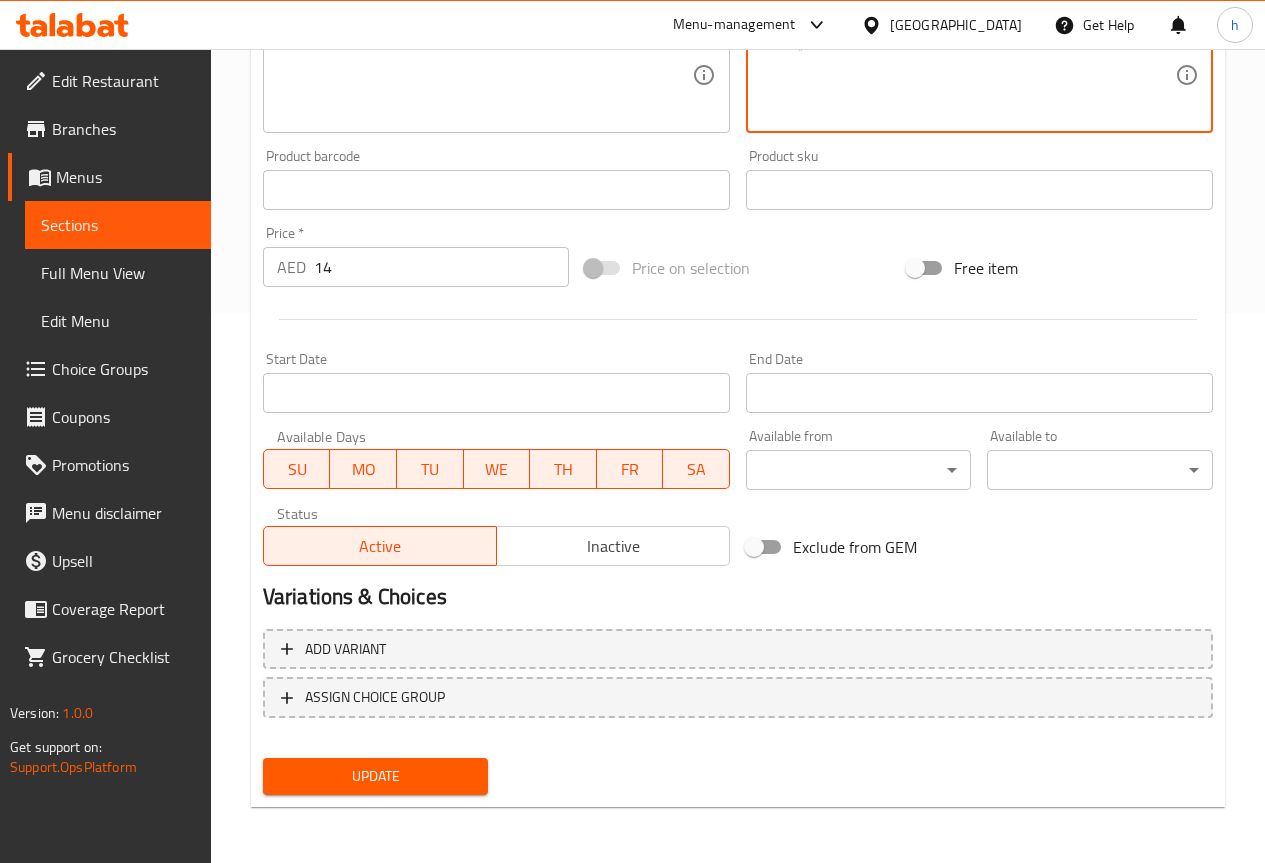 type on "مشروب الشعير الدافئ والمفيد للراحة  أي وقت." 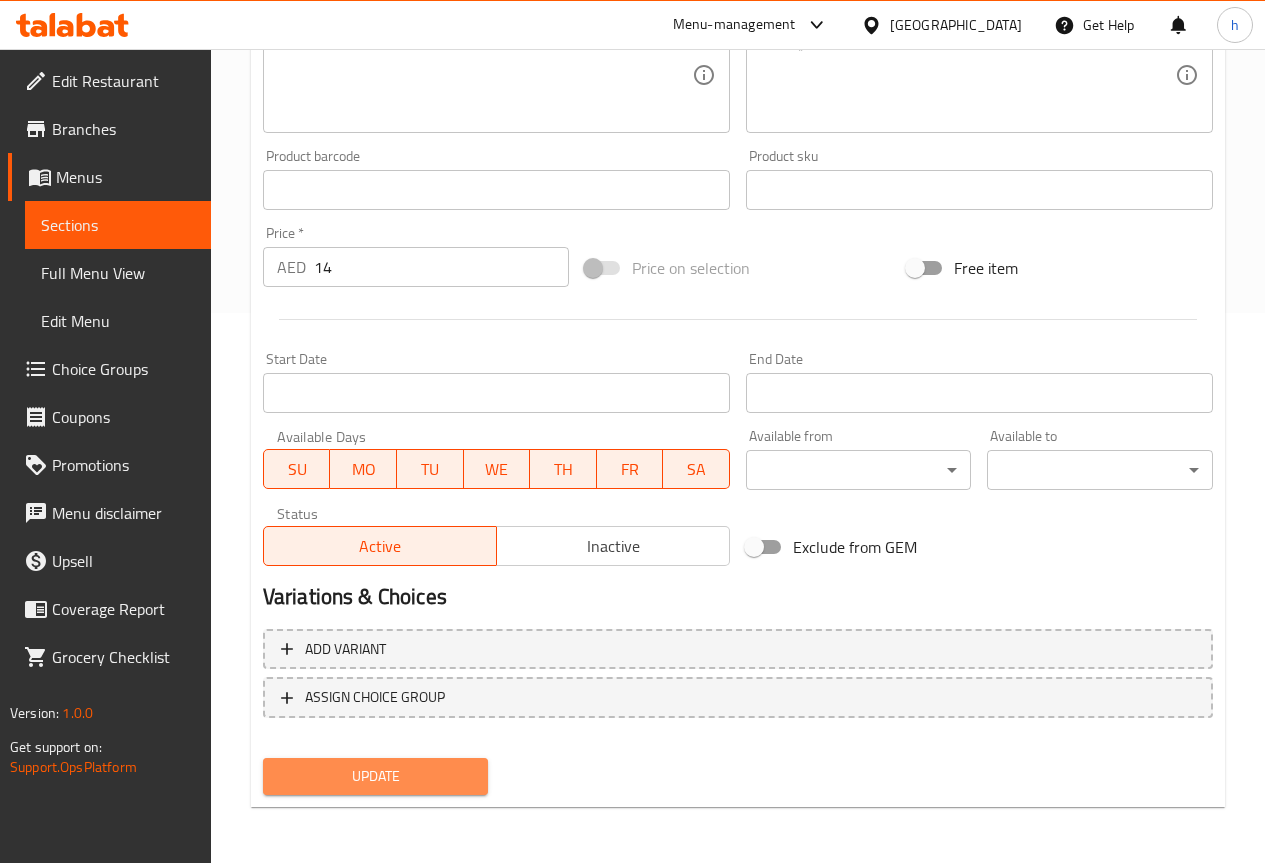 click on "Update" at bounding box center (376, 776) 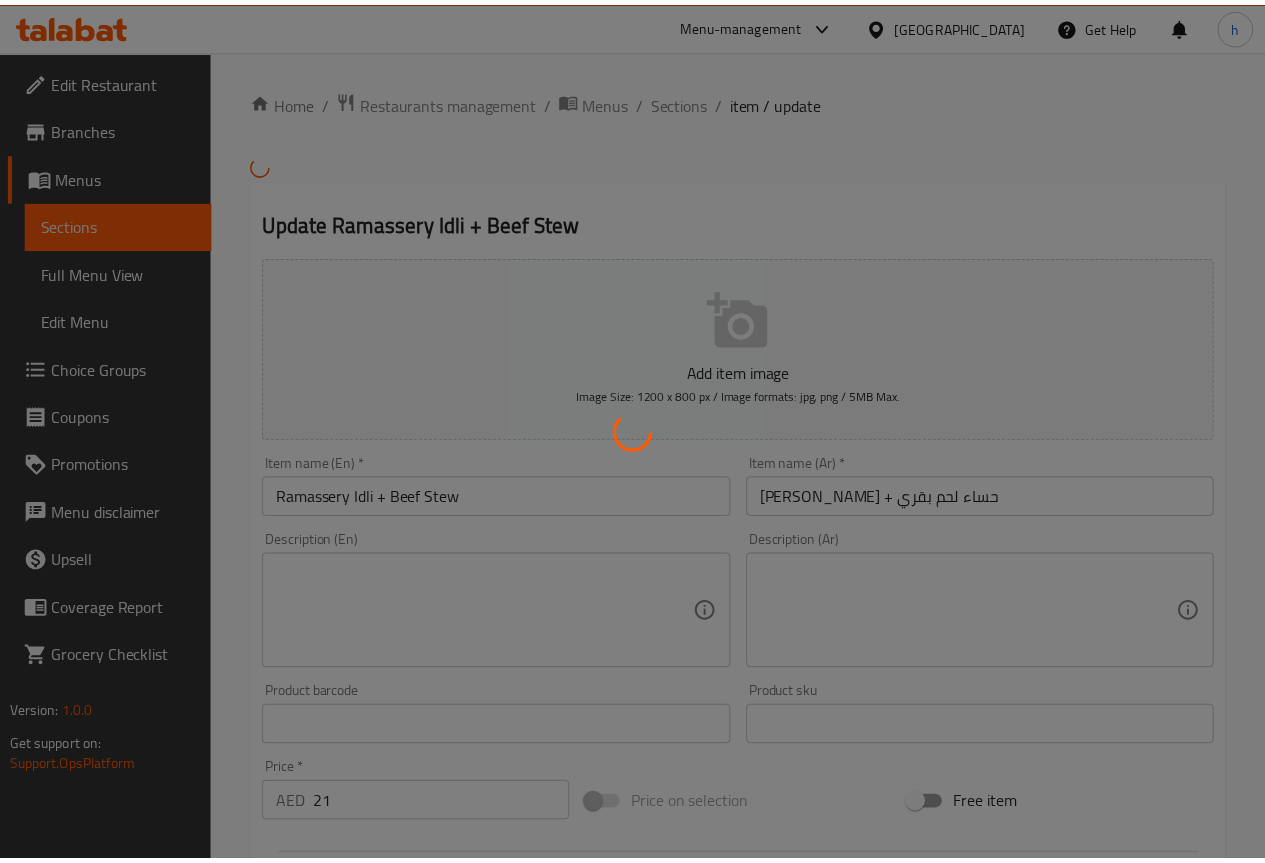 scroll, scrollTop: 0, scrollLeft: 0, axis: both 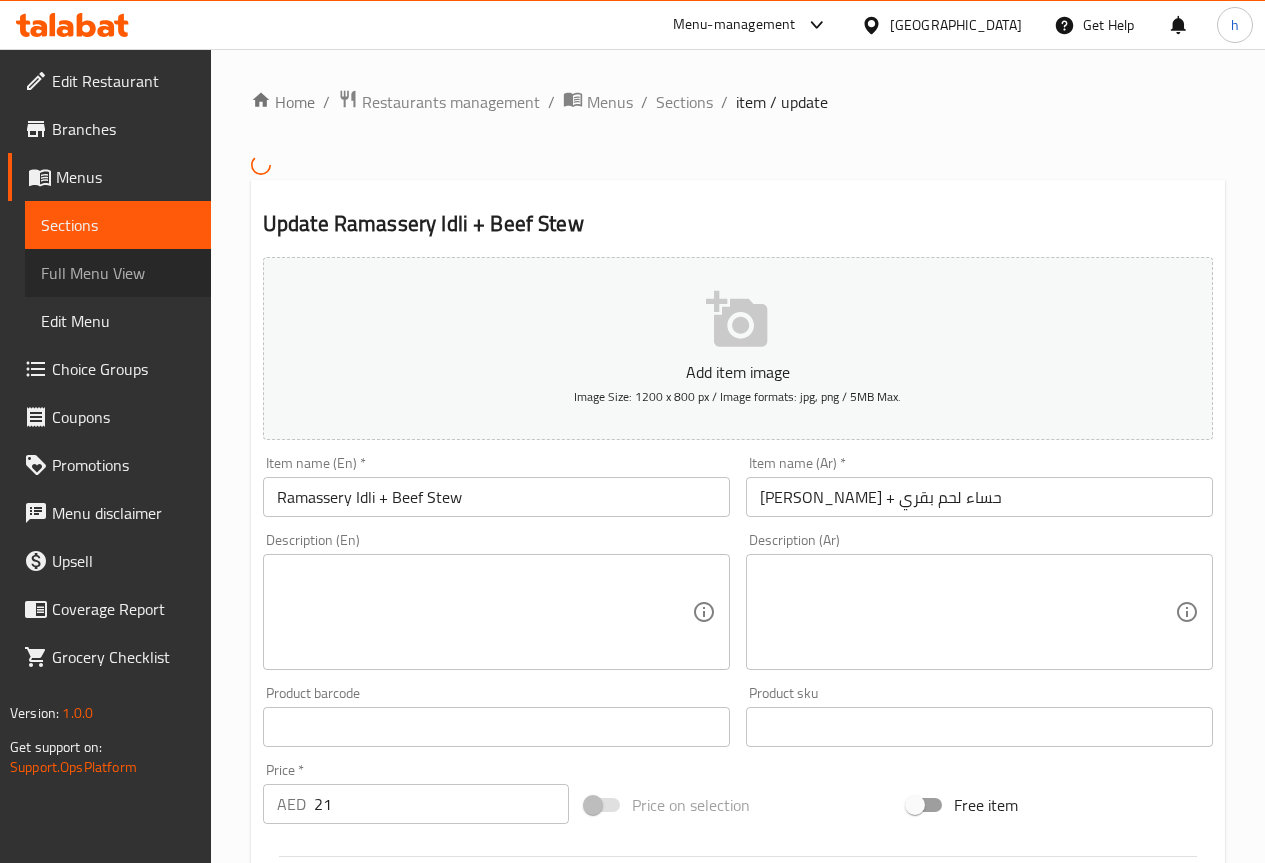 click on "Full Menu View" at bounding box center (118, 273) 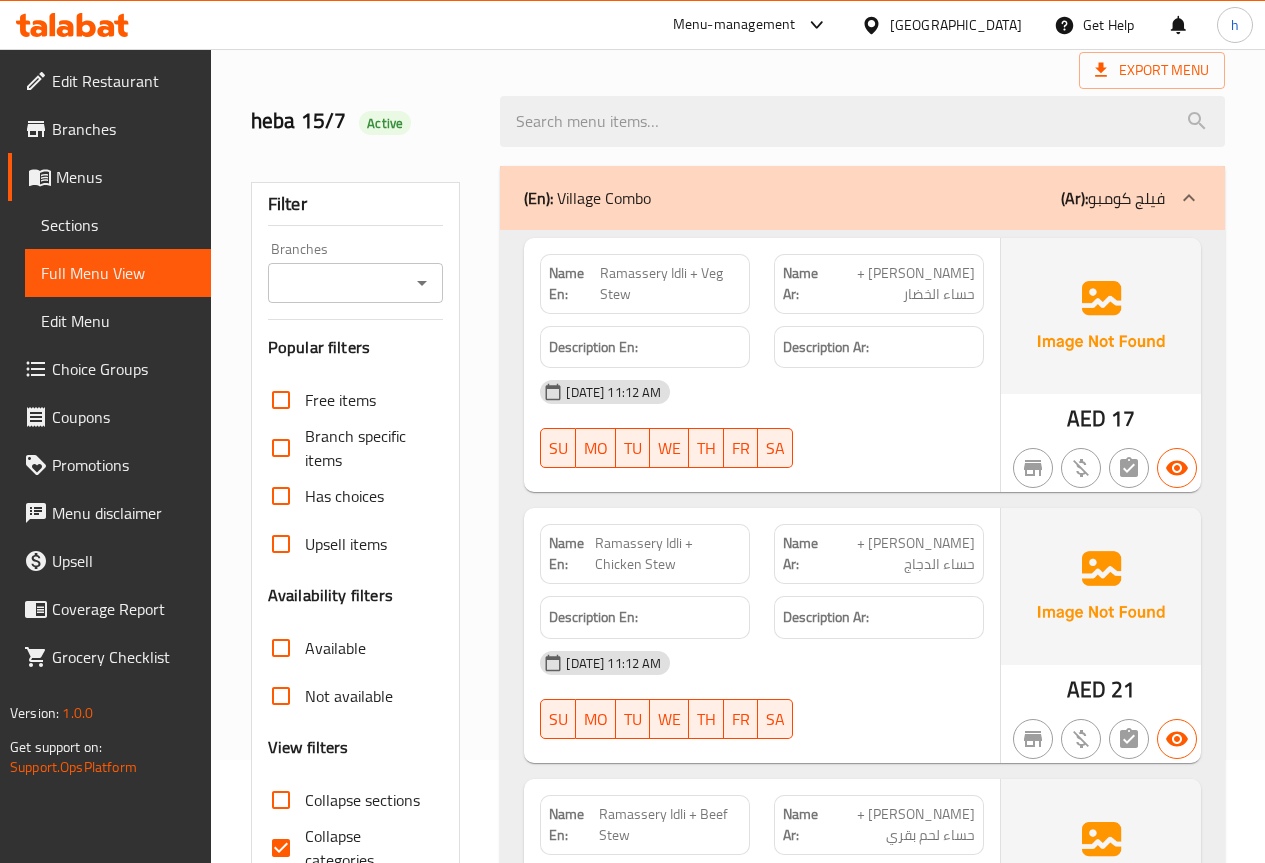 scroll, scrollTop: 200, scrollLeft: 0, axis: vertical 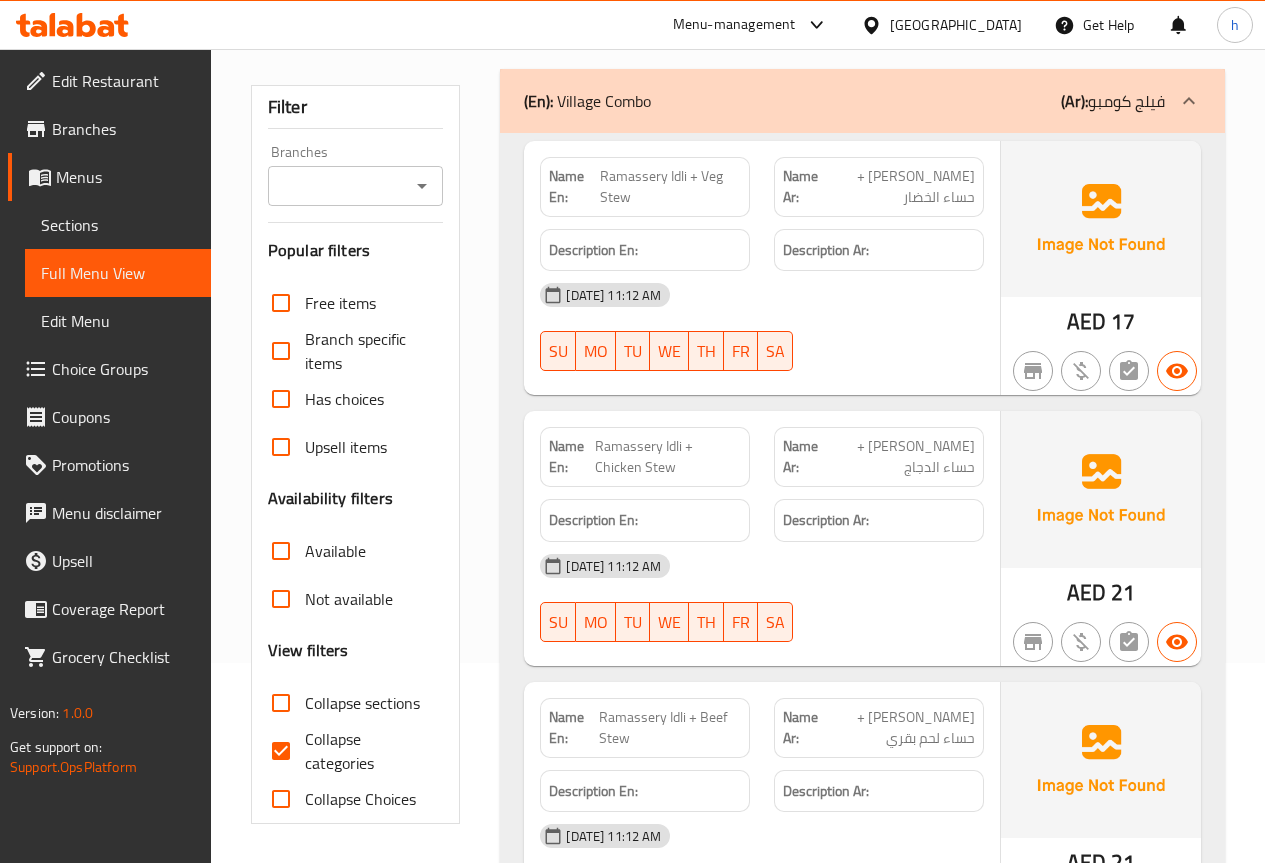 click on "Collapse categories" at bounding box center [366, 751] 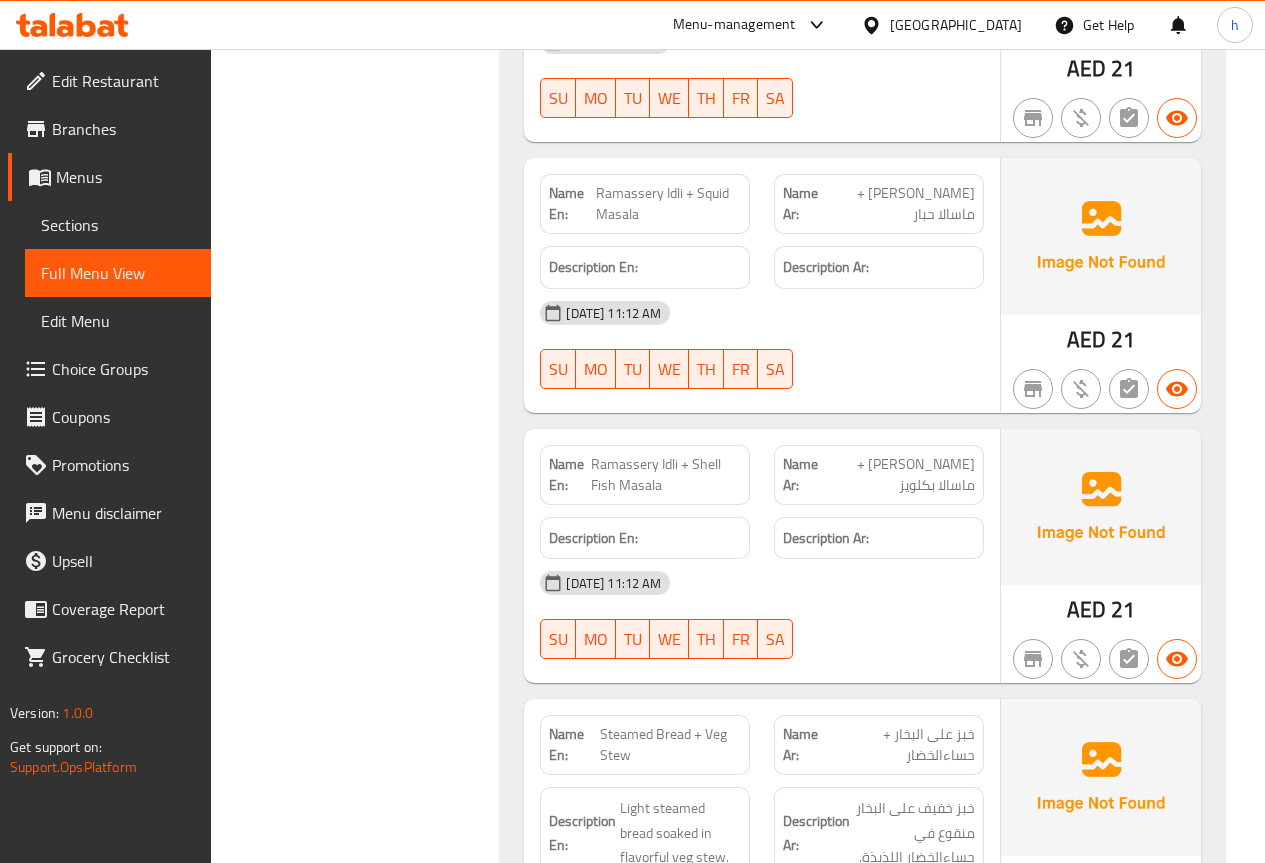 scroll, scrollTop: 1000, scrollLeft: 0, axis: vertical 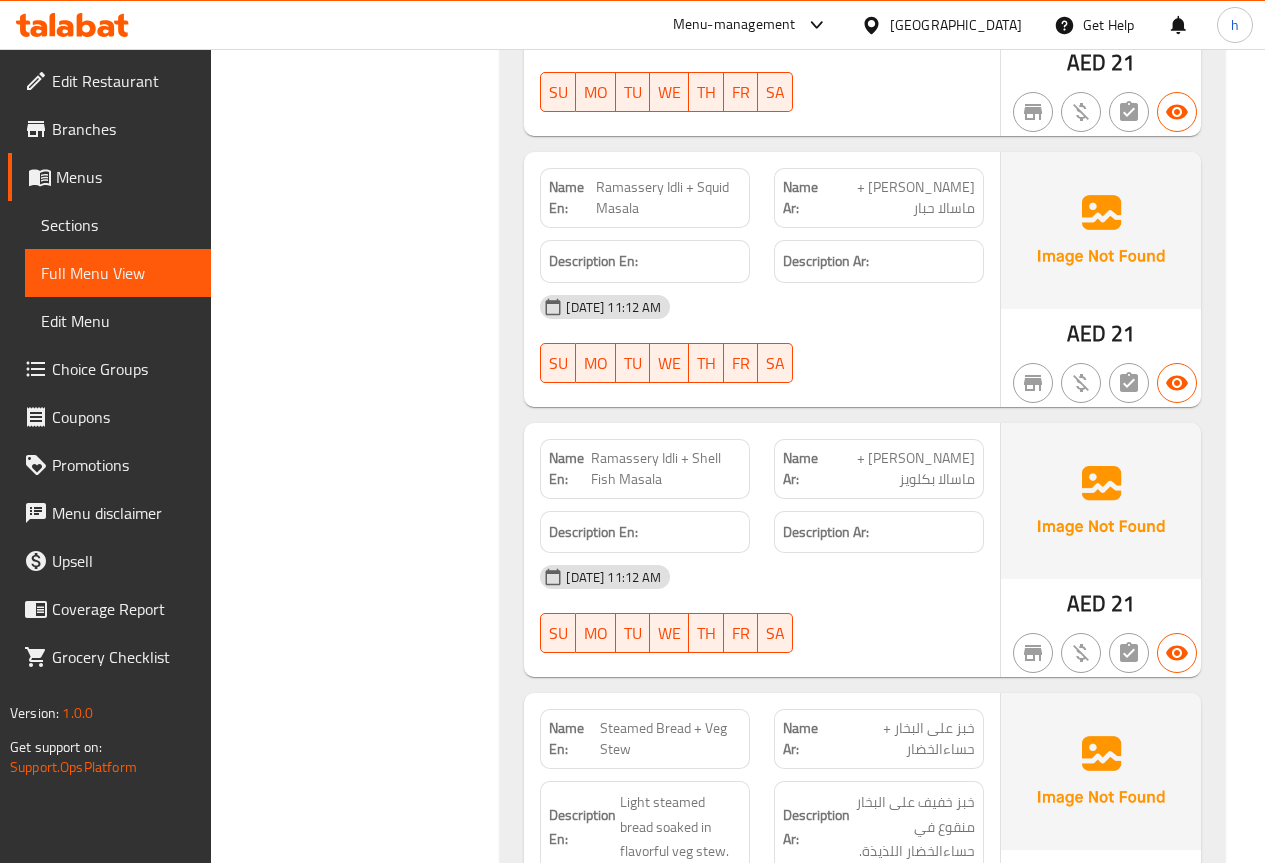 click on "Ramassery Idli + Shell Fish Masala" at bounding box center (666, 469) 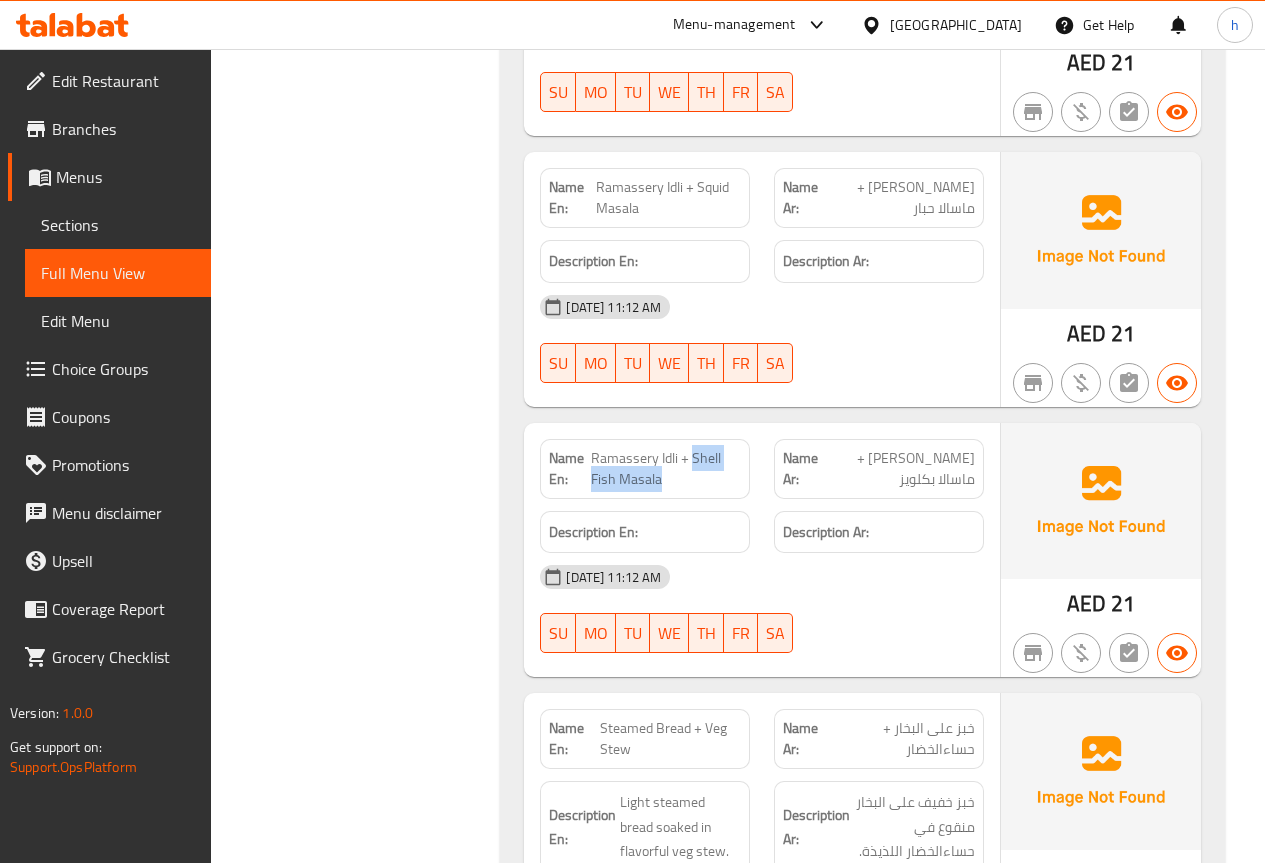 drag, startPoint x: 692, startPoint y: 452, endPoint x: 726, endPoint y: 469, distance: 38.013157 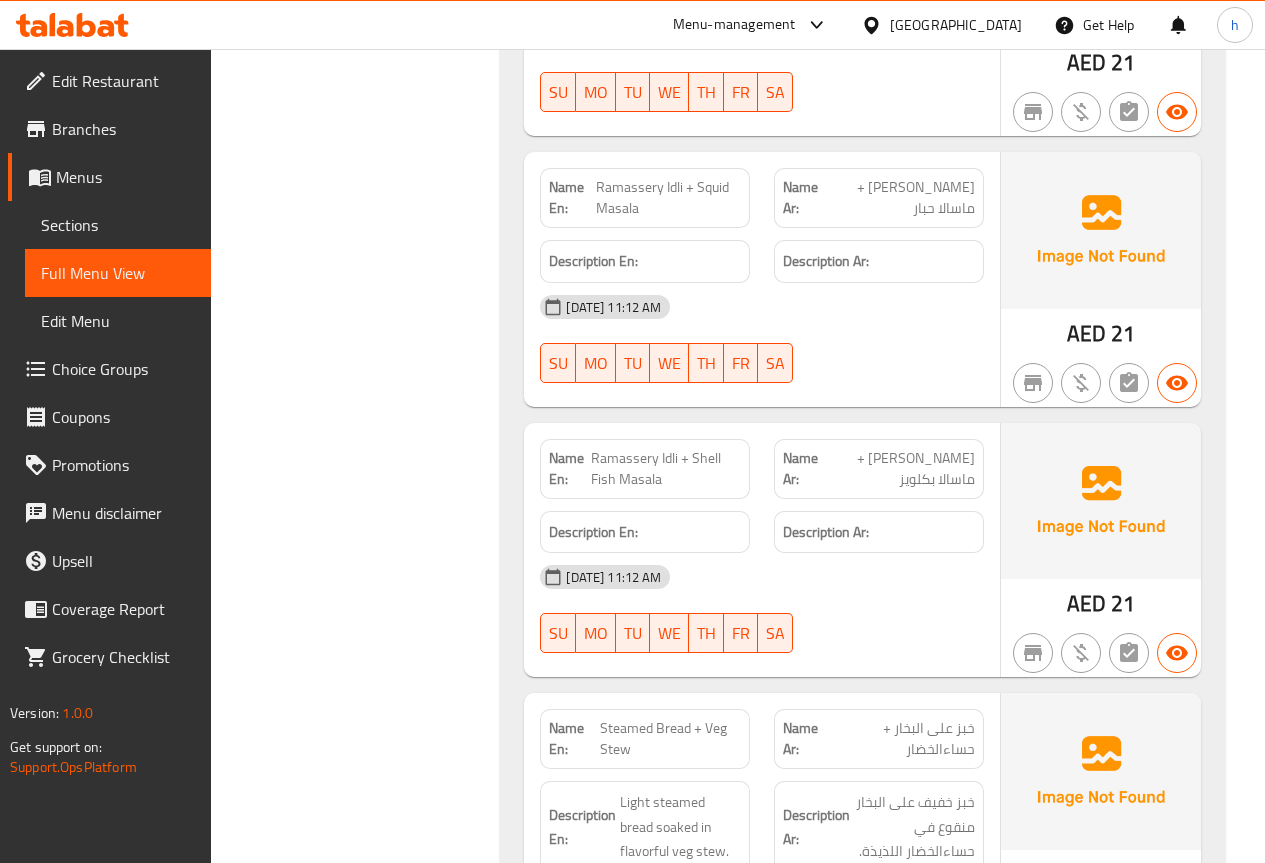 click on "[PERSON_NAME] + ماسالا بكلويز" at bounding box center [899, 469] 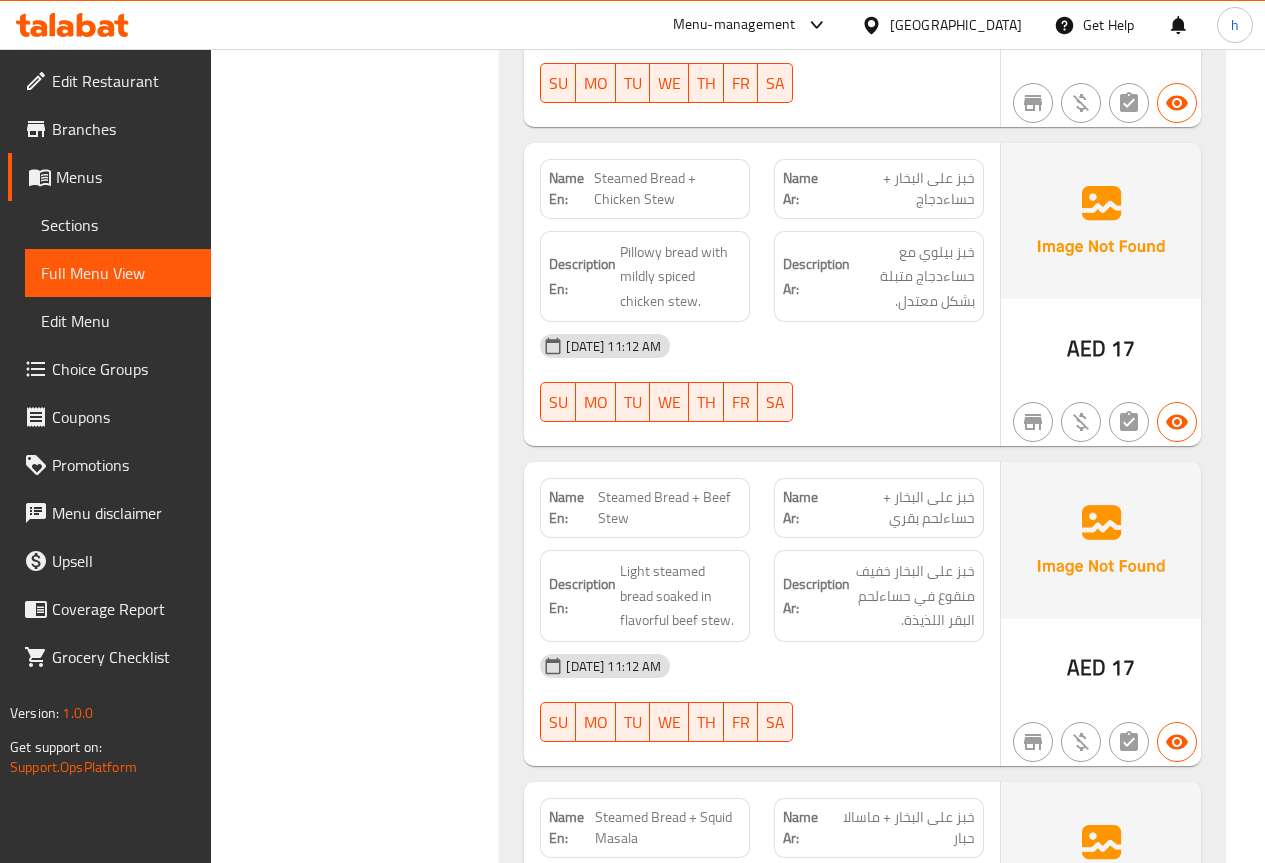 scroll, scrollTop: 1900, scrollLeft: 0, axis: vertical 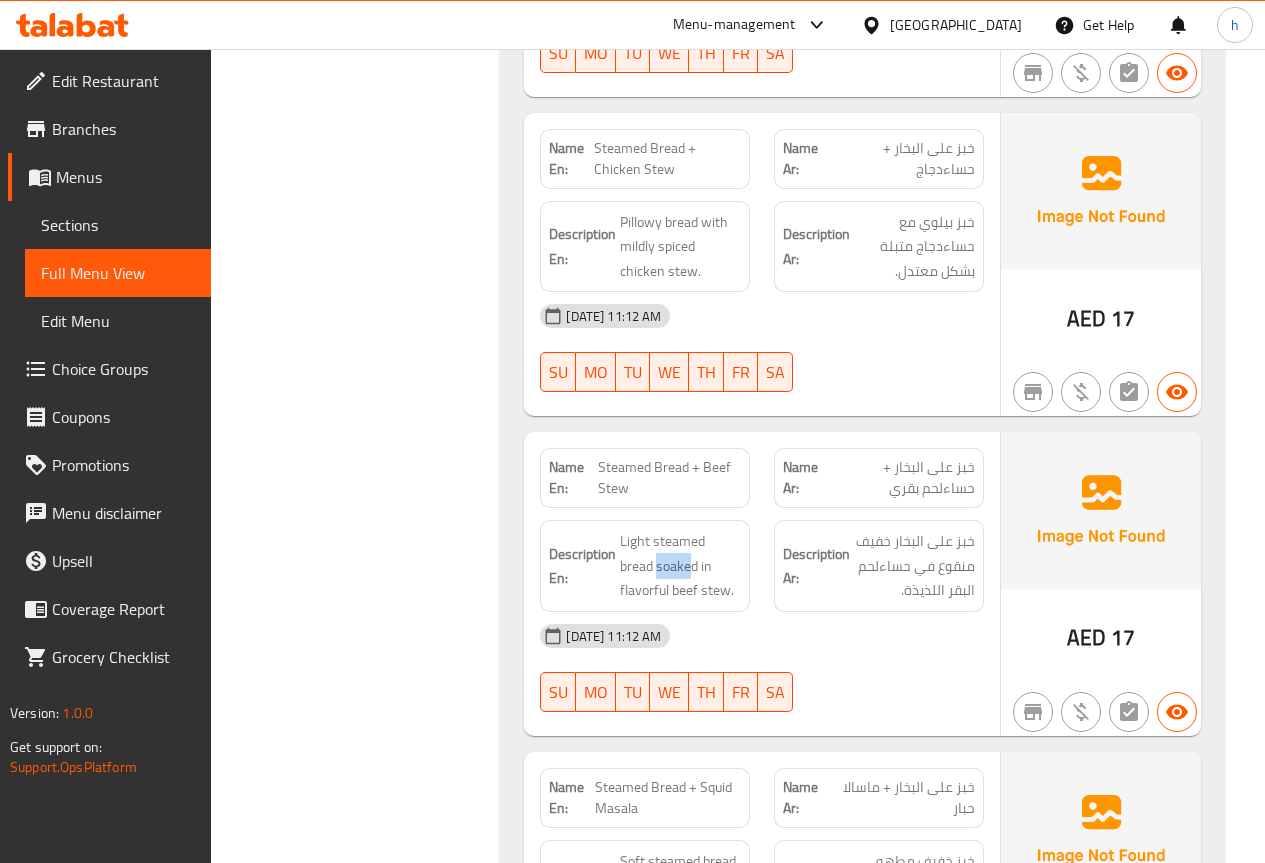 drag, startPoint x: 653, startPoint y: 563, endPoint x: 619, endPoint y: 562, distance: 34.0147 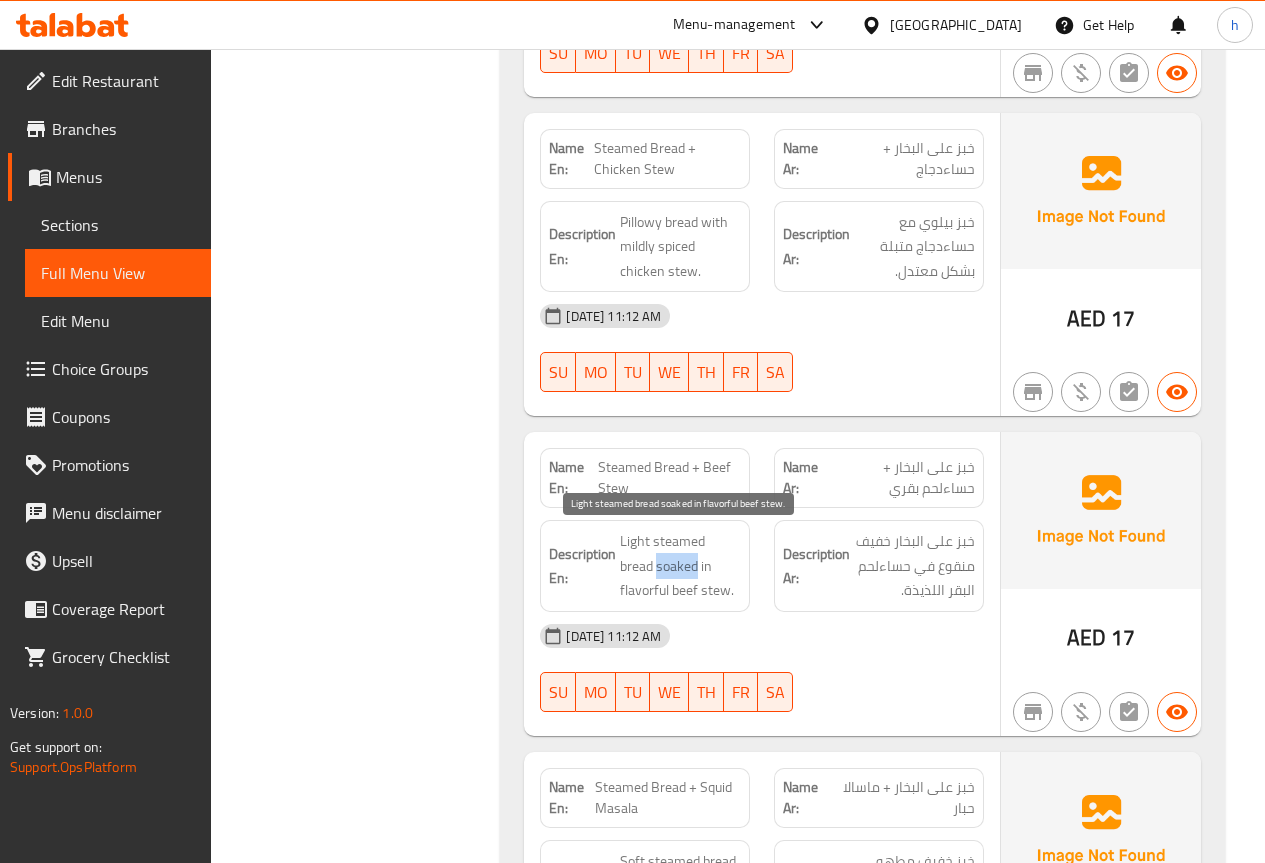 drag, startPoint x: 660, startPoint y: 564, endPoint x: 619, endPoint y: 554, distance: 42.201897 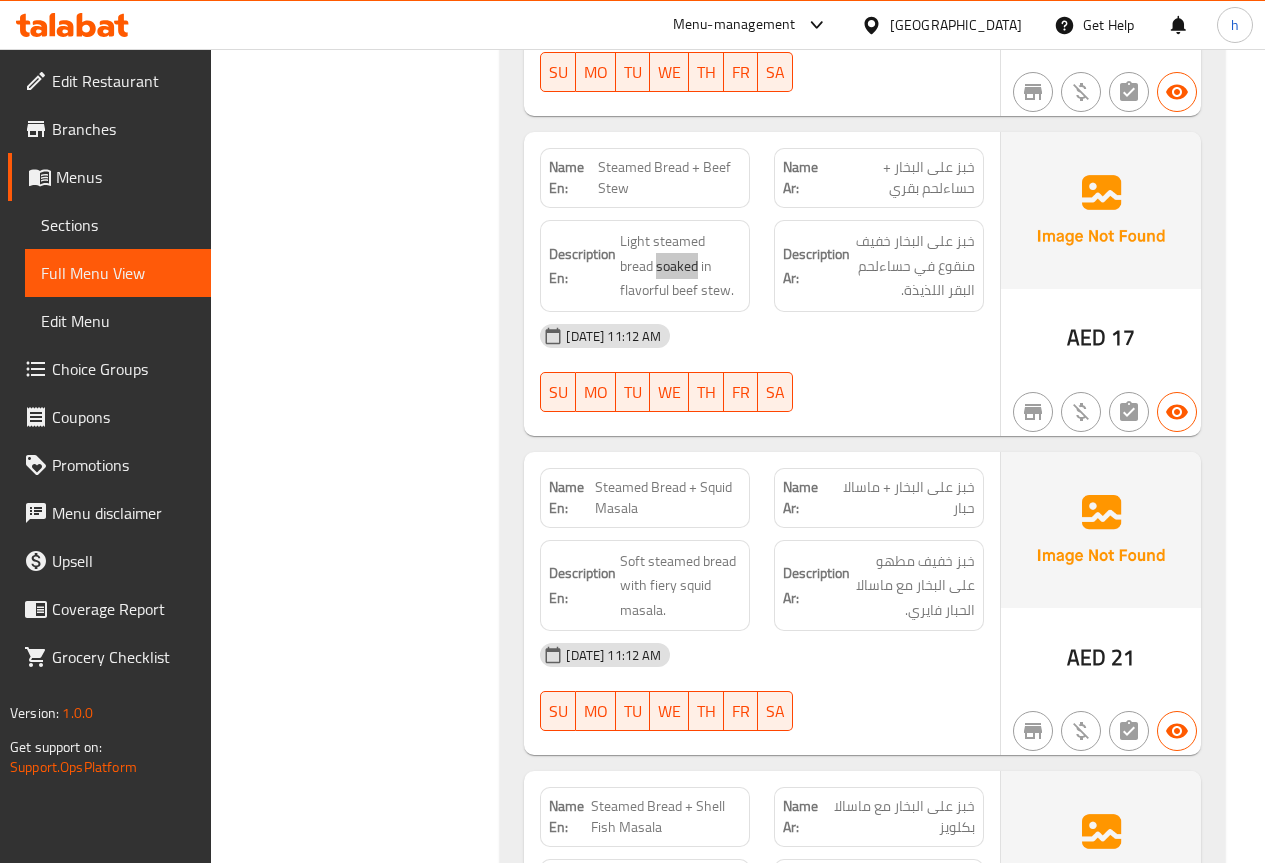 scroll, scrollTop: 2300, scrollLeft: 0, axis: vertical 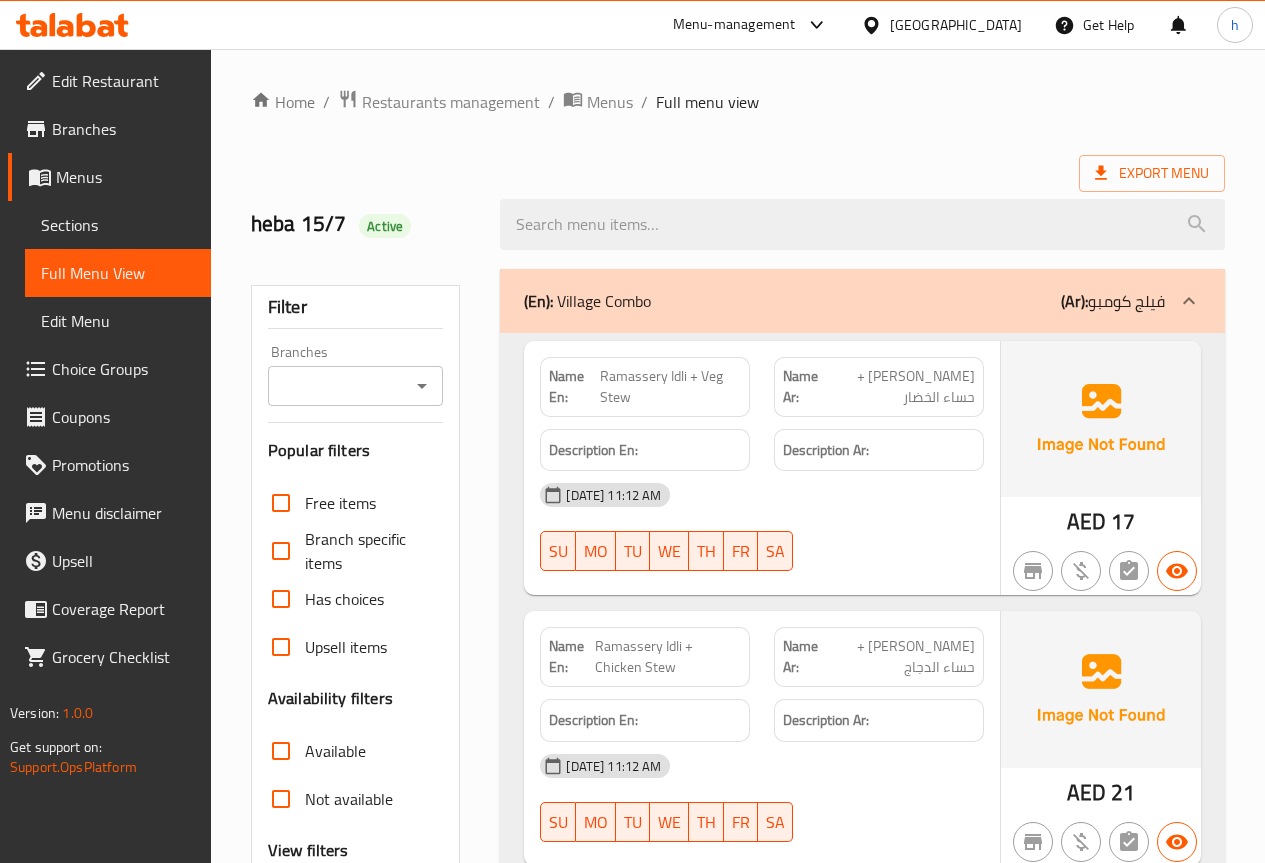 click on "(En):   Village Combo (Ar): فيلج كومبو" at bounding box center (862, 301) 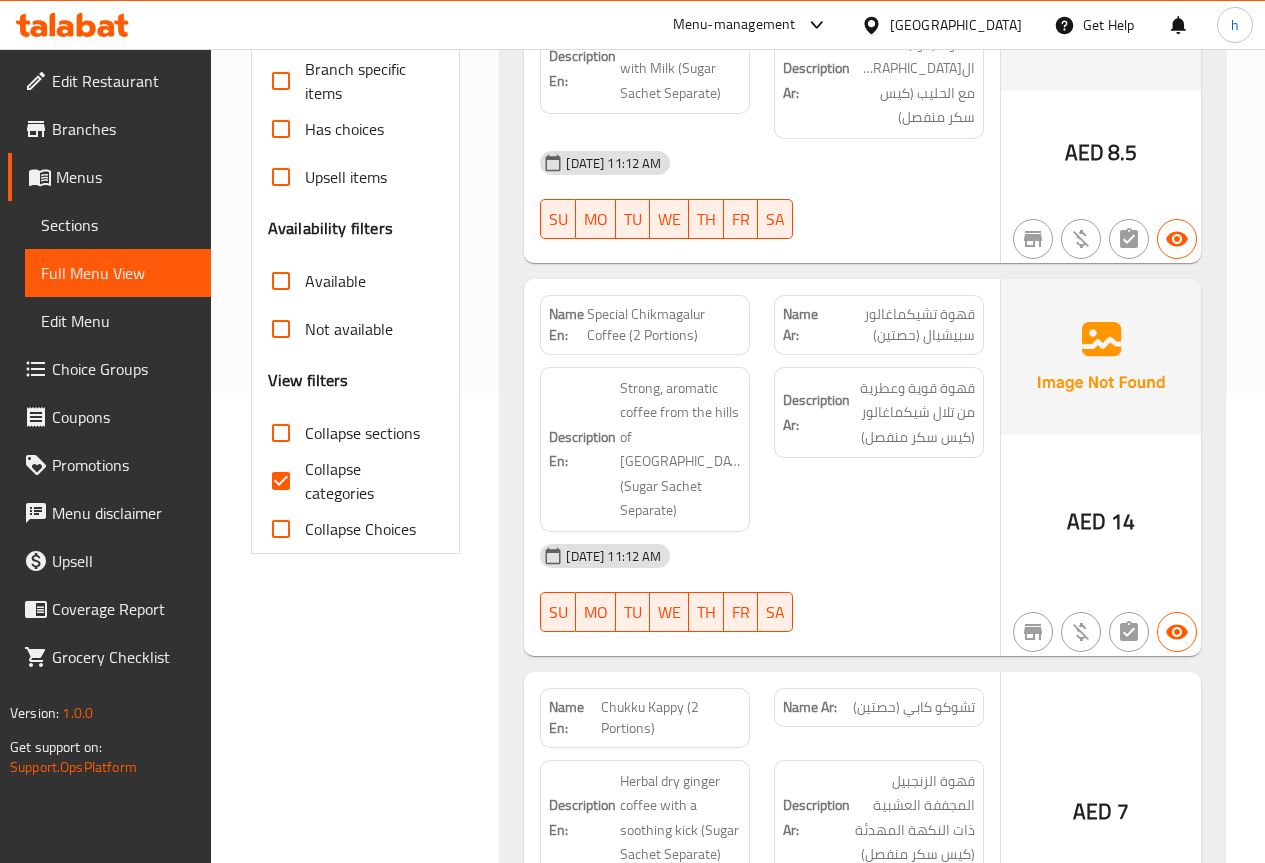 scroll, scrollTop: 500, scrollLeft: 0, axis: vertical 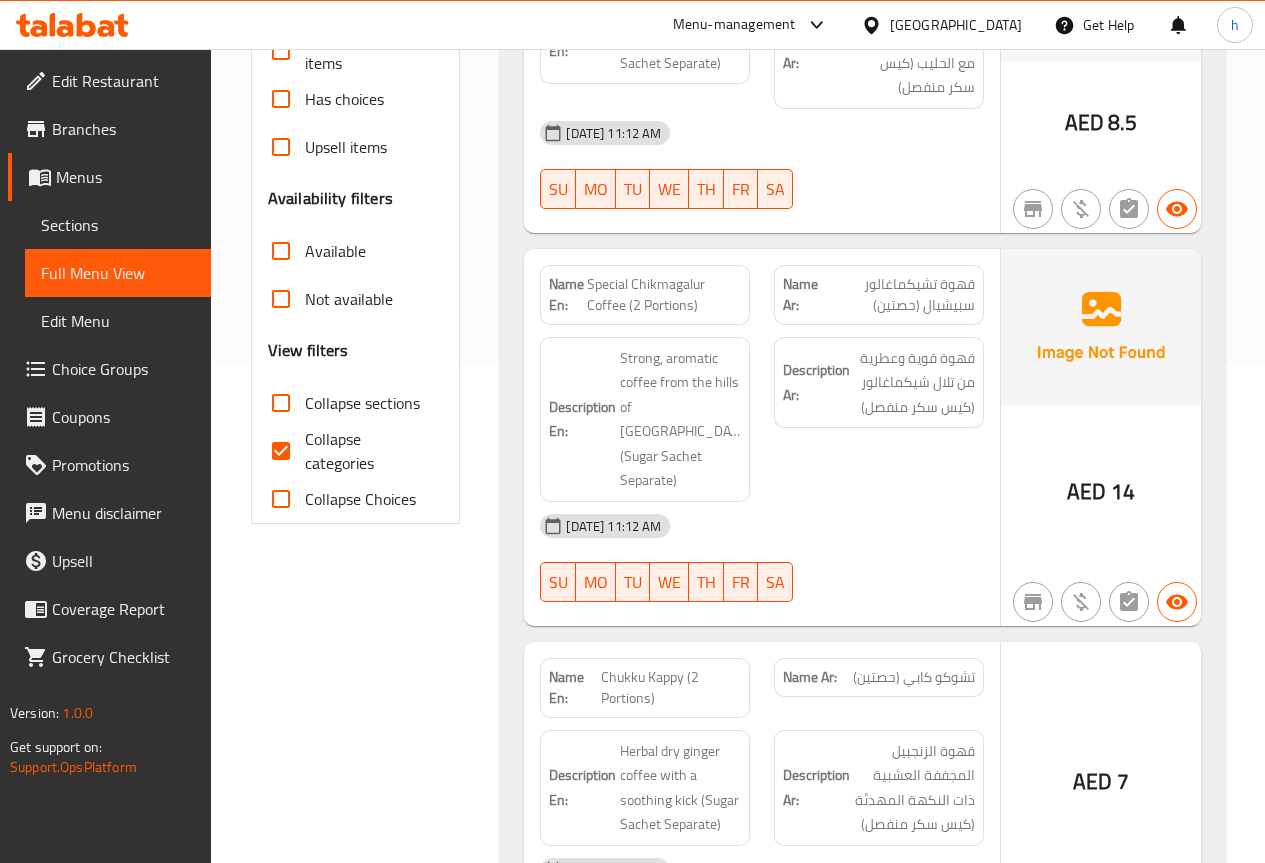 click on "Collapse categories" at bounding box center [281, 451] 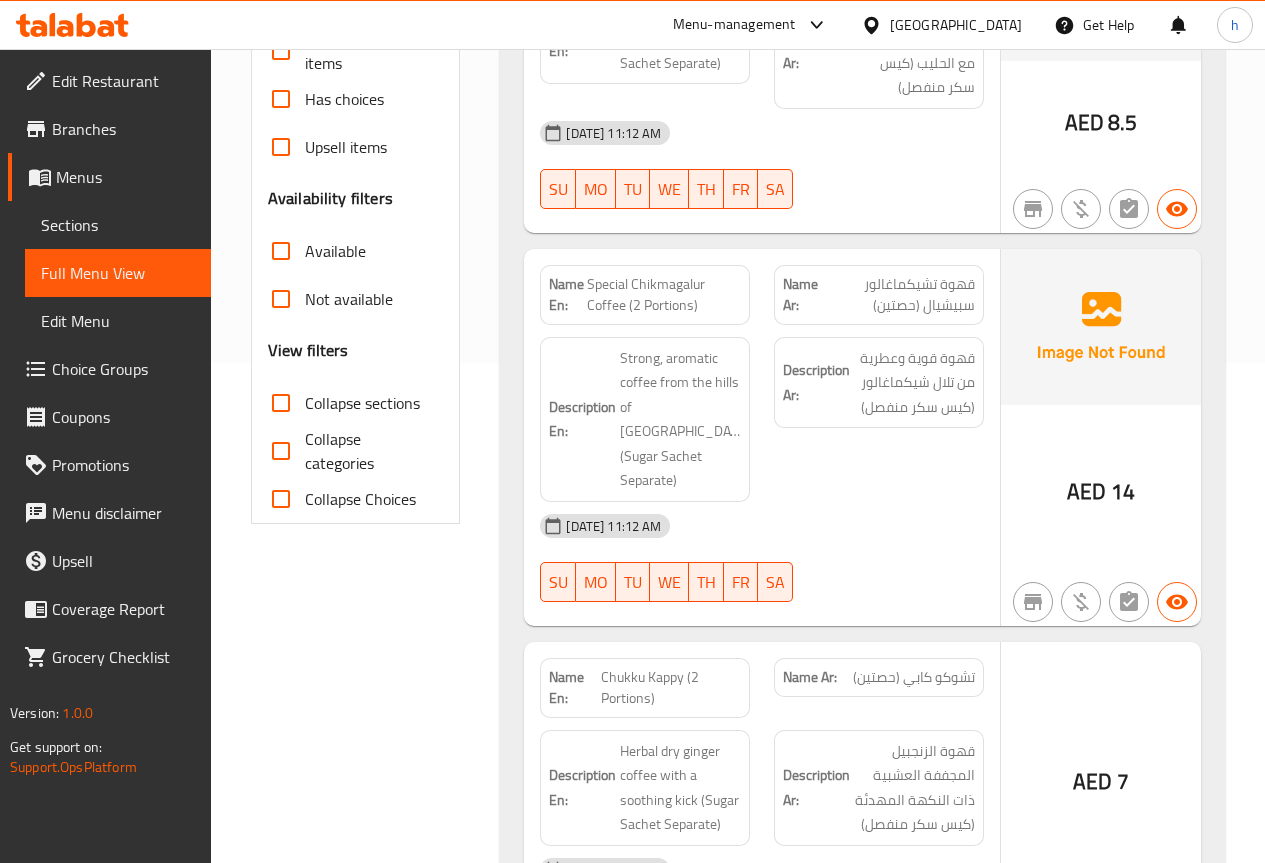 scroll, scrollTop: 400, scrollLeft: 0, axis: vertical 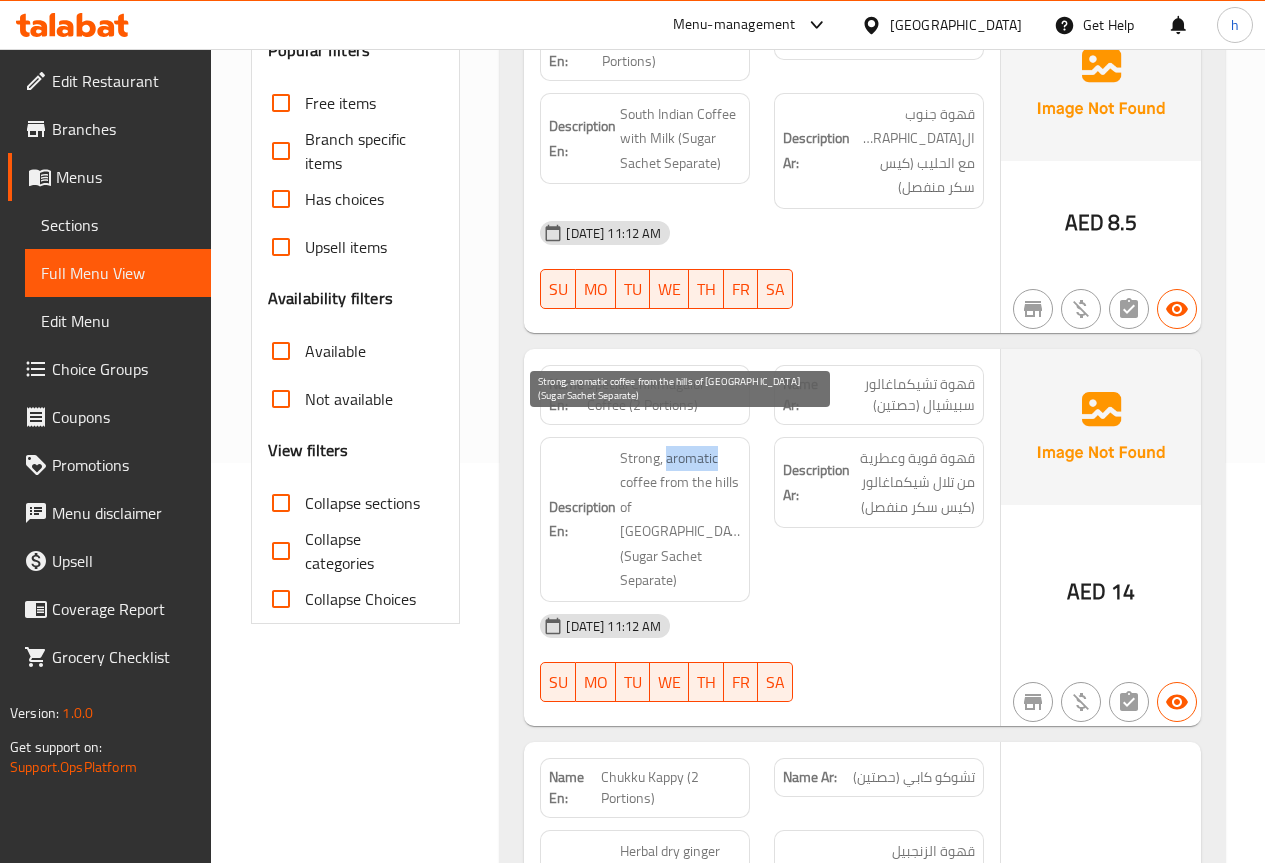 drag, startPoint x: 669, startPoint y: 434, endPoint x: 713, endPoint y: 435, distance: 44.011364 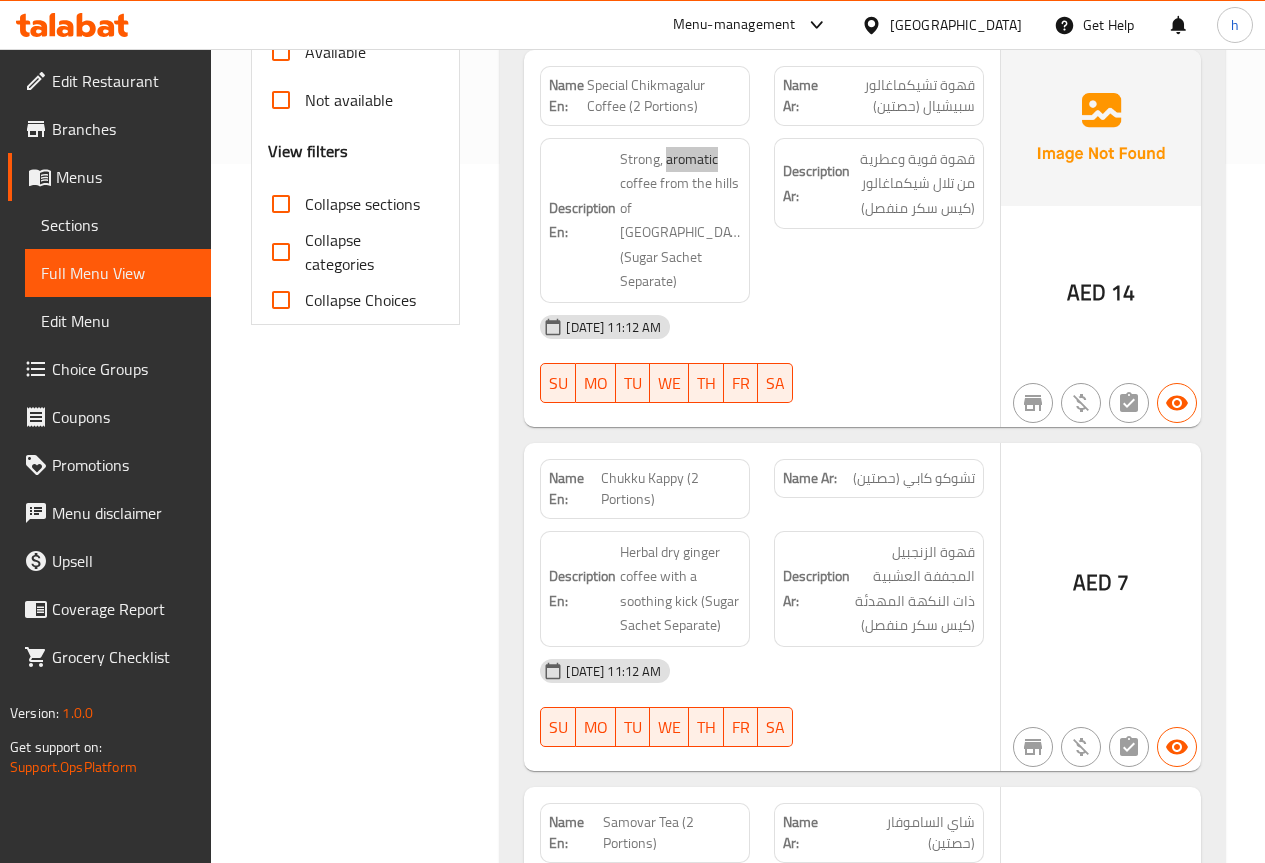 scroll, scrollTop: 700, scrollLeft: 0, axis: vertical 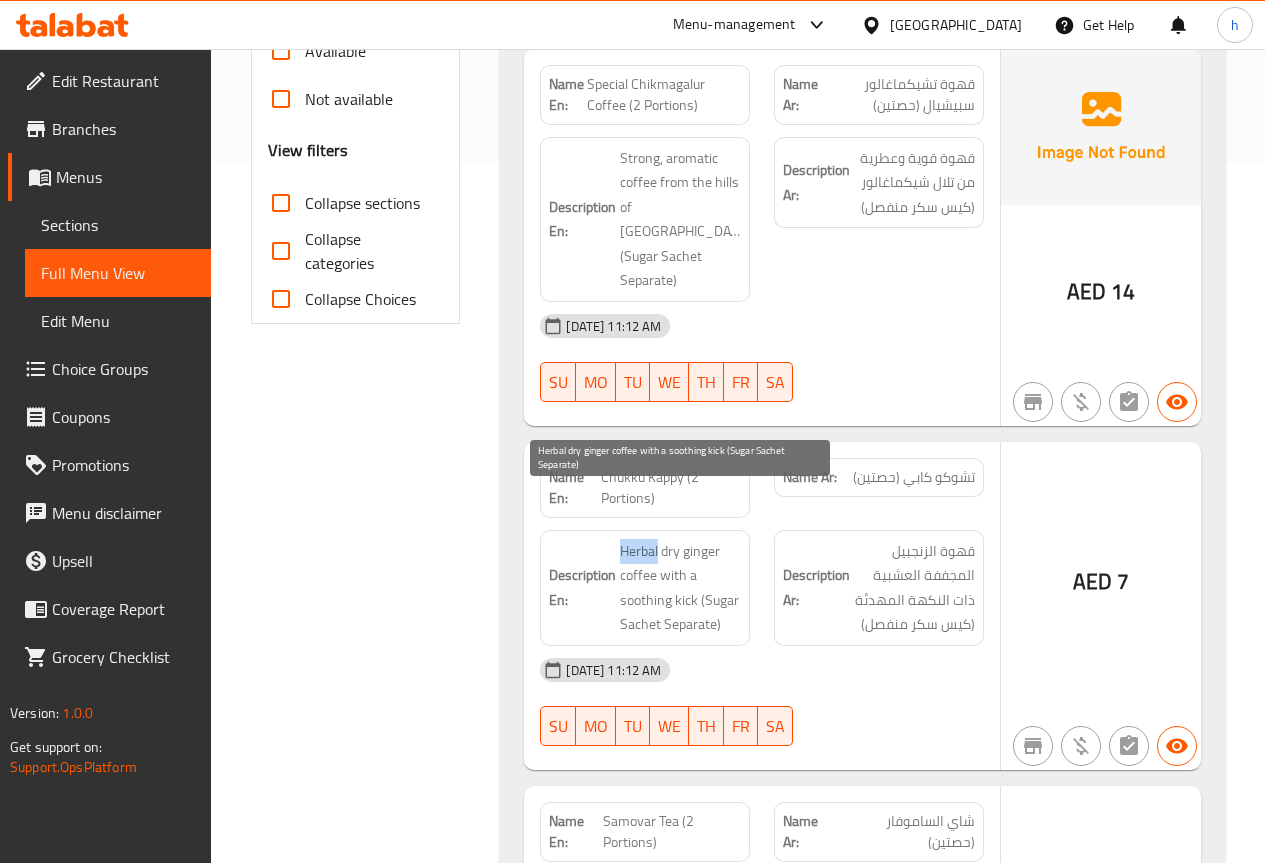 drag, startPoint x: 658, startPoint y: 500, endPoint x: 623, endPoint y: 494, distance: 35.510563 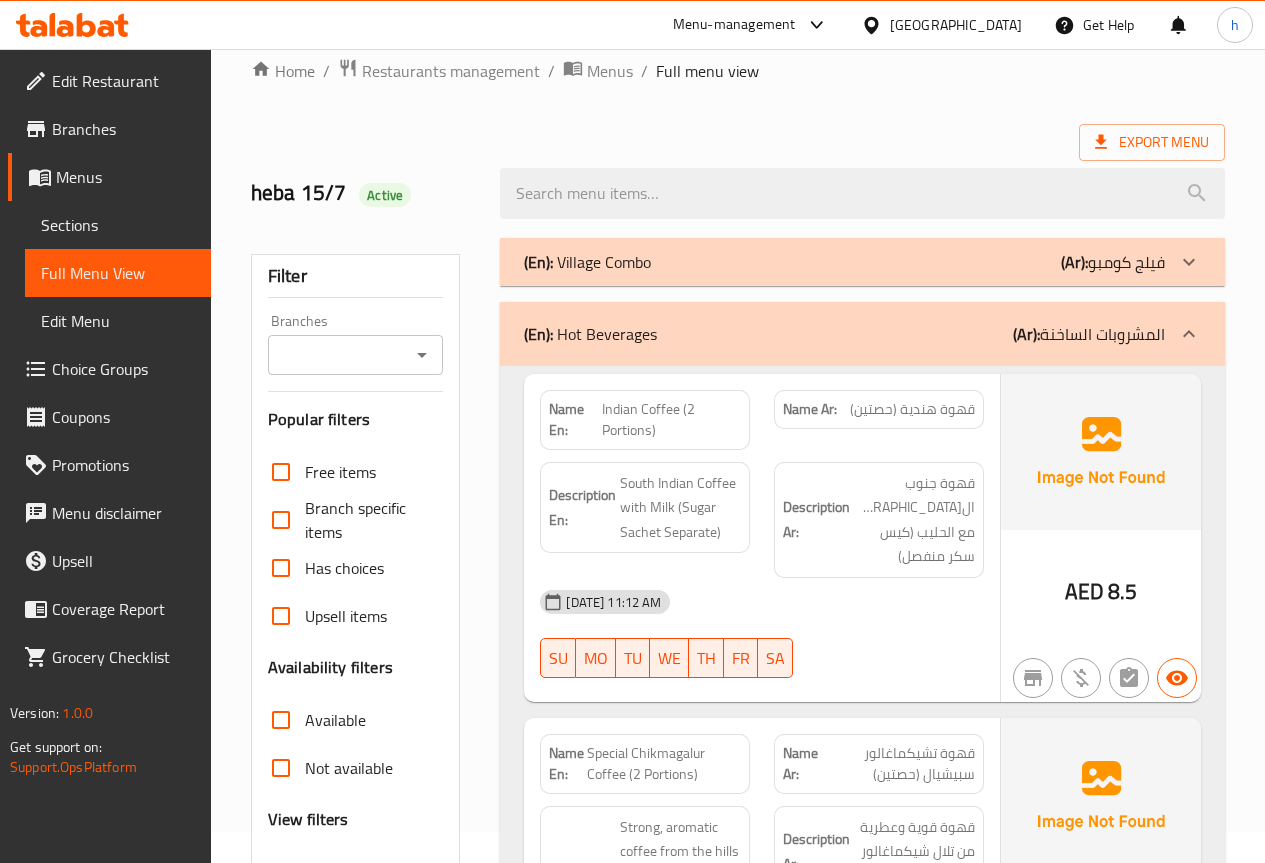 scroll, scrollTop: 0, scrollLeft: 0, axis: both 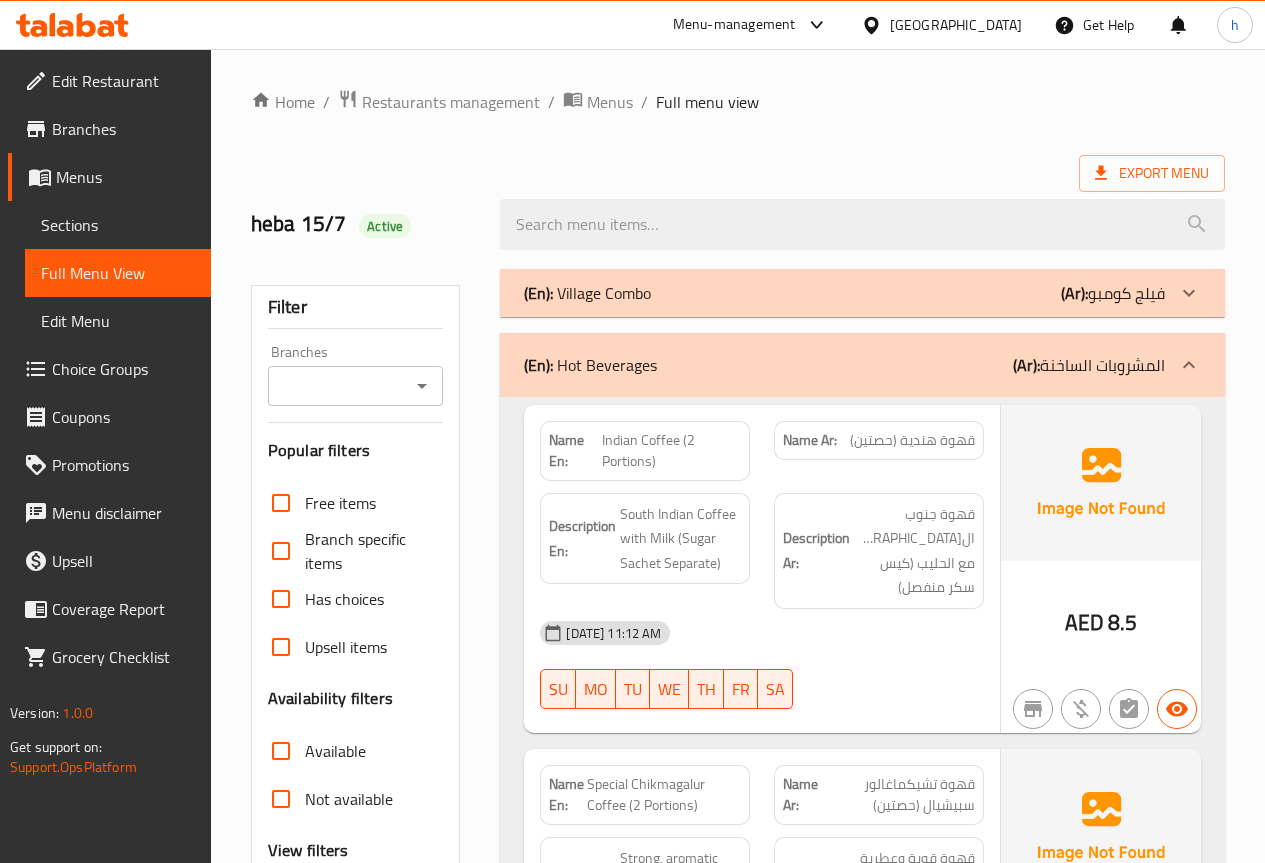 click on "(Ar):" at bounding box center (1026, 365) 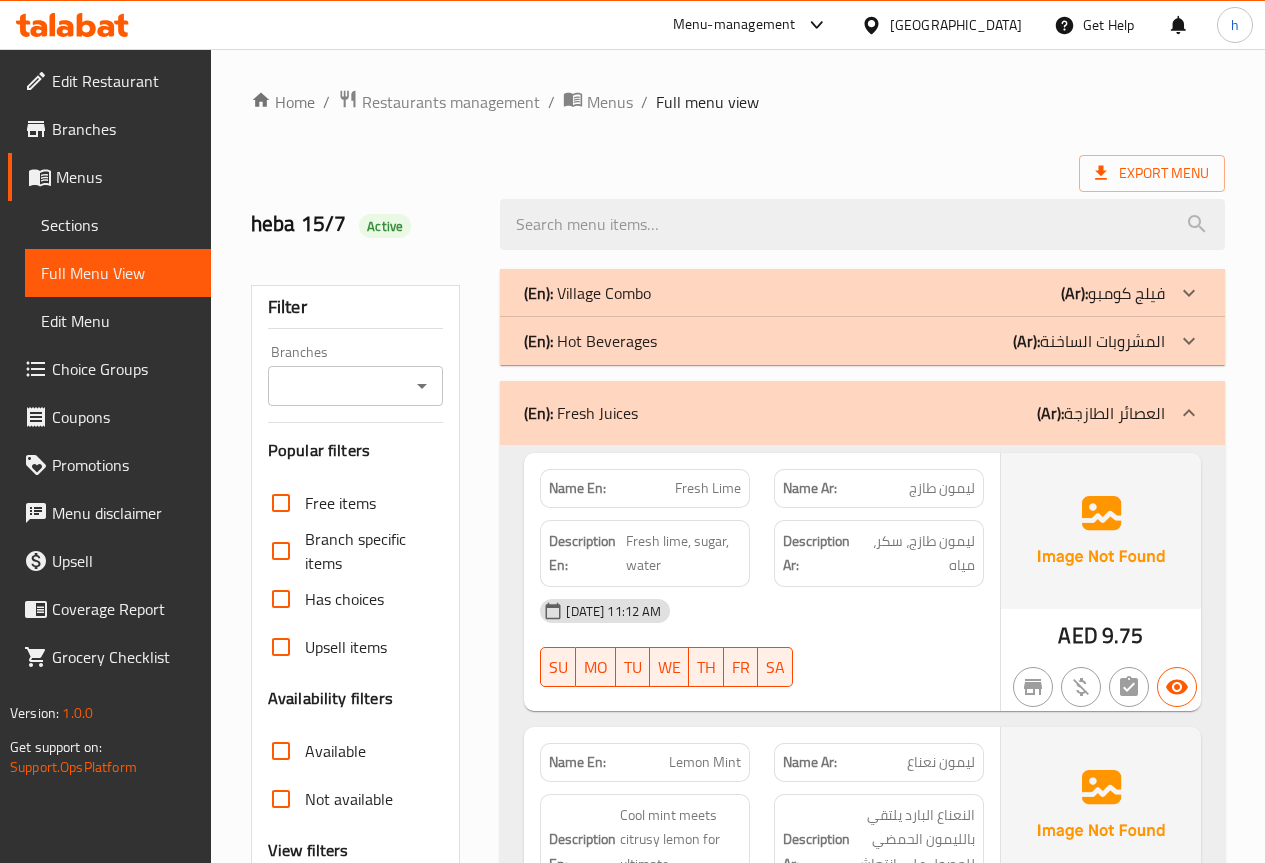 click on "(Ar): المشروبات الساخنة" at bounding box center (1113, 293) 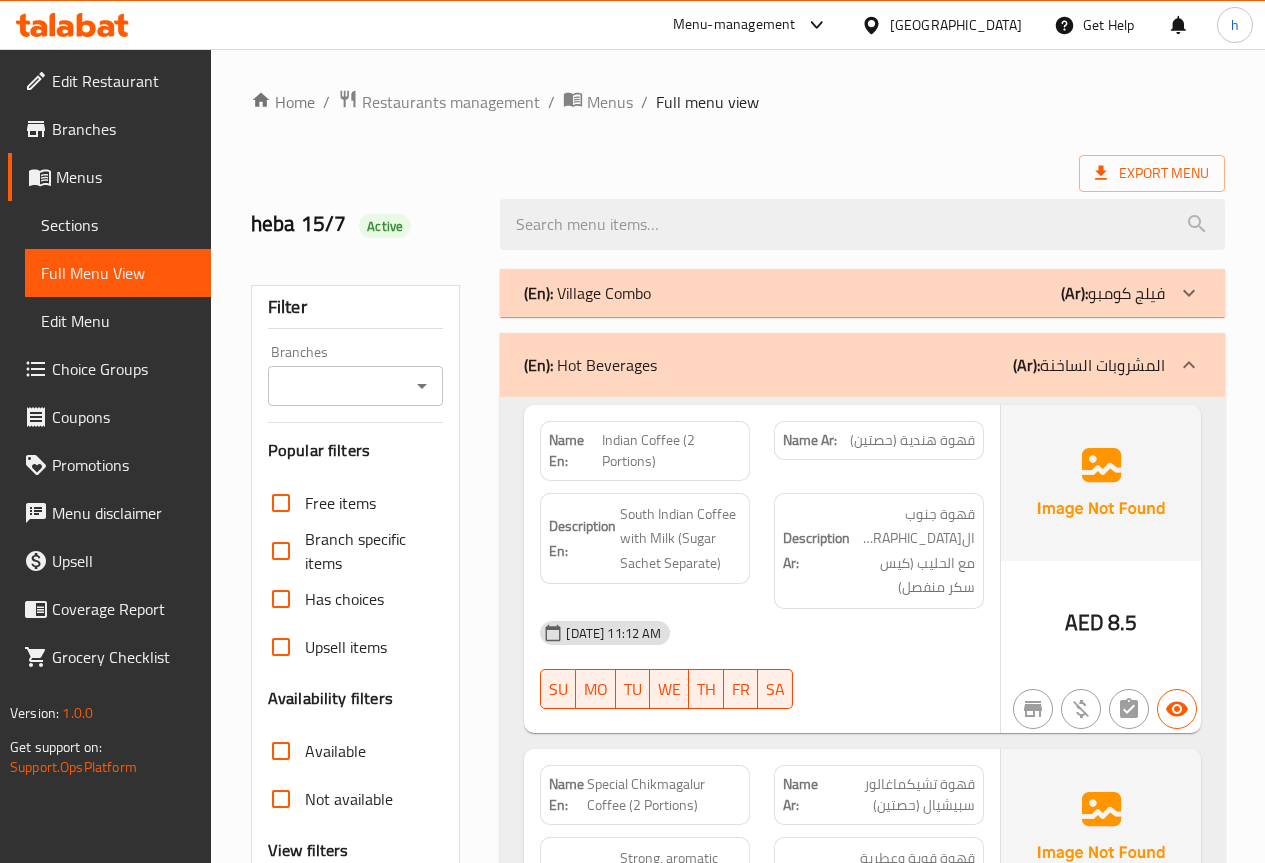 click on "(Ar):" at bounding box center (1074, 293) 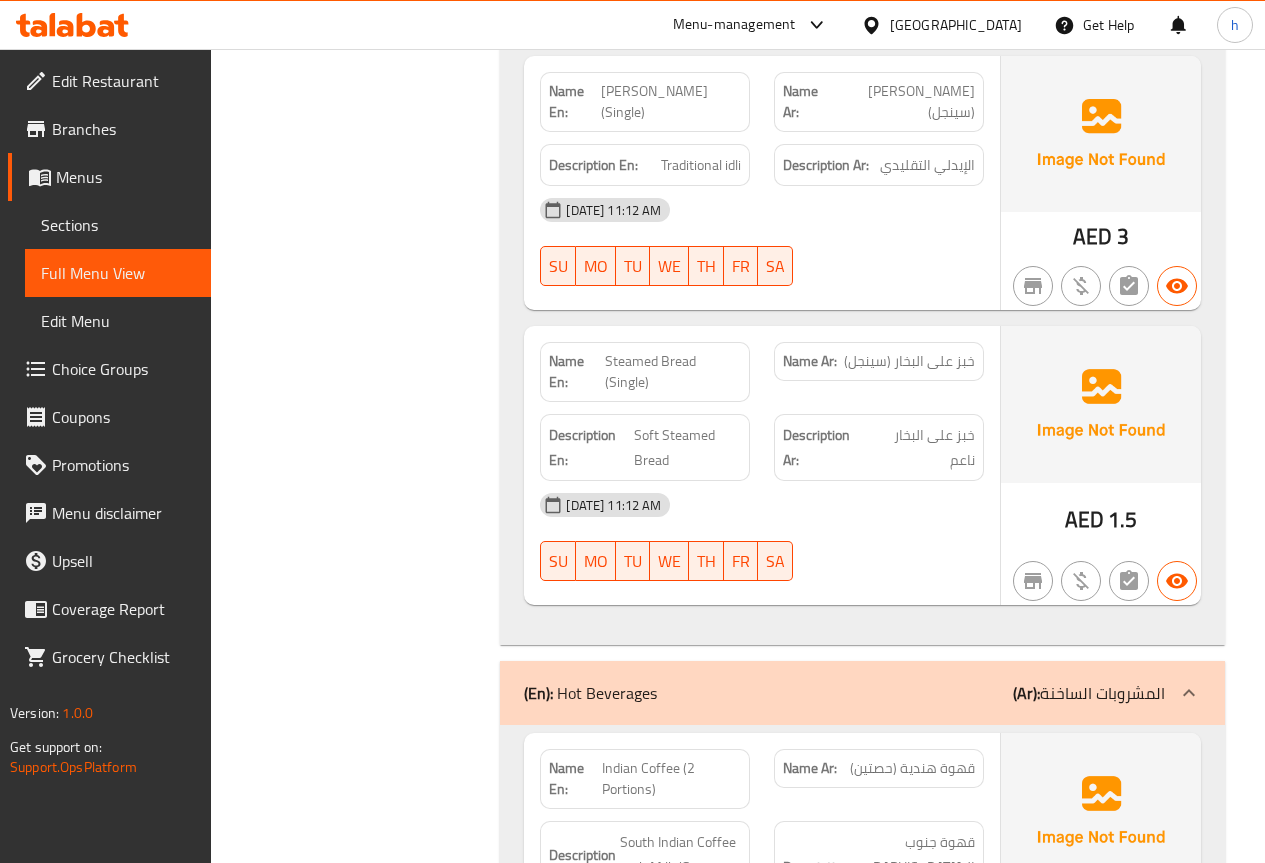 scroll, scrollTop: 3200, scrollLeft: 0, axis: vertical 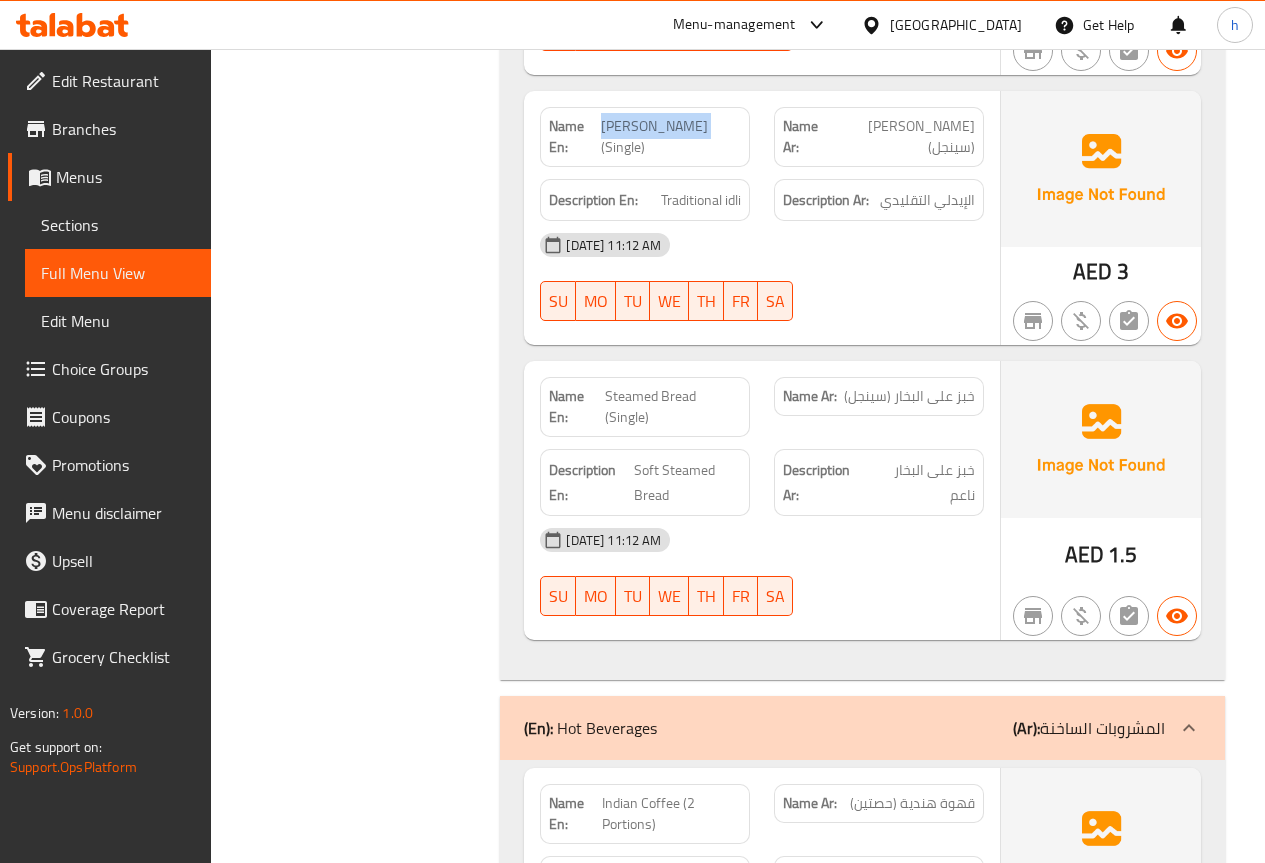 drag, startPoint x: 696, startPoint y: 124, endPoint x: 606, endPoint y: 118, distance: 90.199776 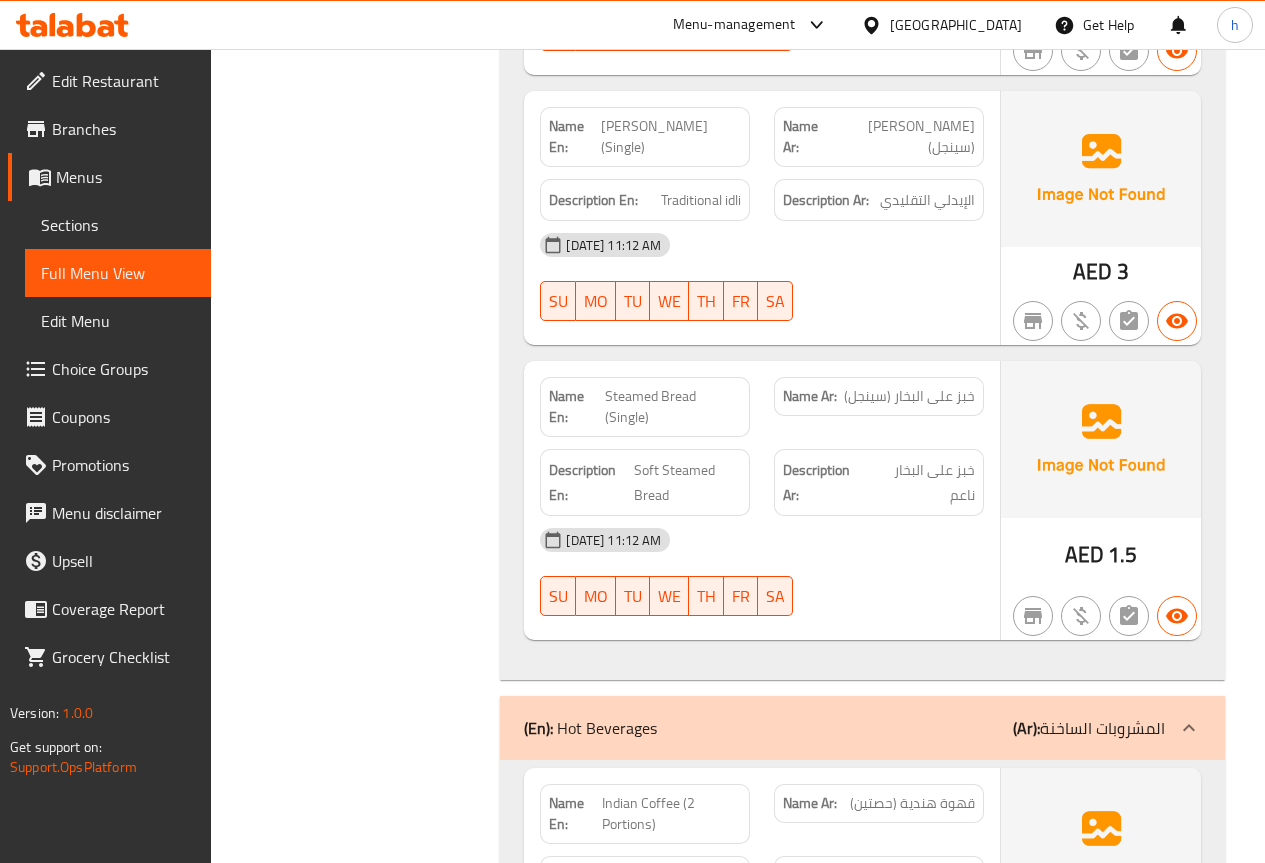click on "[PERSON_NAME] (Single)" at bounding box center [671, 137] 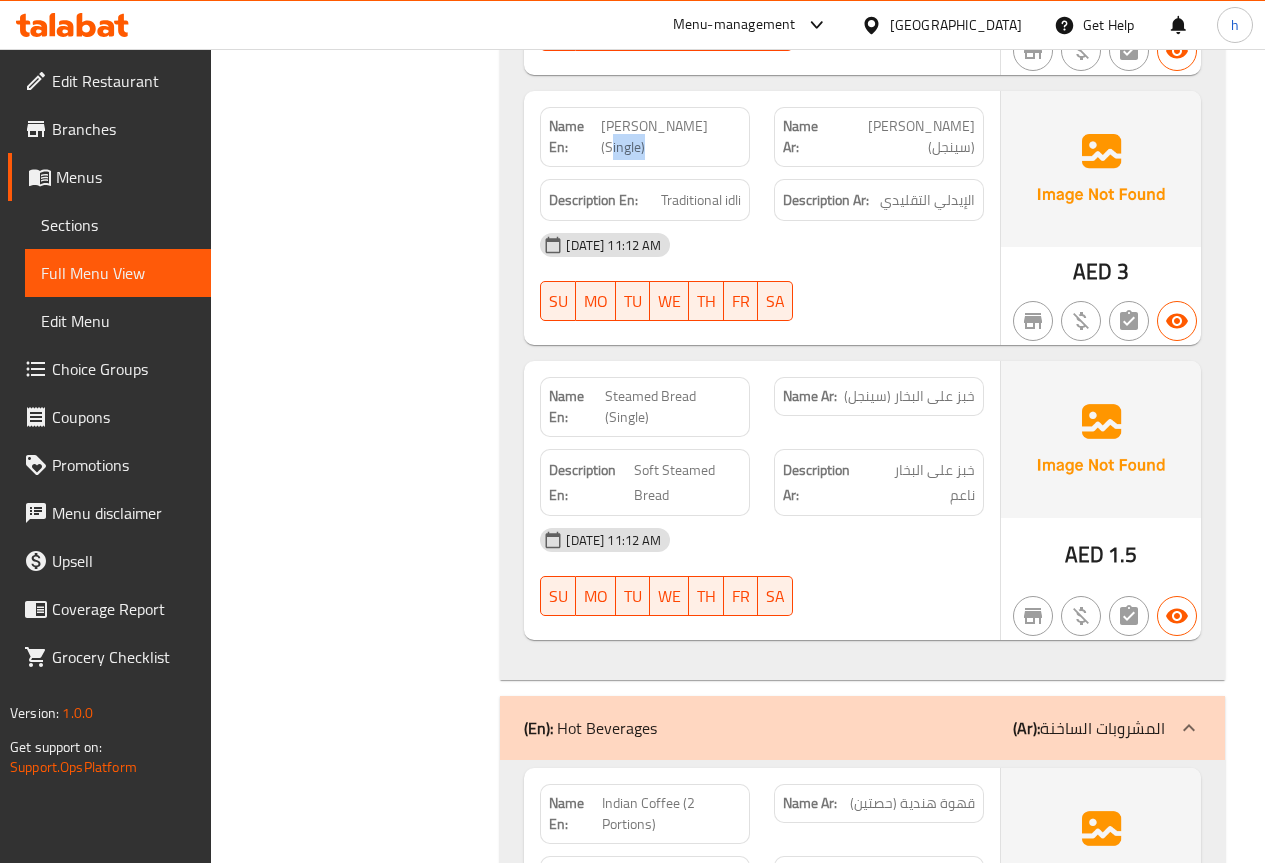 click on "[PERSON_NAME] (Single)" at bounding box center (671, 137) 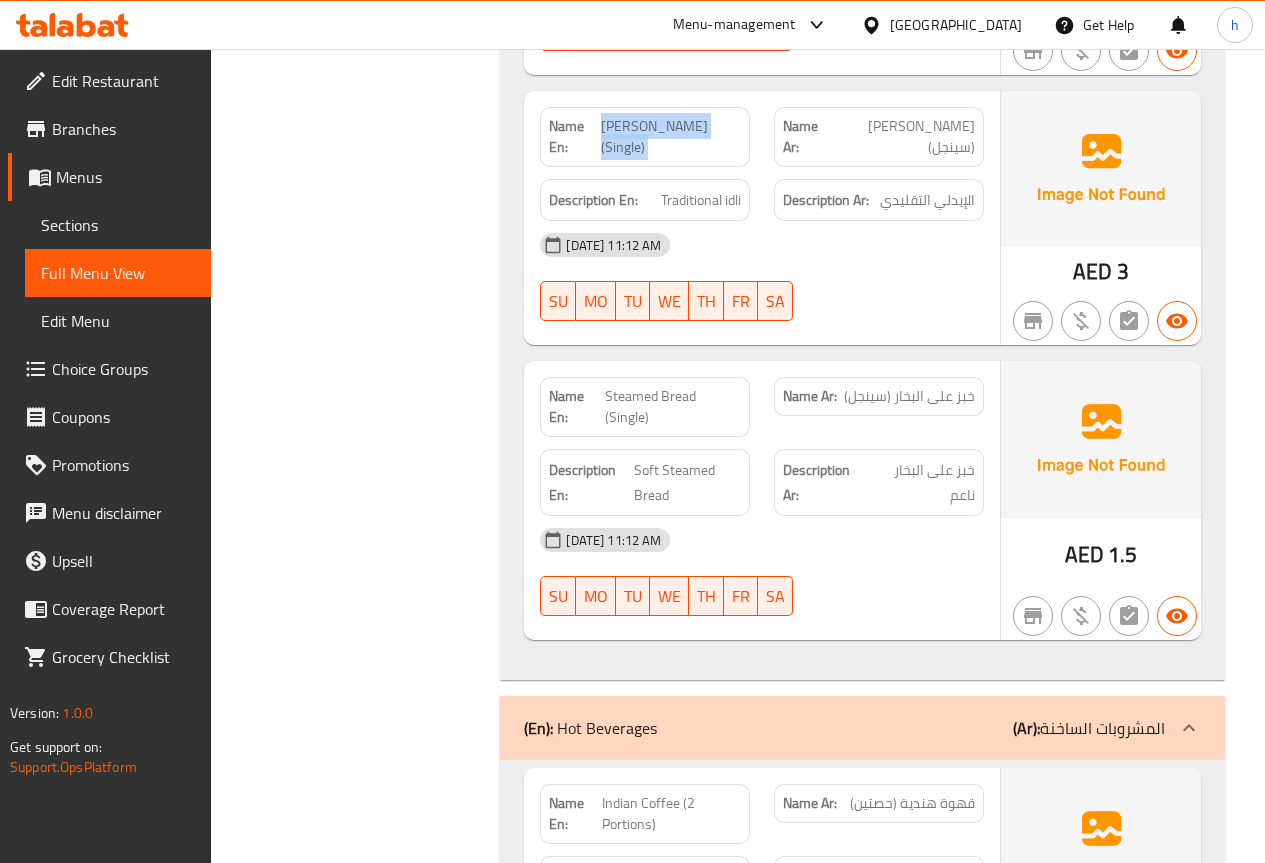 click on "[PERSON_NAME] (Single)" at bounding box center [671, 137] 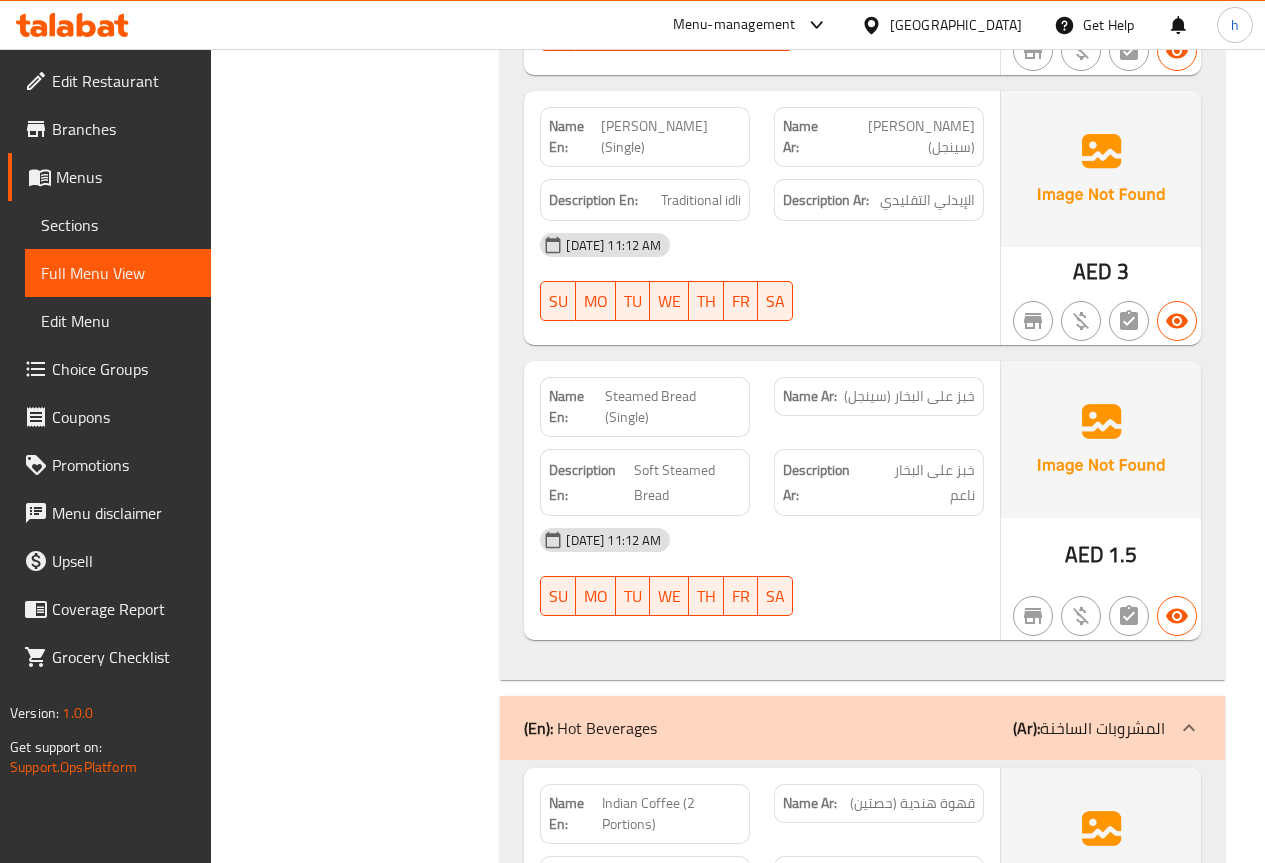 click on "Steamed Bread (Single)" at bounding box center (673, 407) 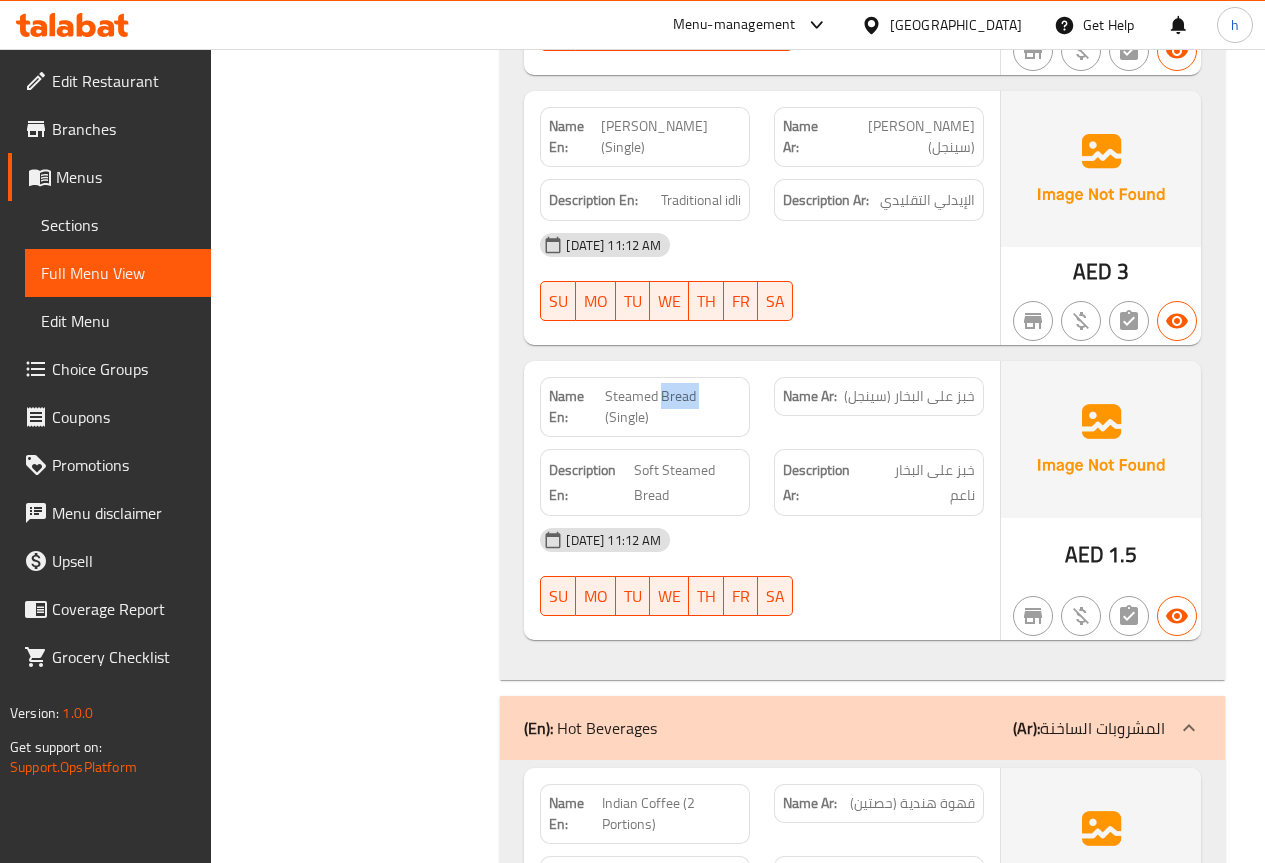 click on "Steamed Bread (Single)" at bounding box center (673, 407) 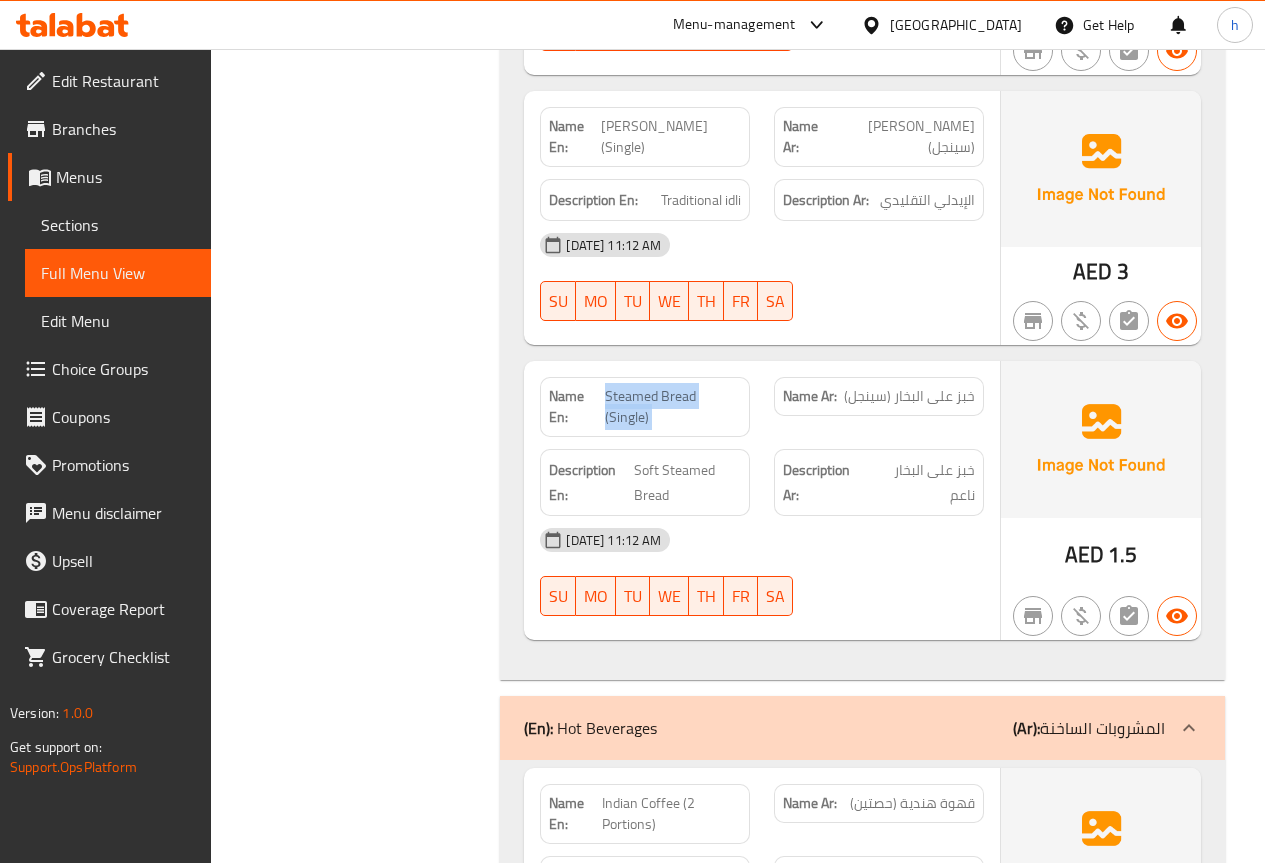 click on "Steamed Bread (Single)" at bounding box center [673, 407] 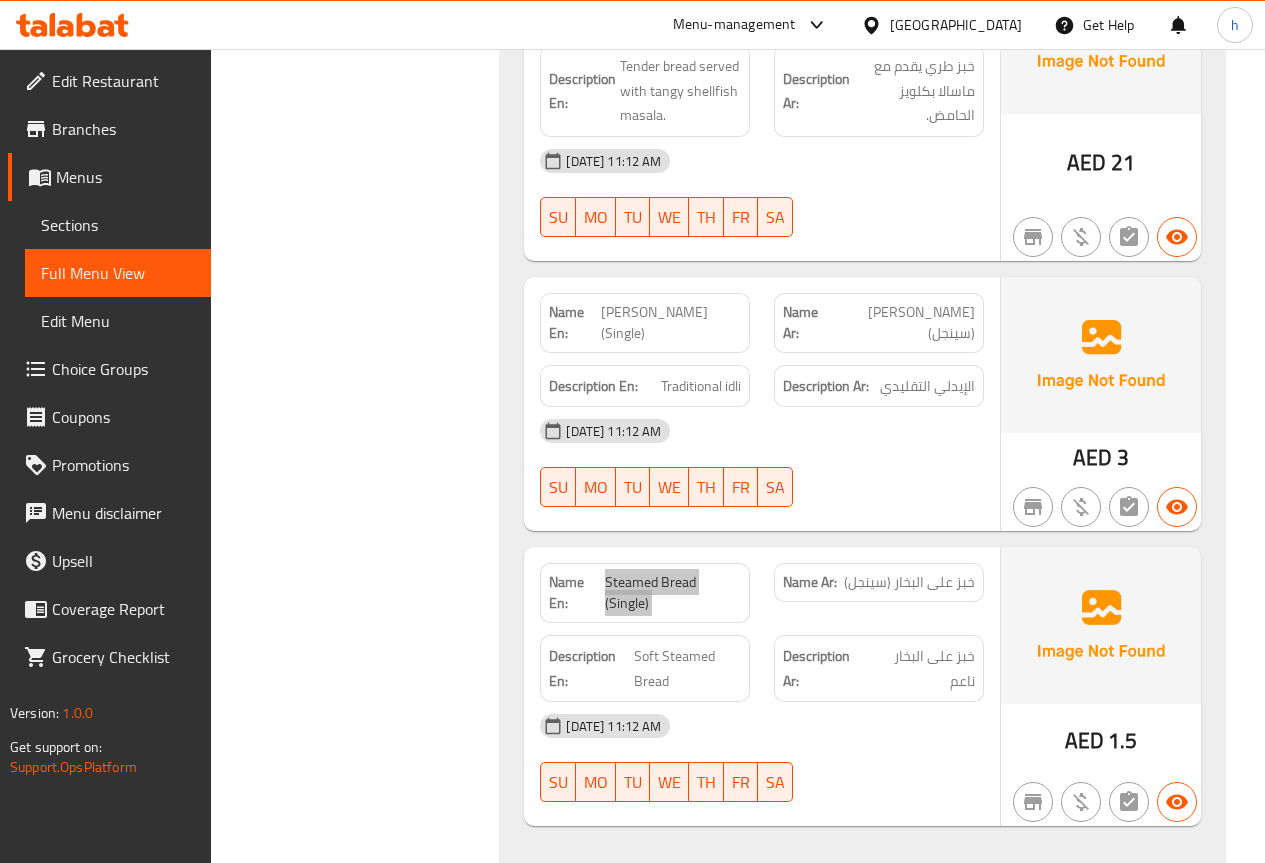 scroll, scrollTop: 3000, scrollLeft: 0, axis: vertical 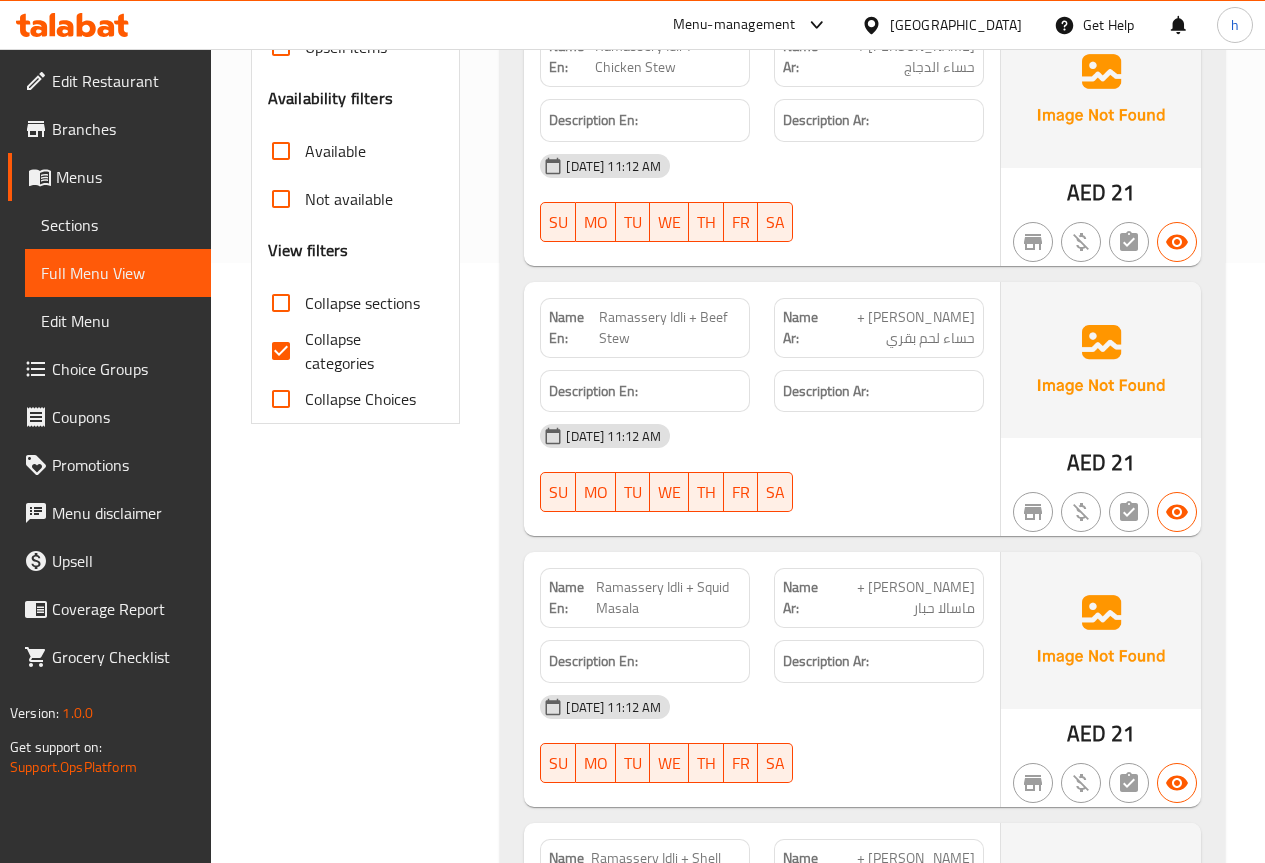 click on "Collapse categories" at bounding box center [366, 351] 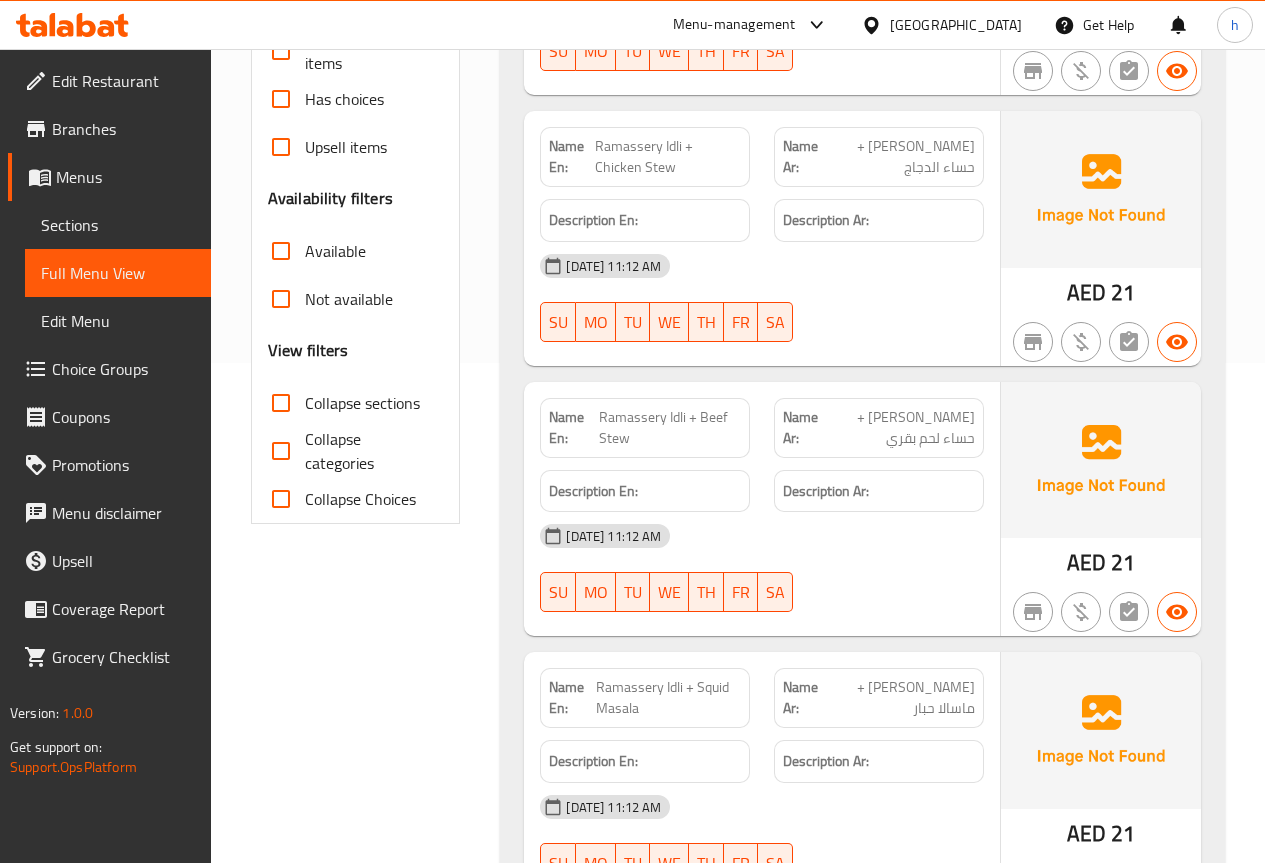 scroll, scrollTop: 0, scrollLeft: 0, axis: both 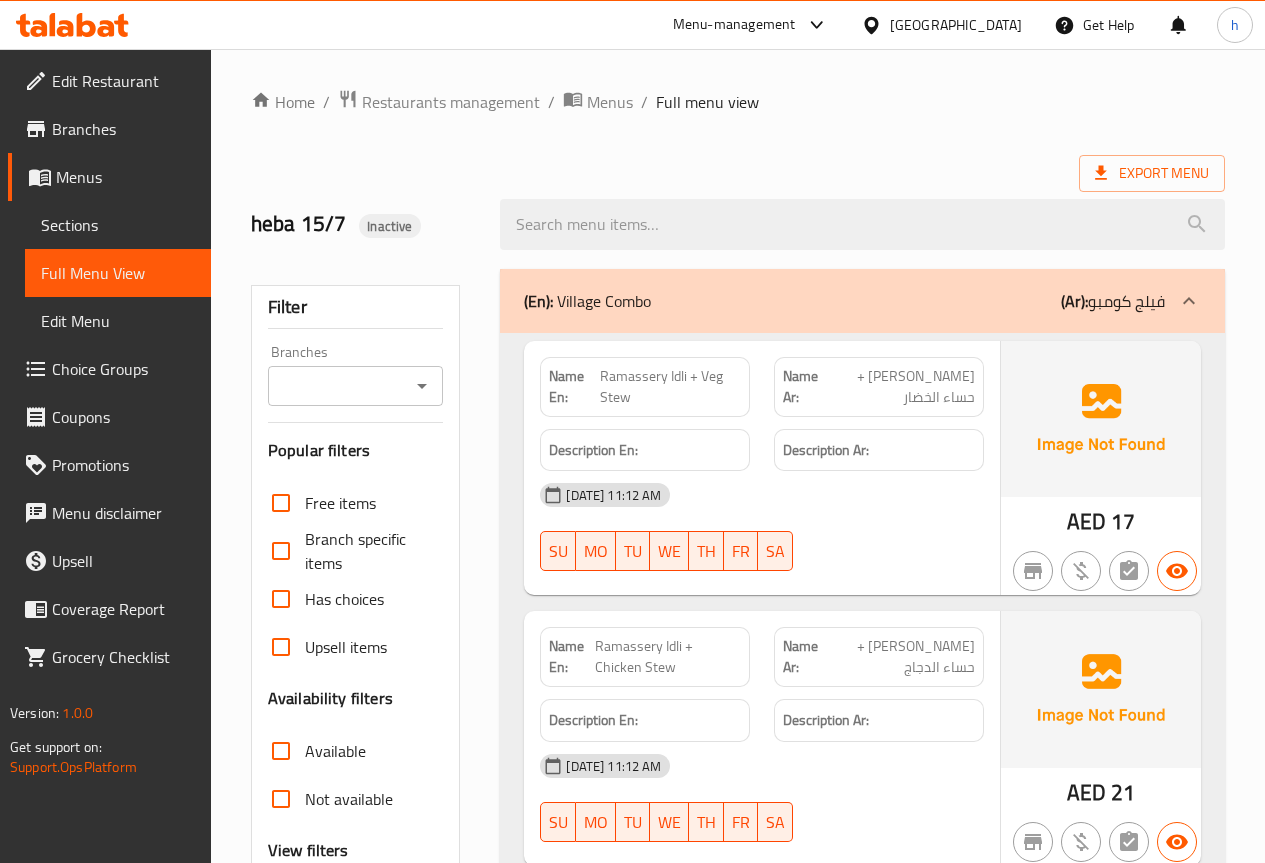 click on "(Ar): فيلج كومبو" at bounding box center (1113, 301) 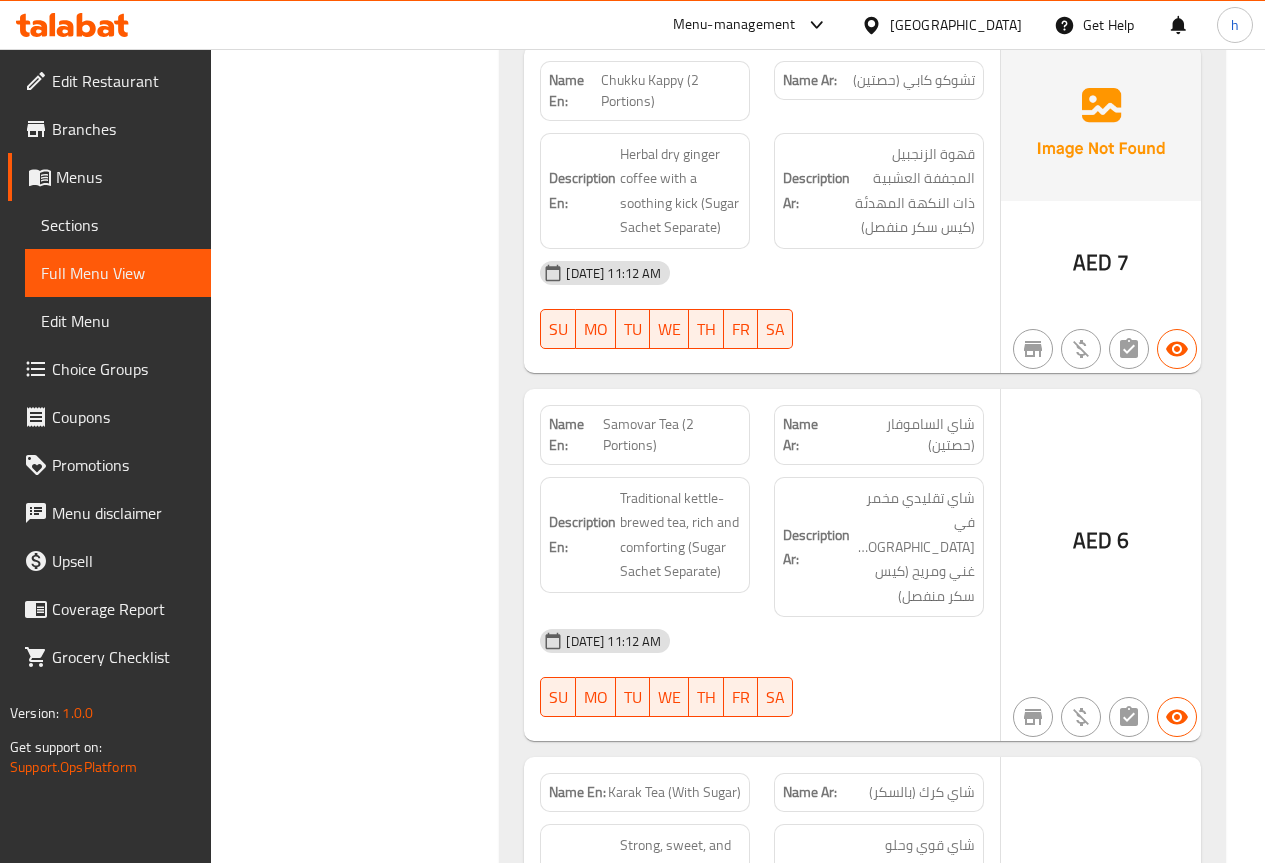 scroll, scrollTop: 1100, scrollLeft: 0, axis: vertical 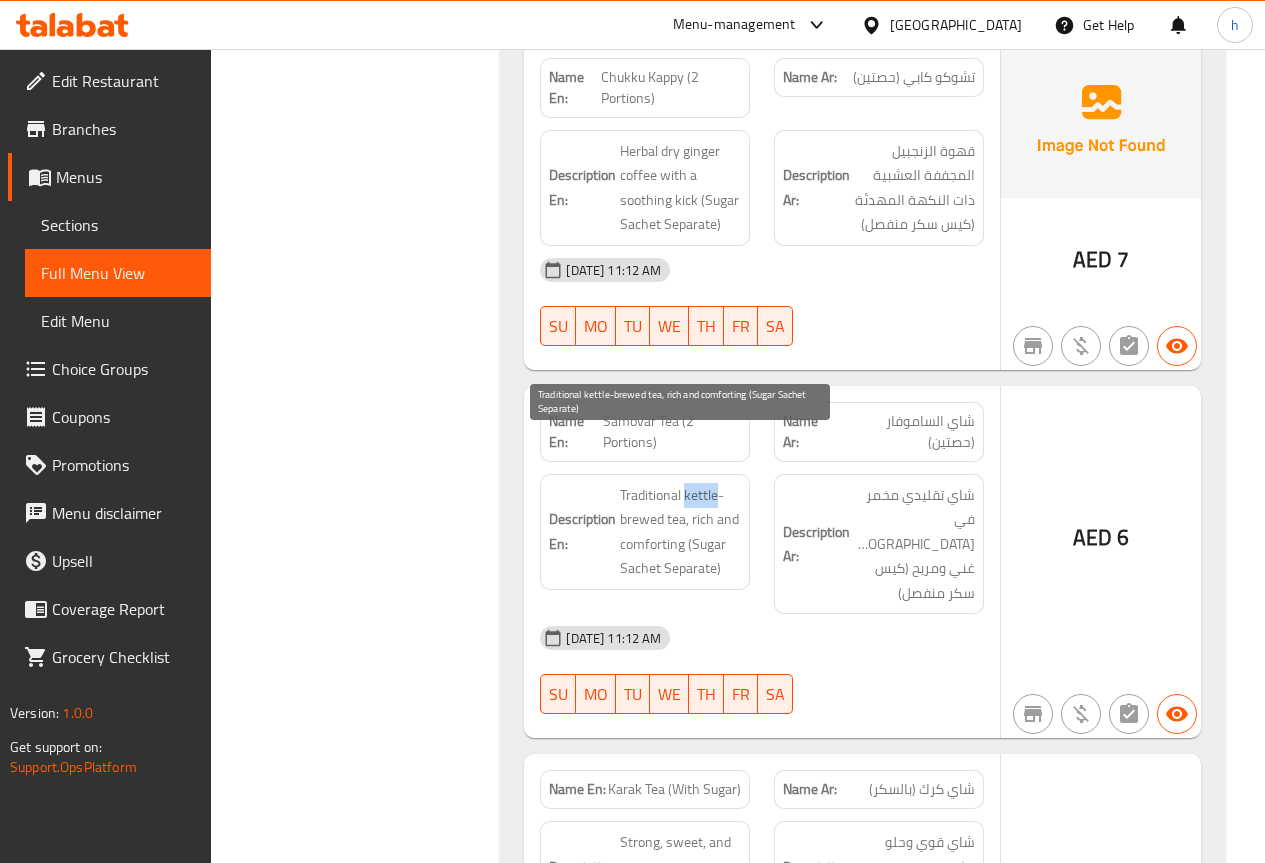 drag, startPoint x: 685, startPoint y: 442, endPoint x: 715, endPoint y: 444, distance: 30.066593 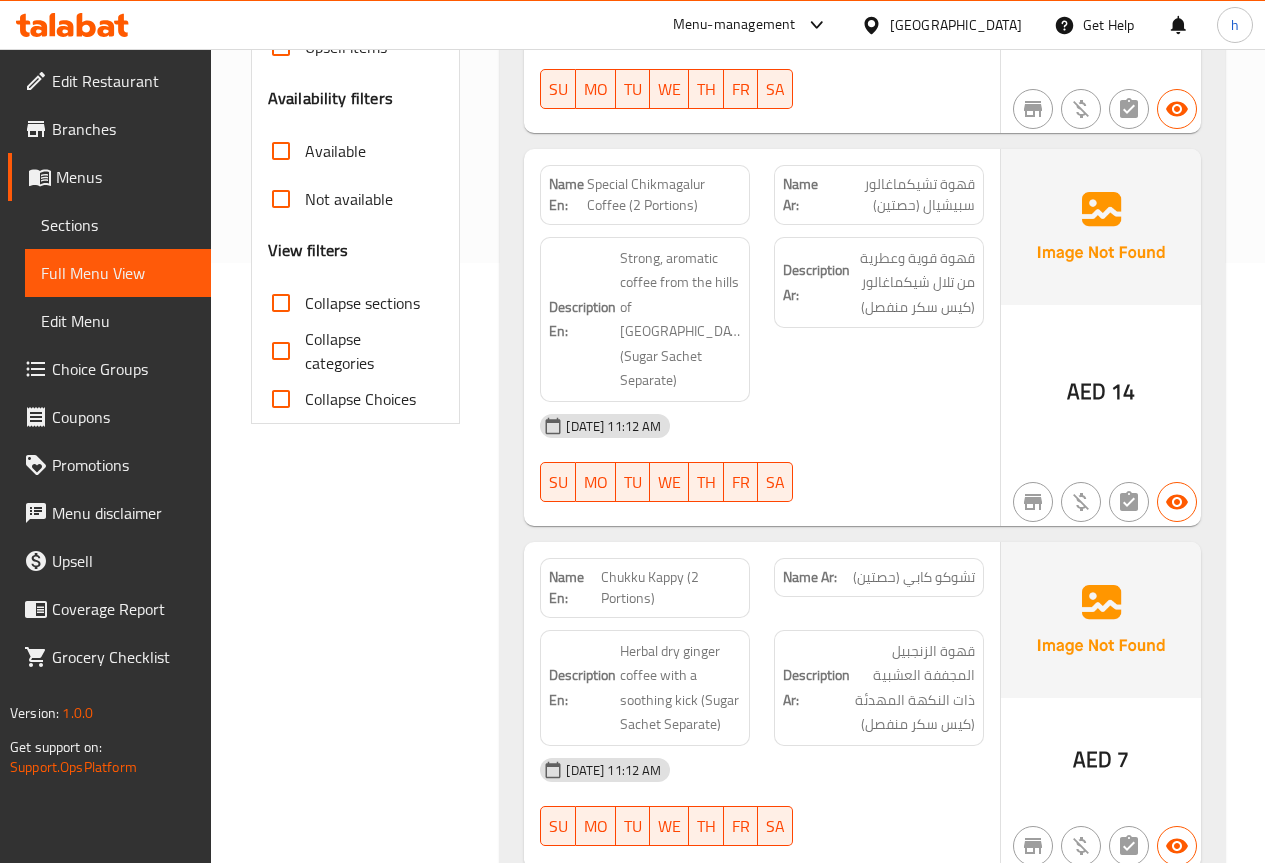 scroll, scrollTop: 200, scrollLeft: 0, axis: vertical 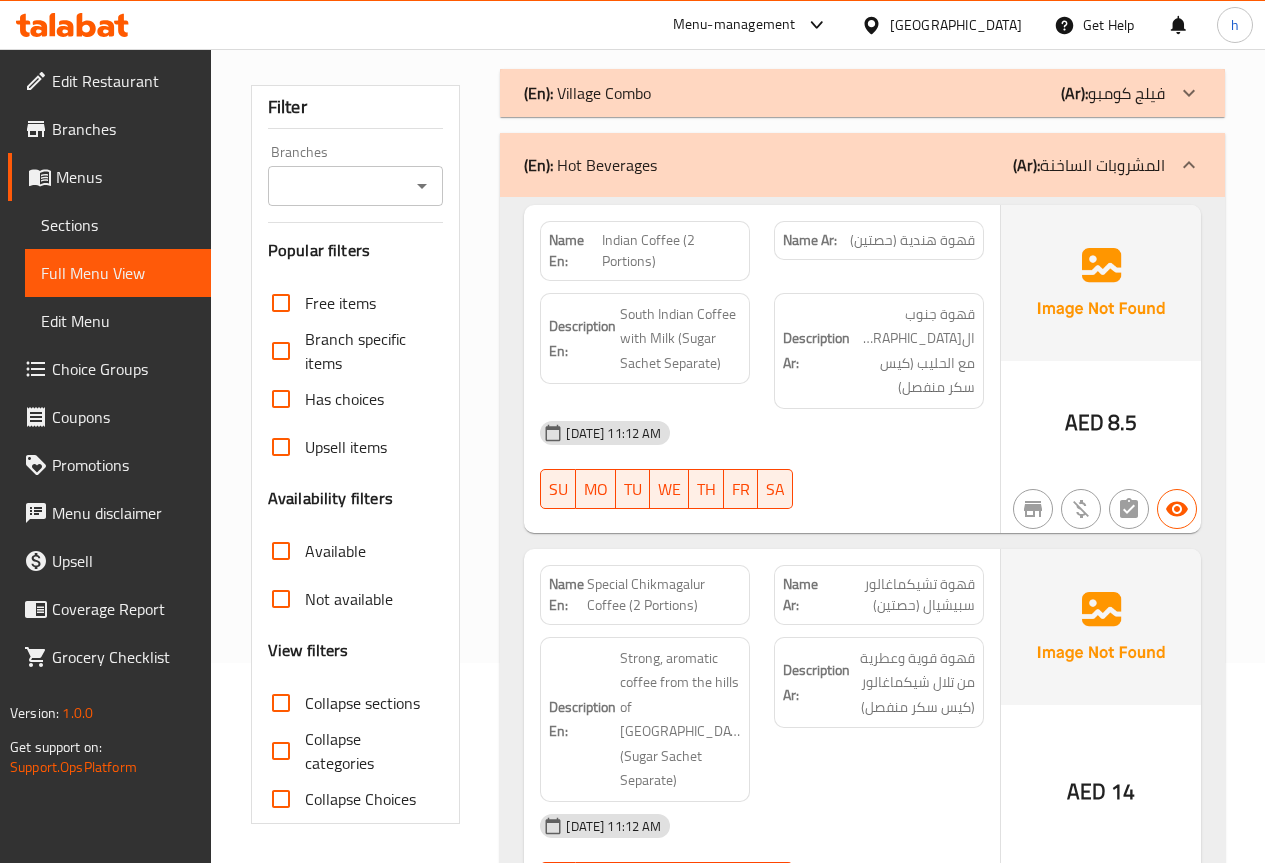 click at bounding box center (1189, 165) 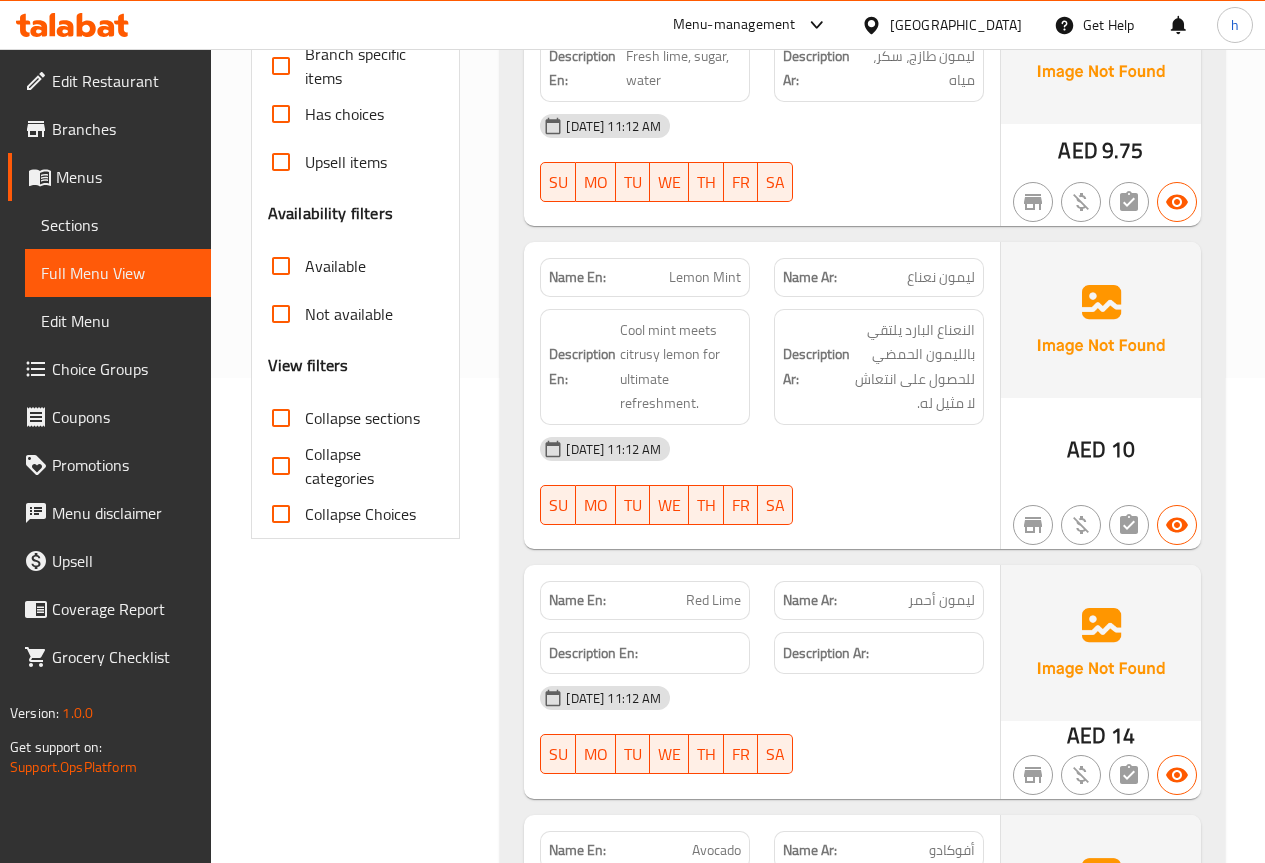 scroll, scrollTop: 500, scrollLeft: 0, axis: vertical 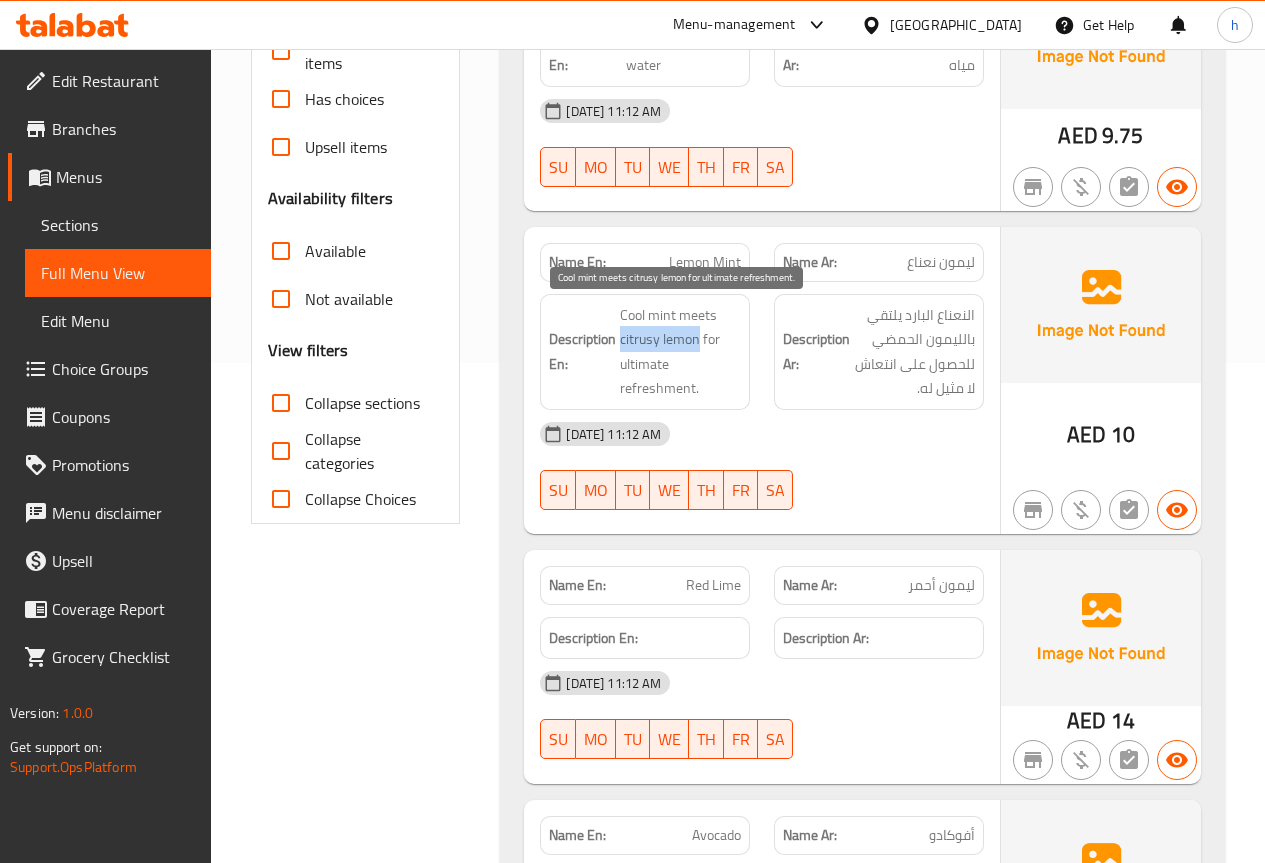 drag, startPoint x: 620, startPoint y: 332, endPoint x: 697, endPoint y: 329, distance: 77.05842 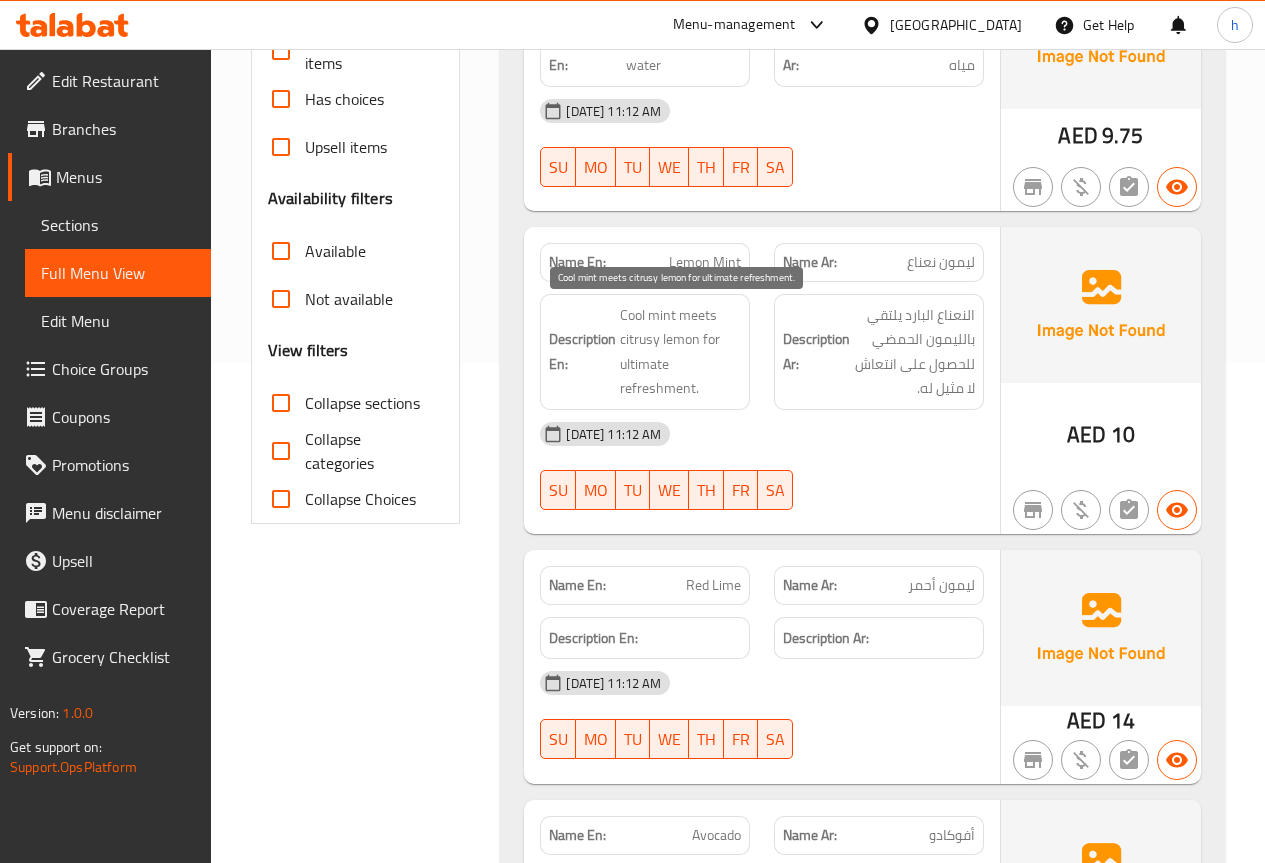 click on "Cool mint meets citrusy lemon for ultimate refreshment." at bounding box center (680, 352) 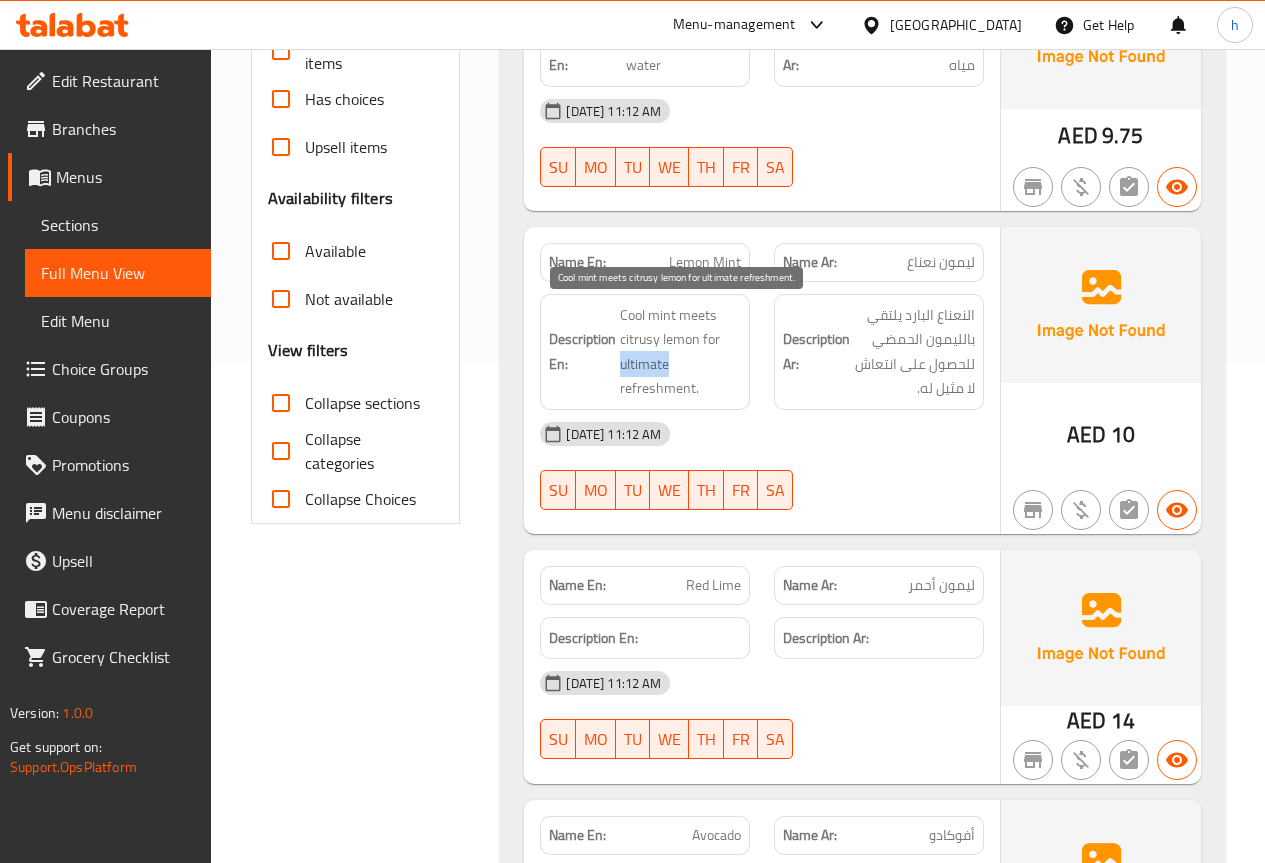 click on "Cool mint meets citrusy lemon for ultimate refreshment." at bounding box center [680, 352] 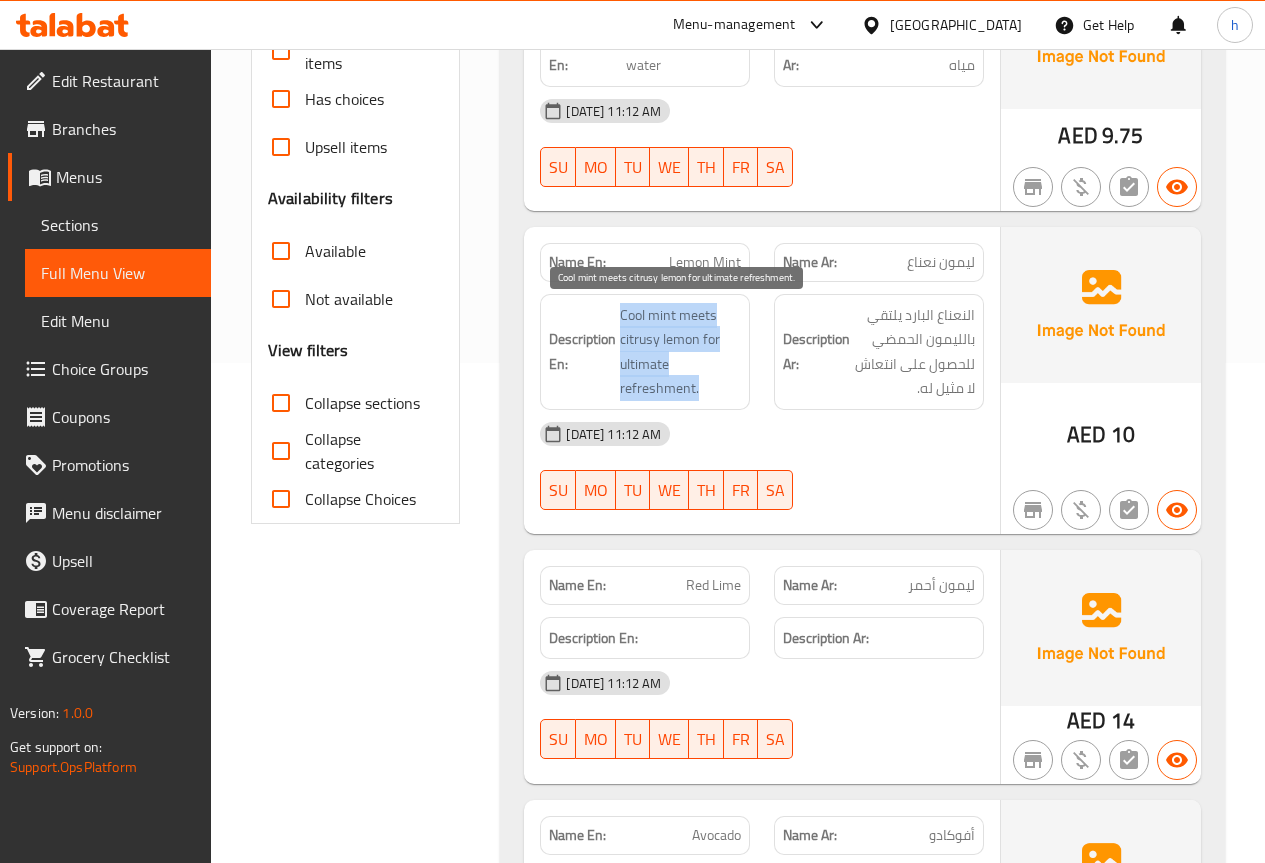click on "Cool mint meets citrusy lemon for ultimate refreshment." at bounding box center (680, 352) 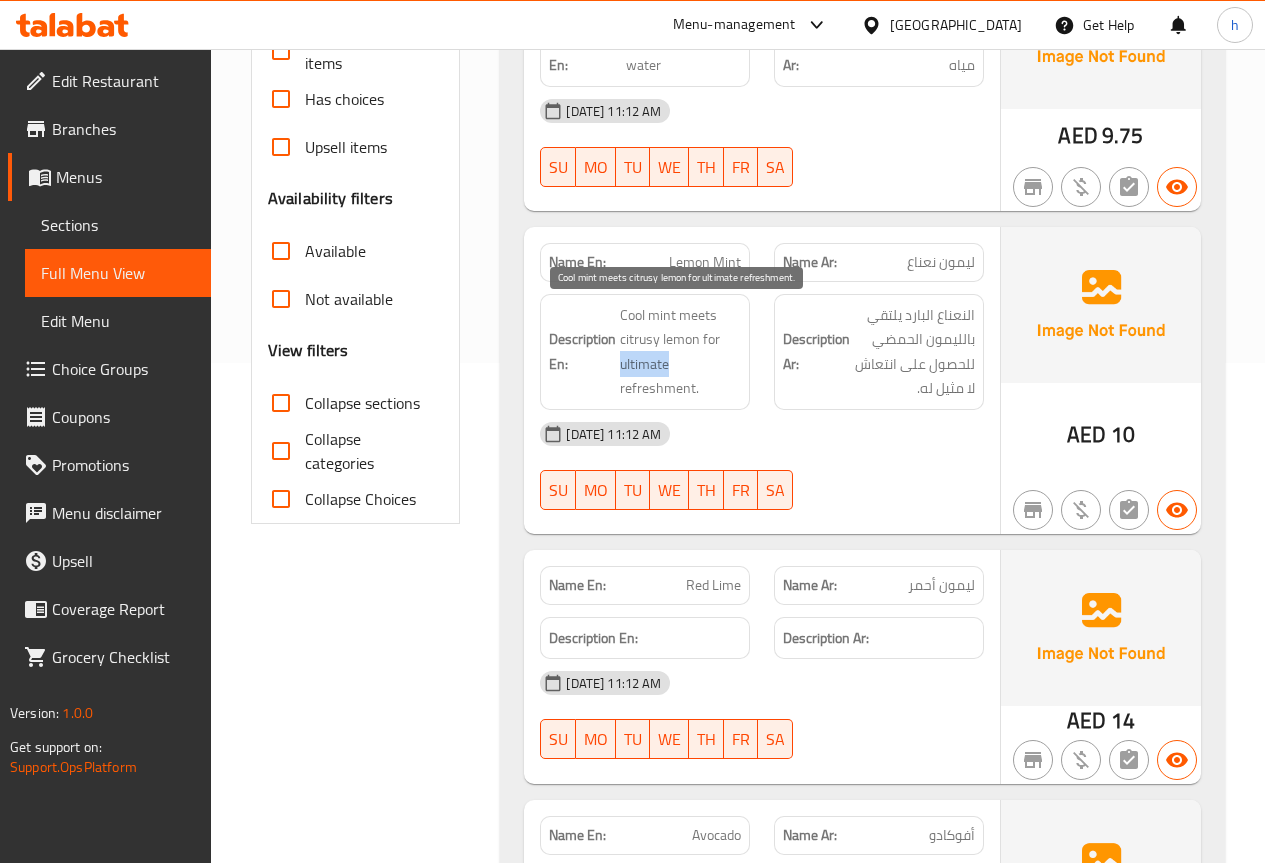 click on "Cool mint meets citrusy lemon for ultimate refreshment." at bounding box center (680, 352) 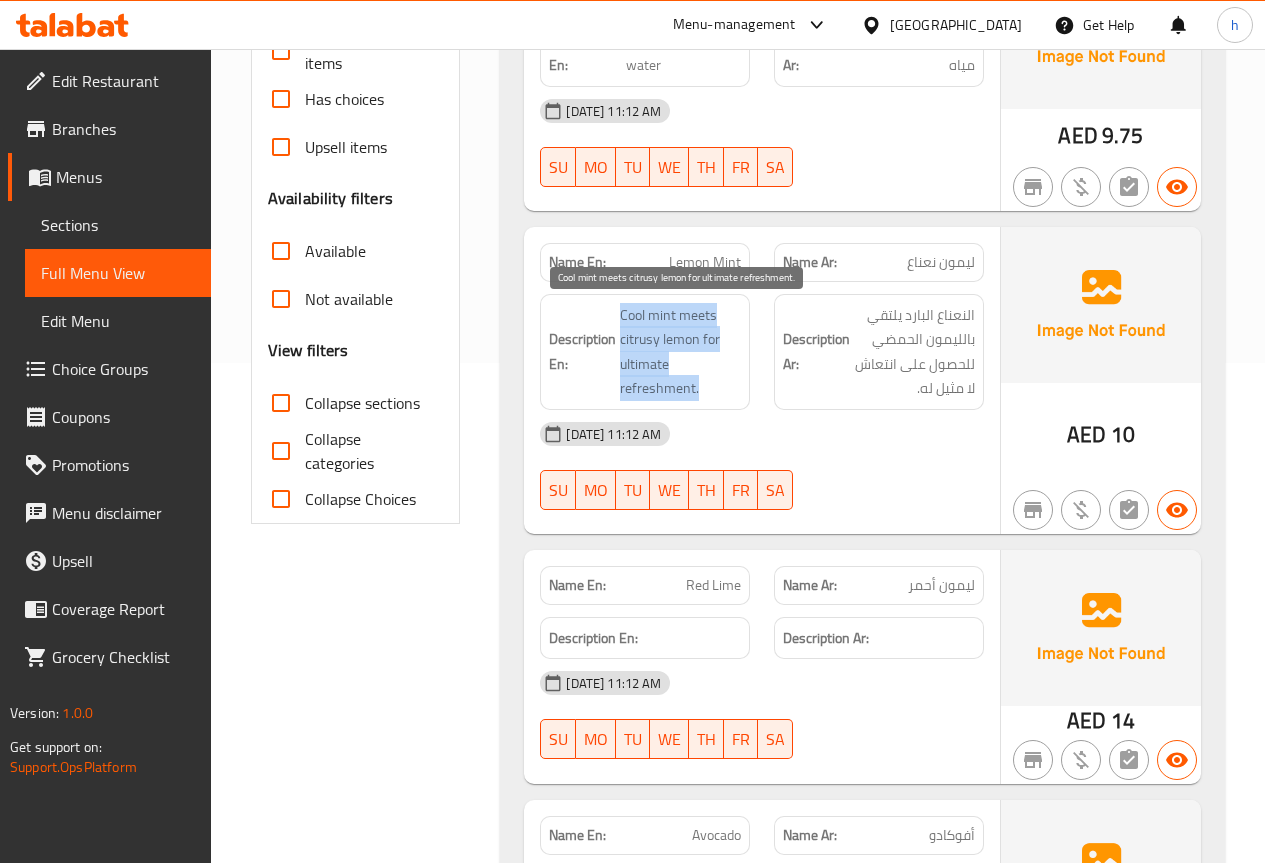 click on "Cool mint meets citrusy lemon for ultimate refreshment." at bounding box center (680, 352) 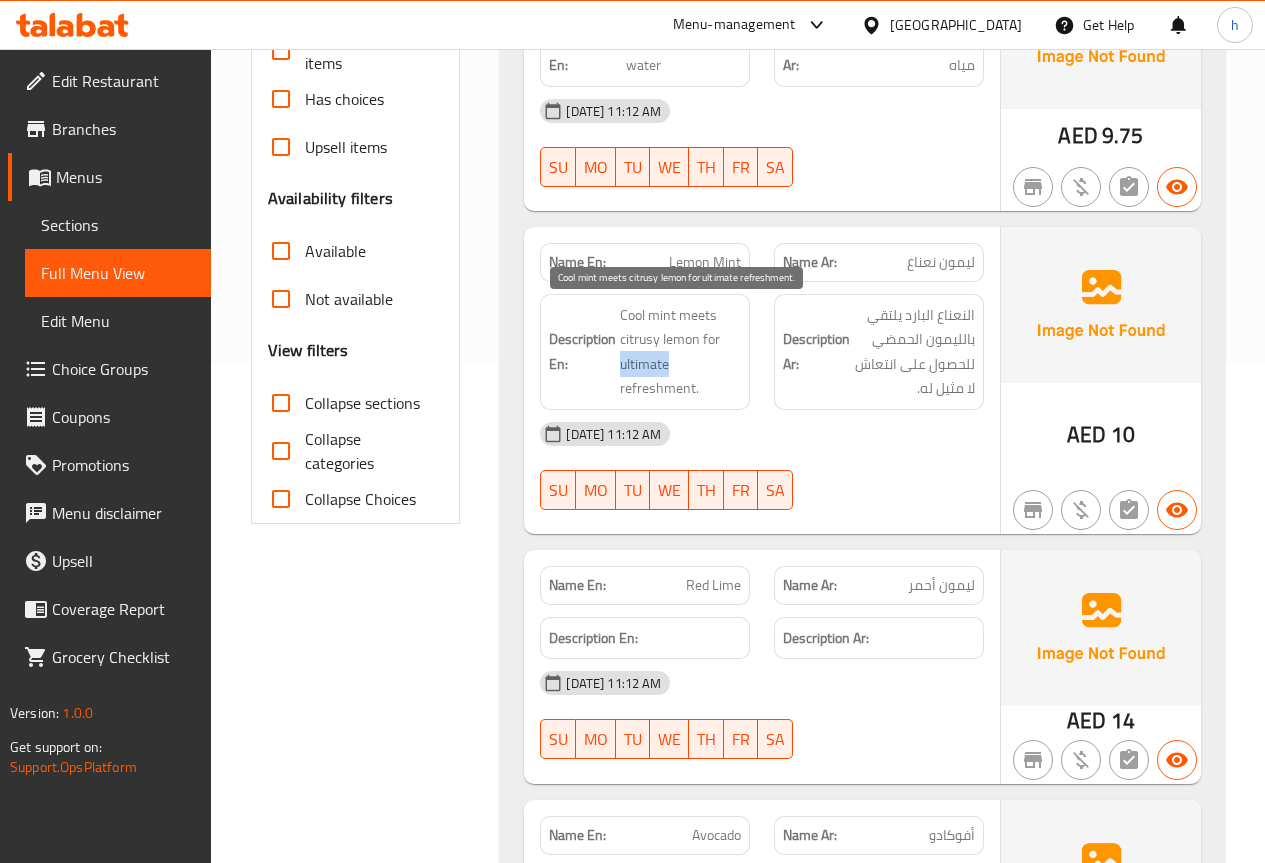 click on "Cool mint meets citrusy lemon for ultimate refreshment." at bounding box center (680, 352) 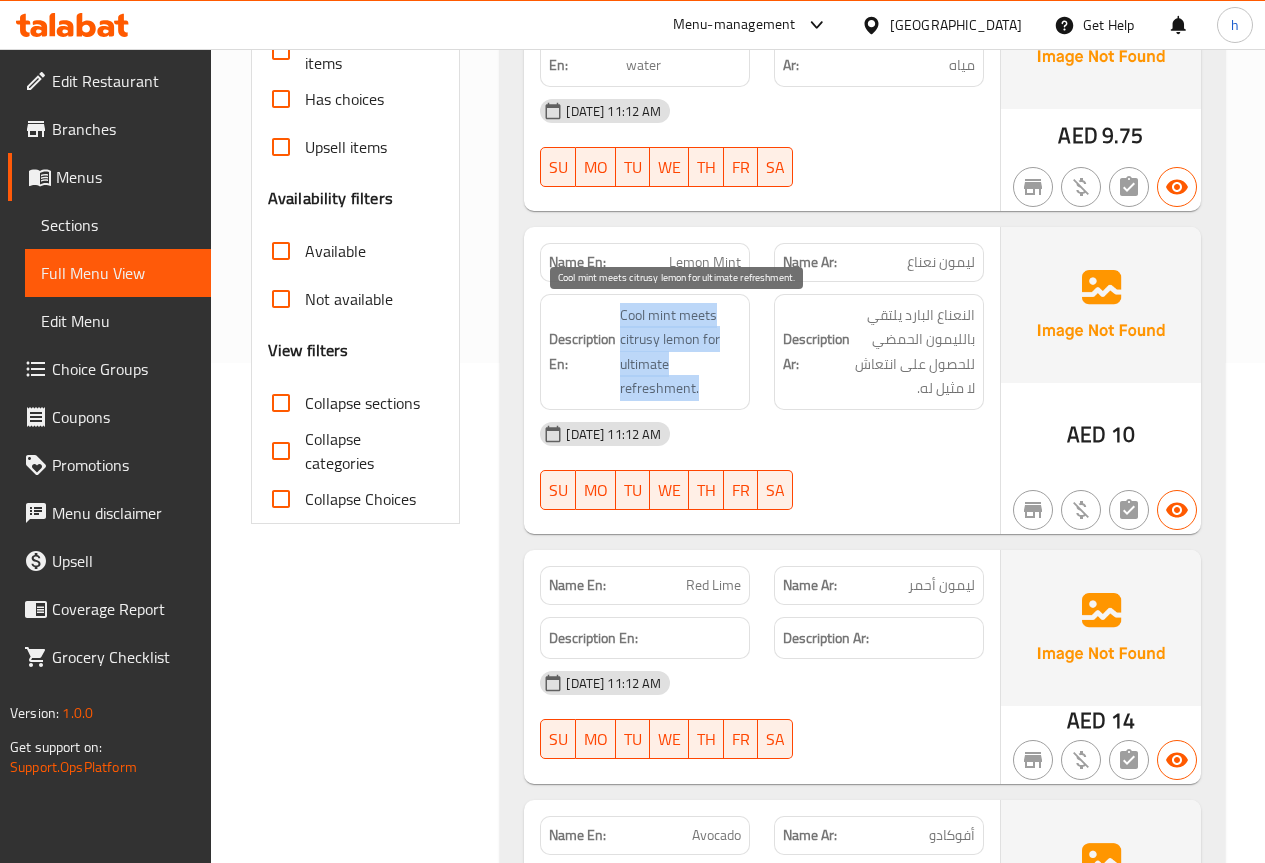 click on "Cool mint meets citrusy lemon for ultimate refreshment." at bounding box center (680, 352) 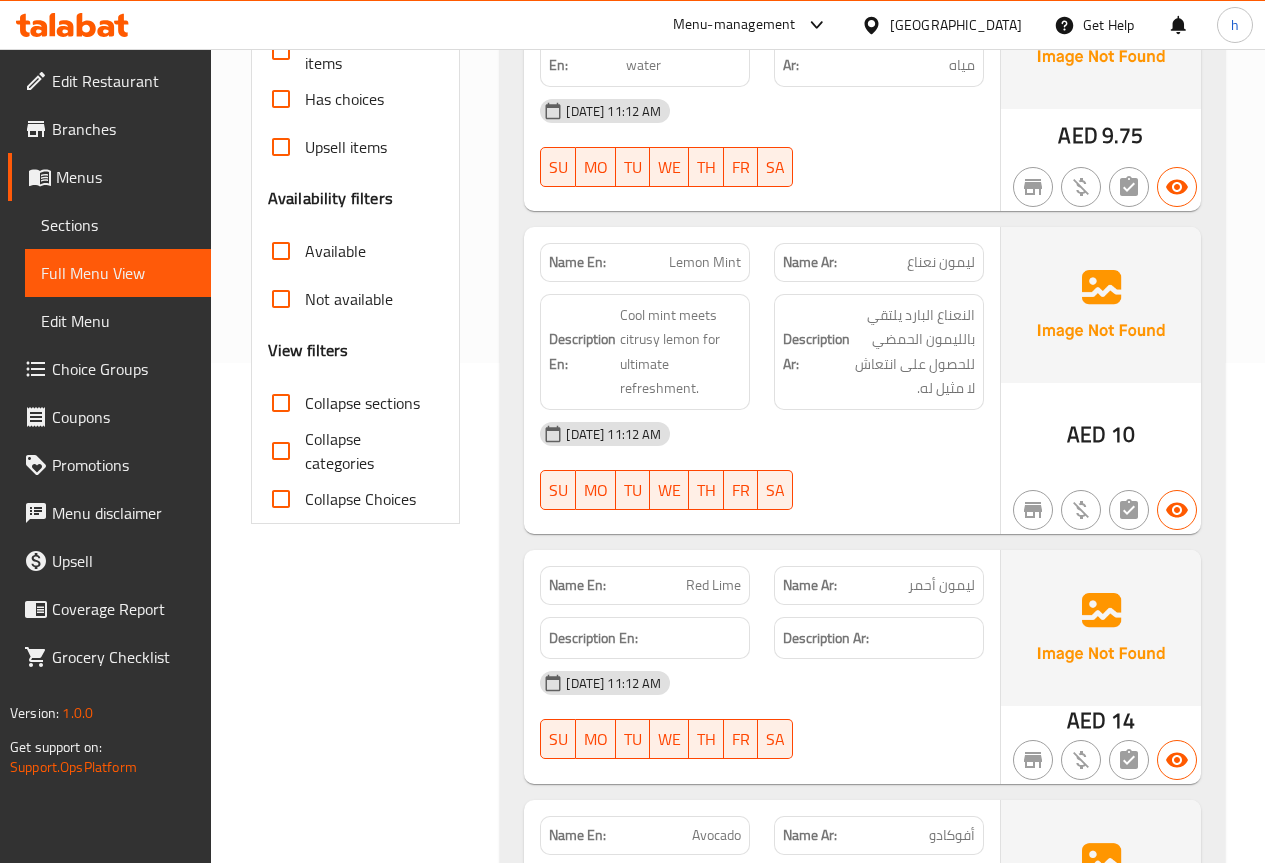 click on "Description En: Cool mint meets citrusy lemon for ultimate refreshment." at bounding box center [645, 352] 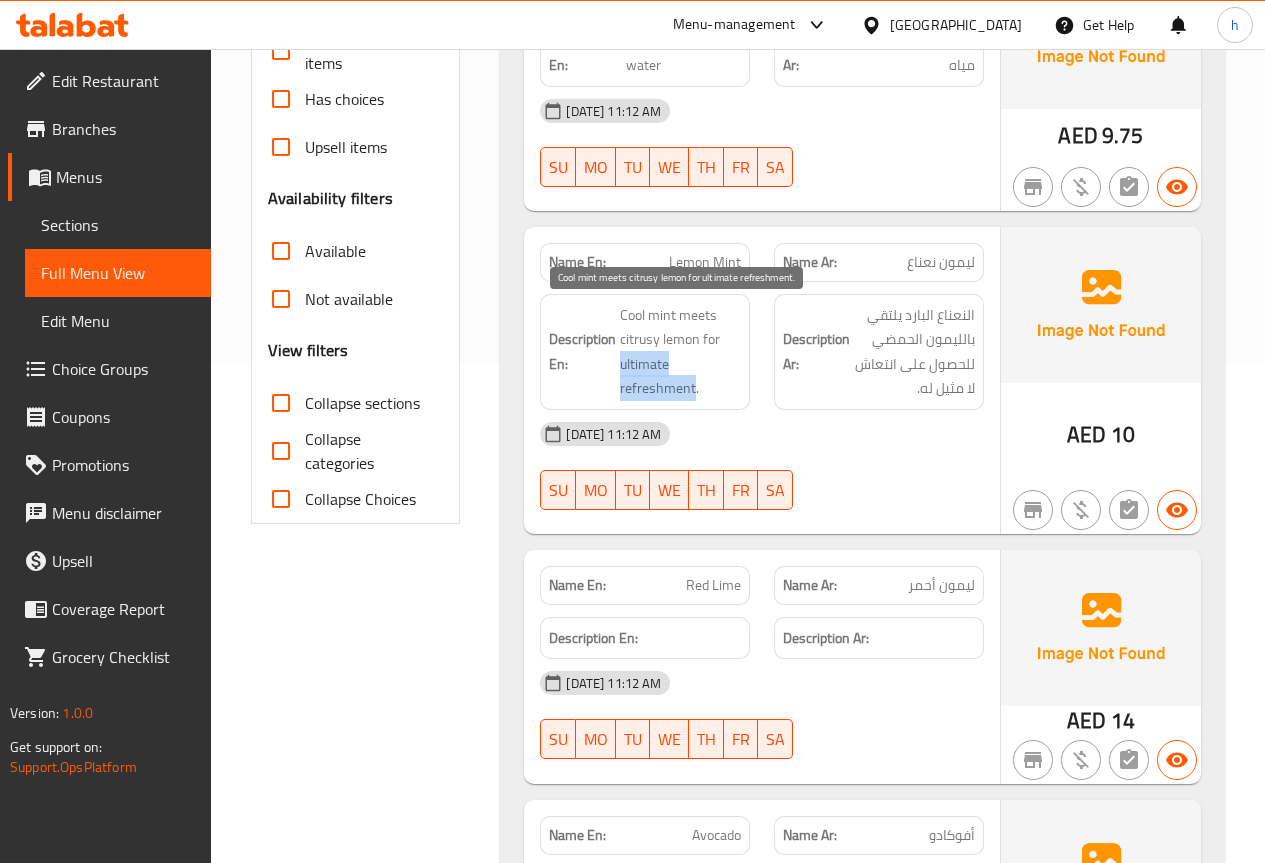 drag, startPoint x: 619, startPoint y: 362, endPoint x: 626, endPoint y: 384, distance: 23.086792 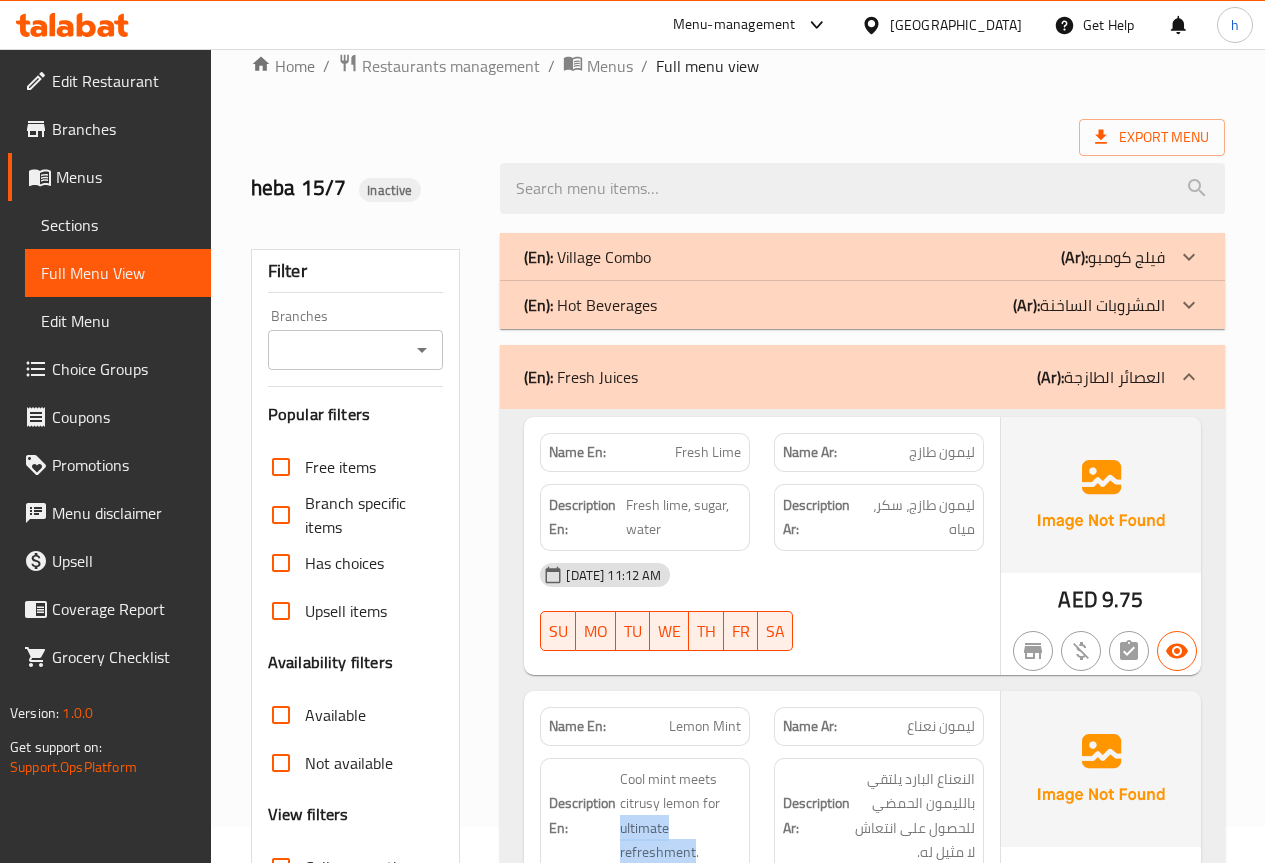 scroll, scrollTop: 0, scrollLeft: 0, axis: both 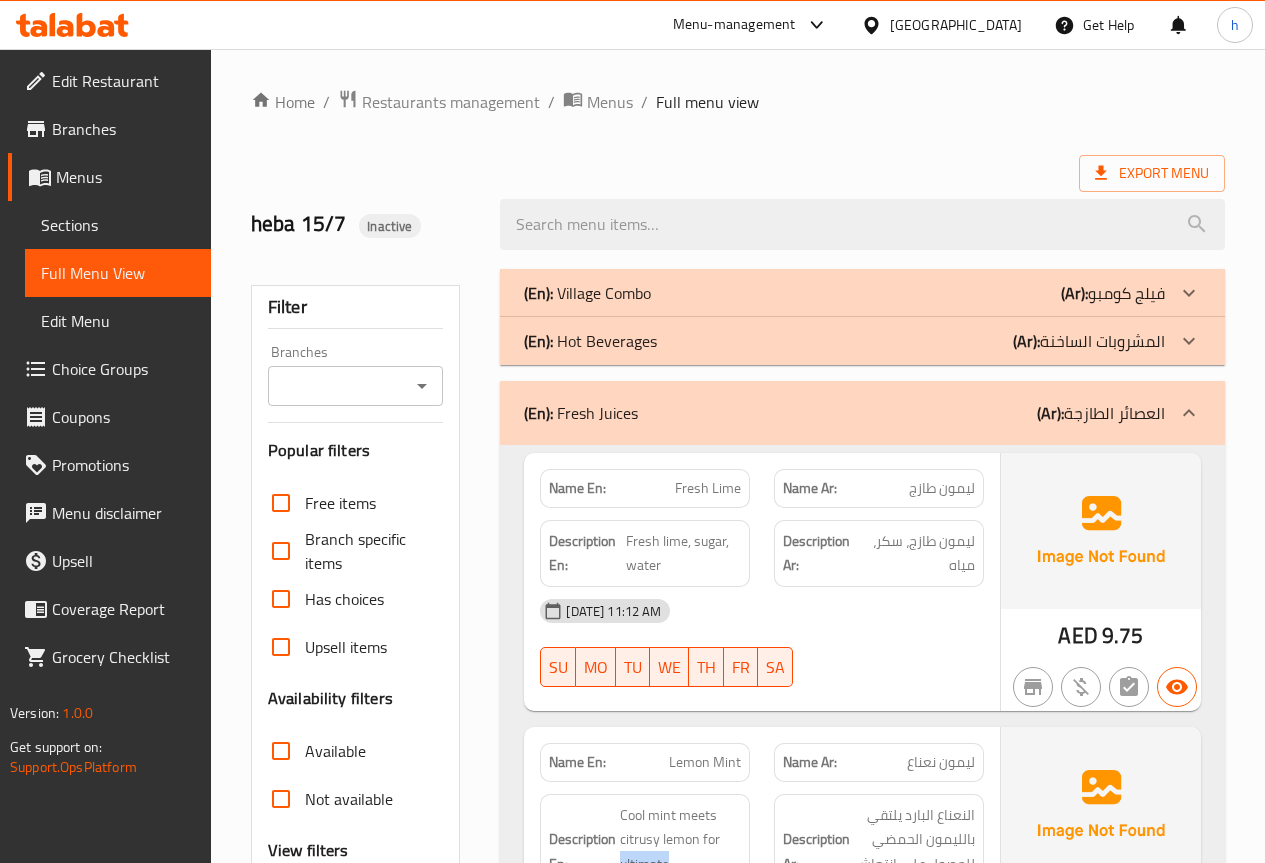click on "(En):   Fresh Juices (Ar): العصائر الطازجة" at bounding box center [862, 413] 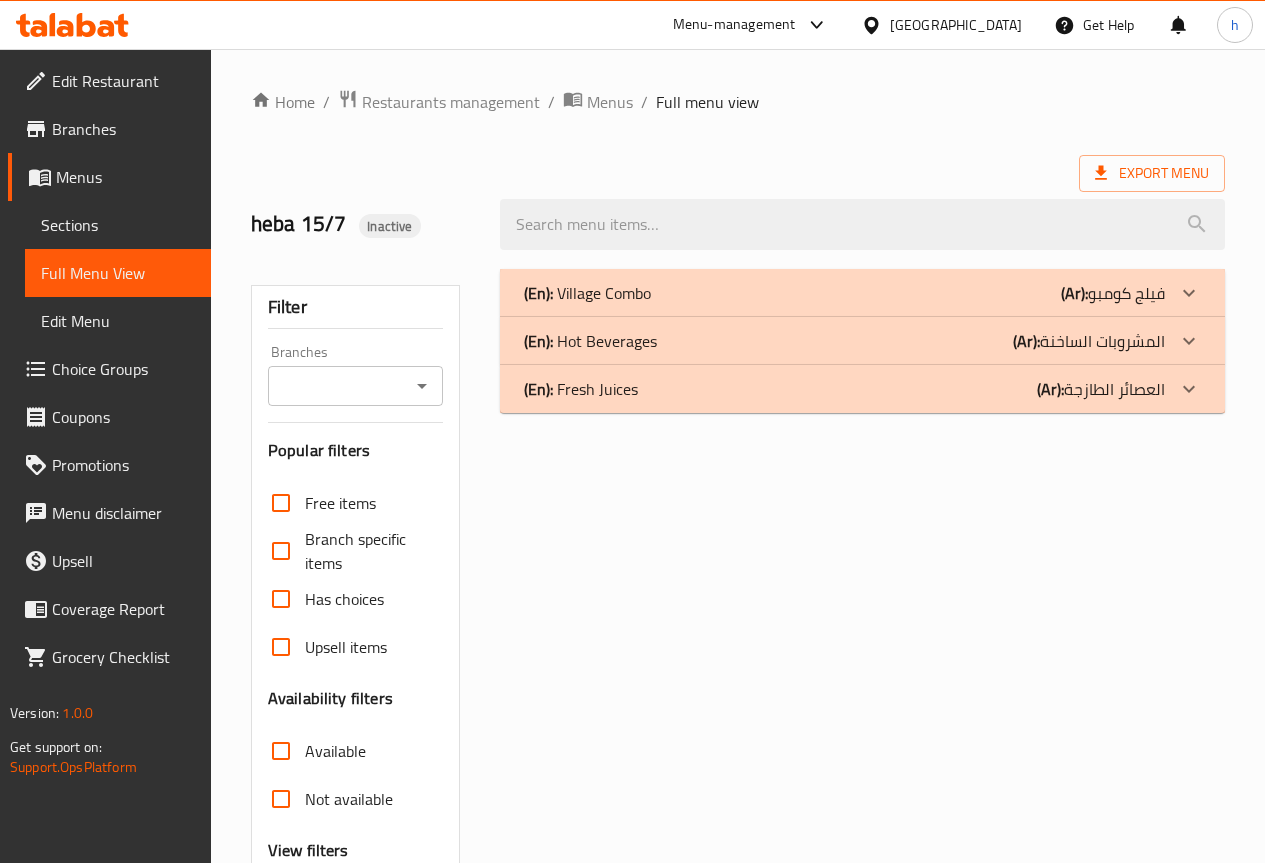 click on "(Ar): العصائر الطازجة" at bounding box center [1113, 293] 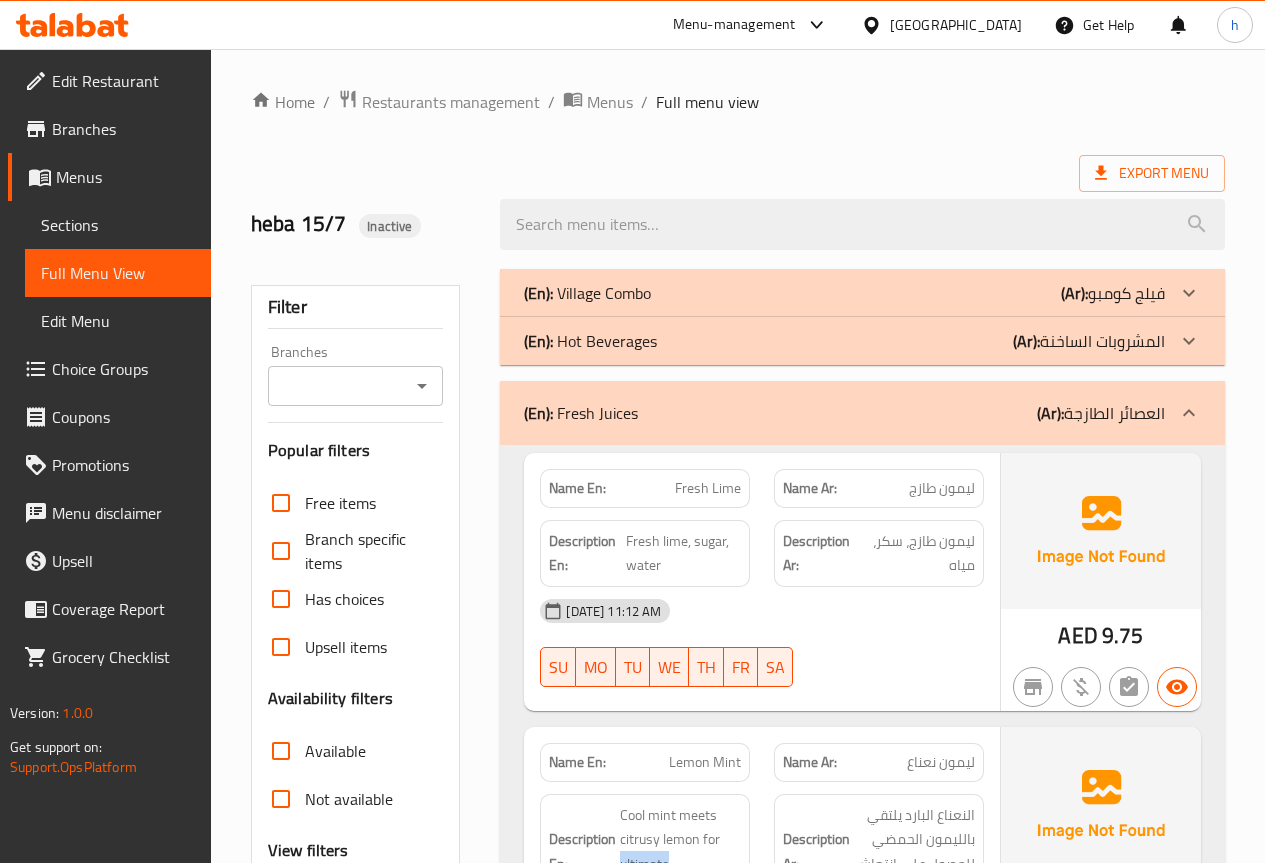 click on "(Ar):" at bounding box center [1074, 293] 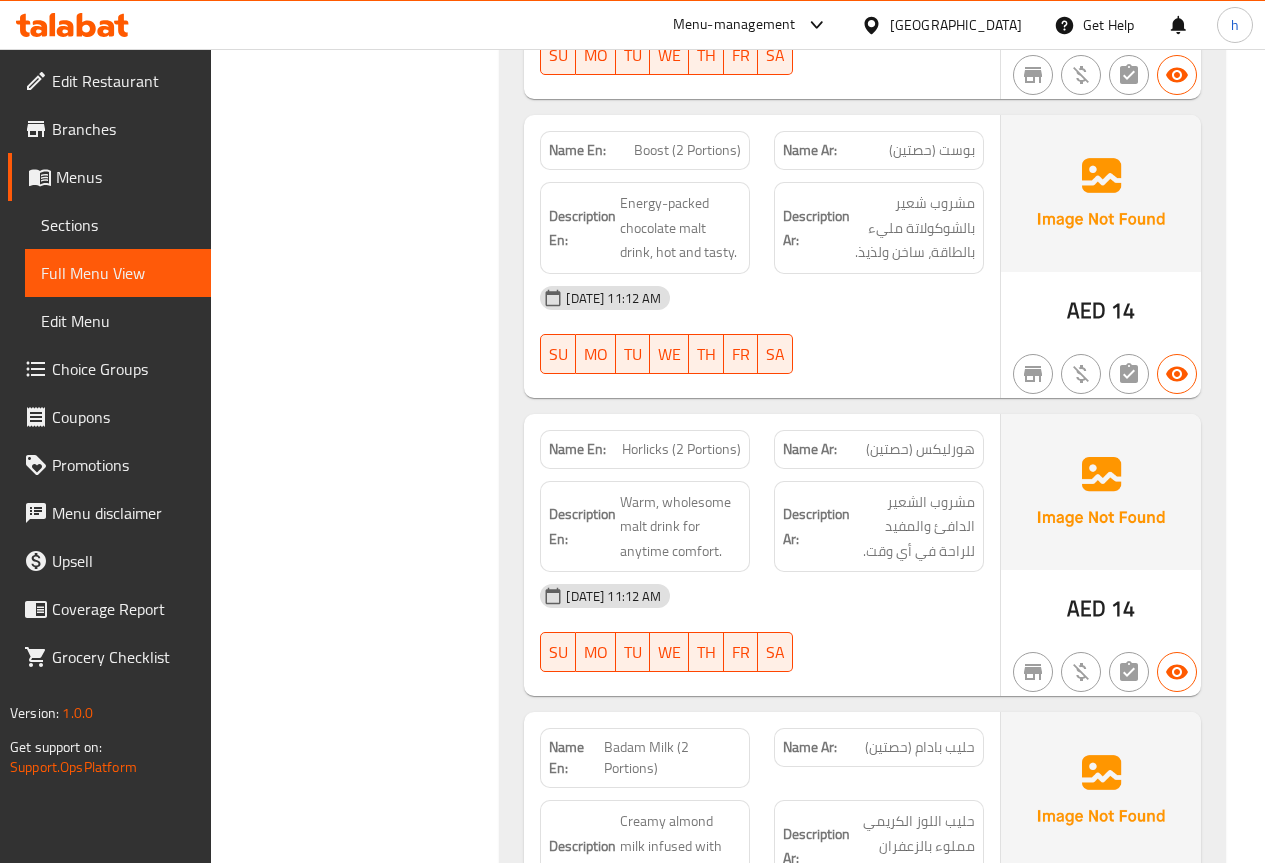 scroll, scrollTop: 2700, scrollLeft: 0, axis: vertical 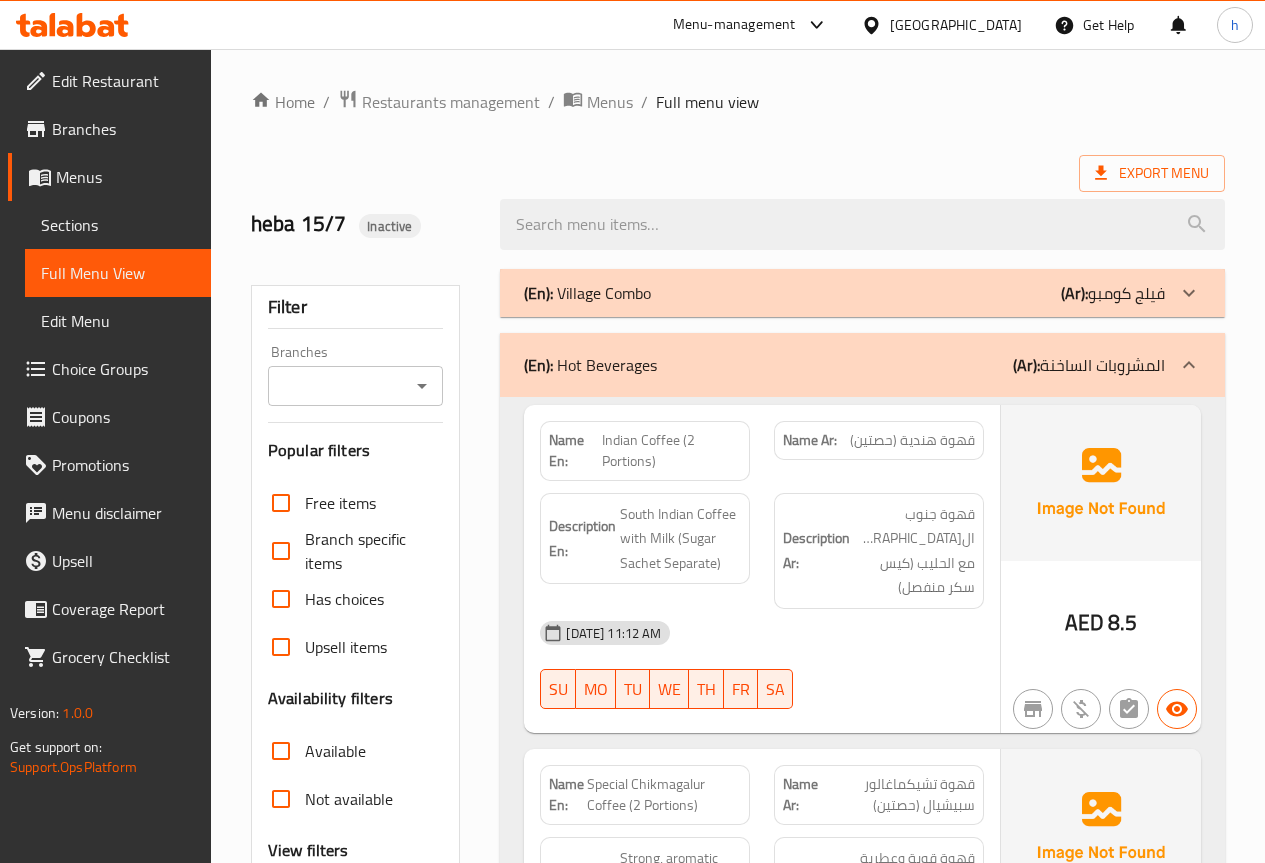 click on "(Ar): المشروبات الساخنة" at bounding box center [1089, 365] 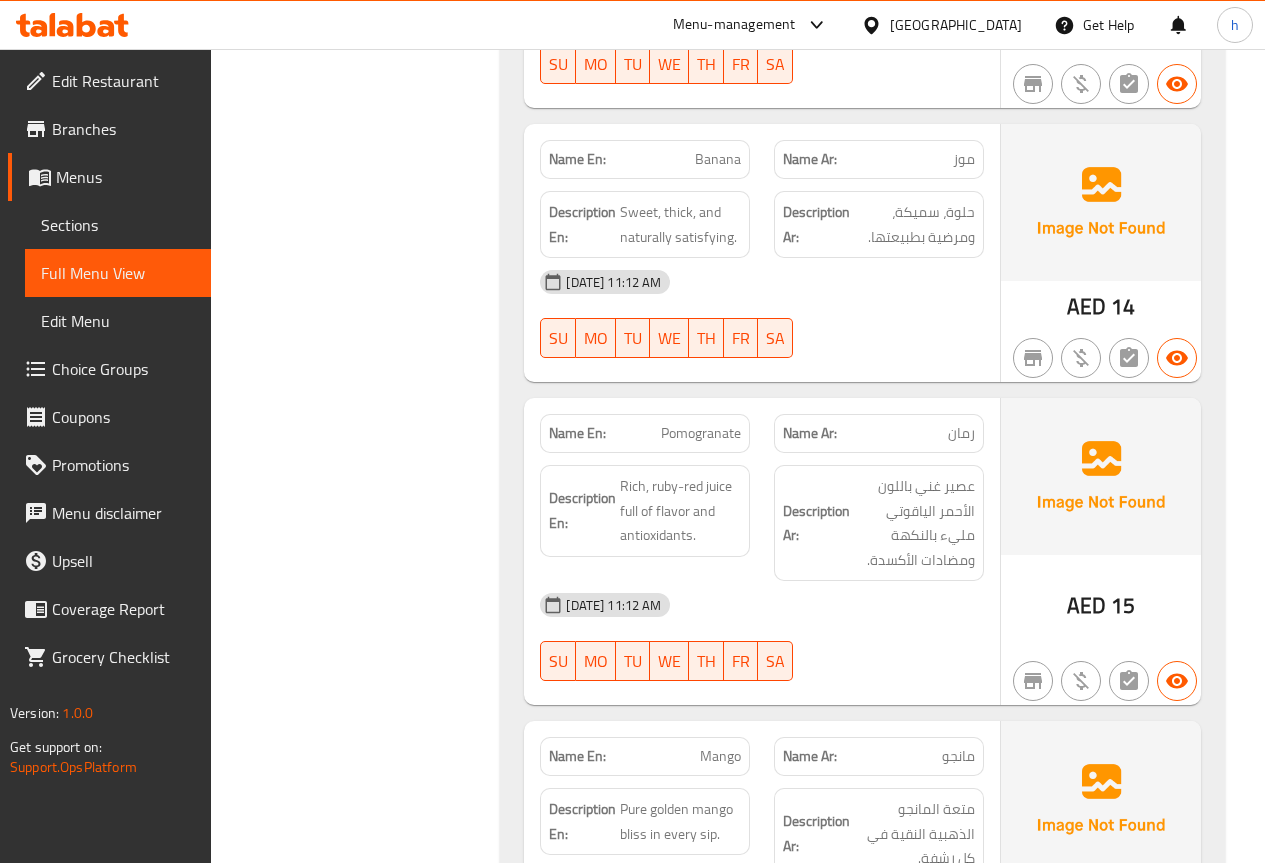 scroll, scrollTop: 1500, scrollLeft: 0, axis: vertical 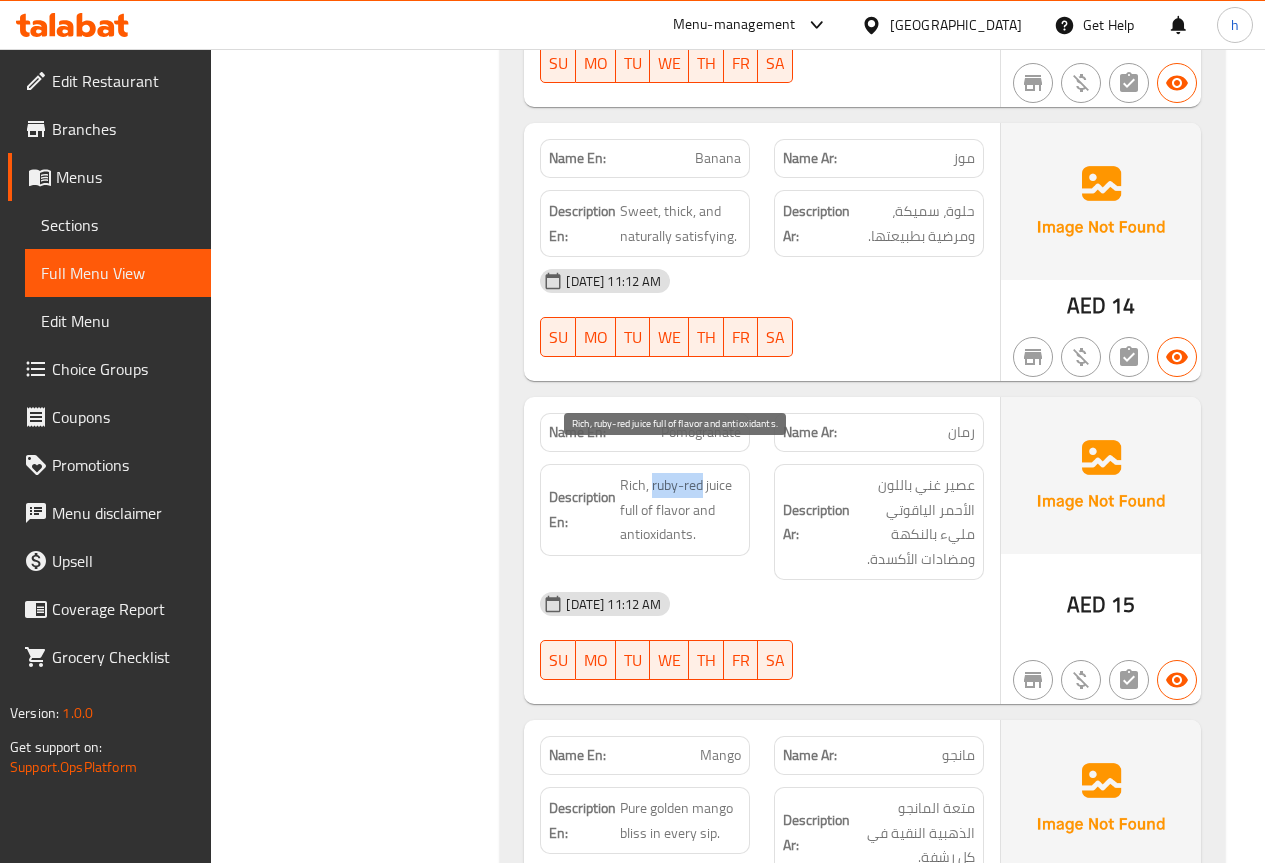 drag, startPoint x: 653, startPoint y: 459, endPoint x: 700, endPoint y: 461, distance: 47.042534 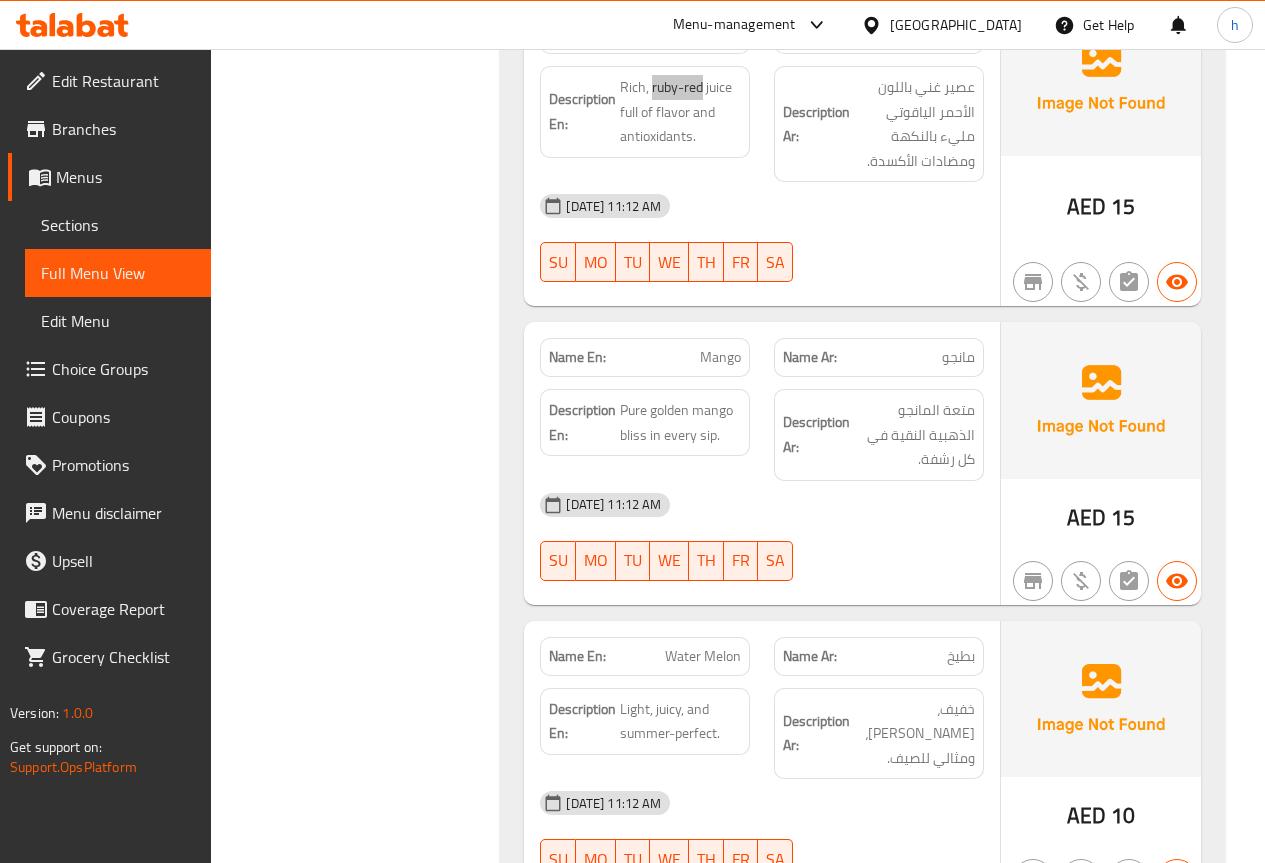 scroll, scrollTop: 1900, scrollLeft: 0, axis: vertical 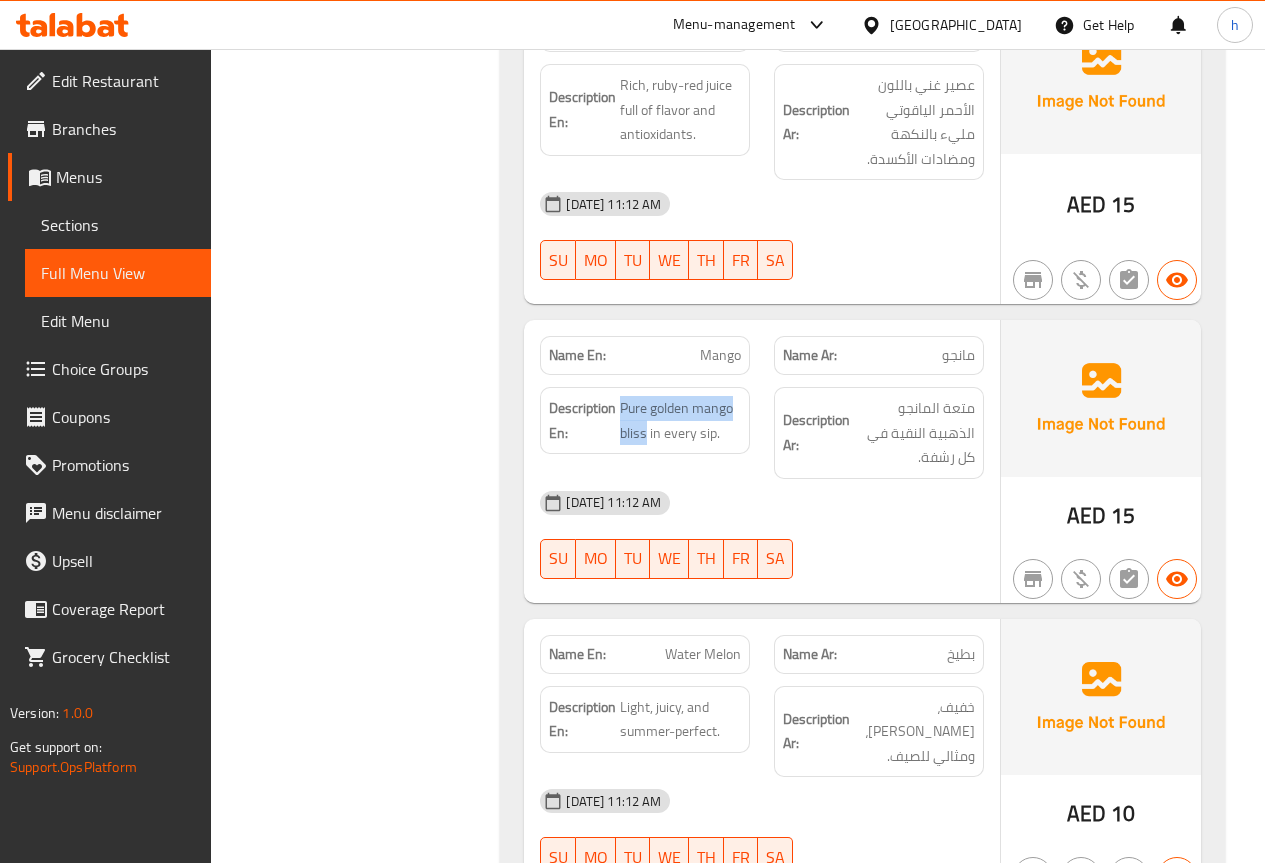 drag, startPoint x: 645, startPoint y: 408, endPoint x: 612, endPoint y: 399, distance: 34.20526 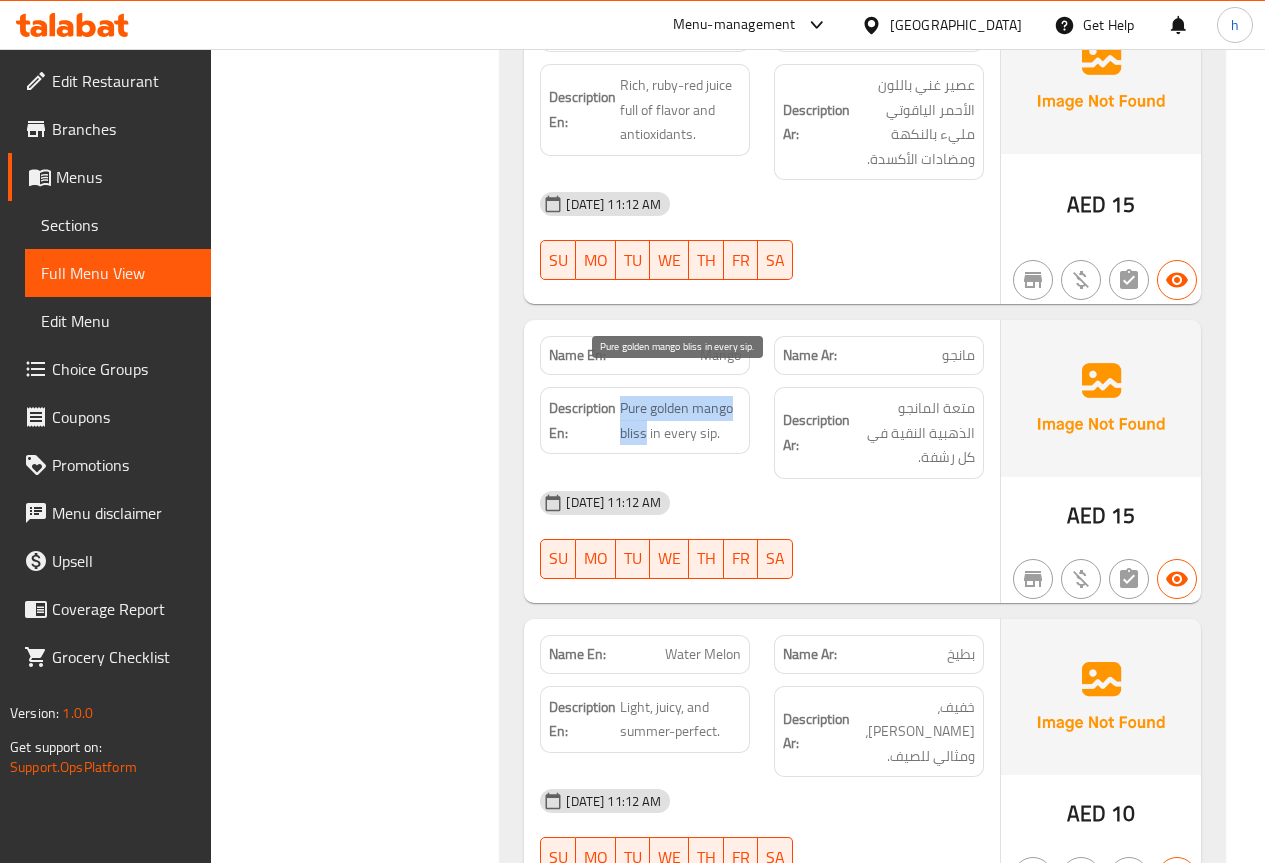 click on "Pure golden mango bliss in every sip." at bounding box center [680, 420] 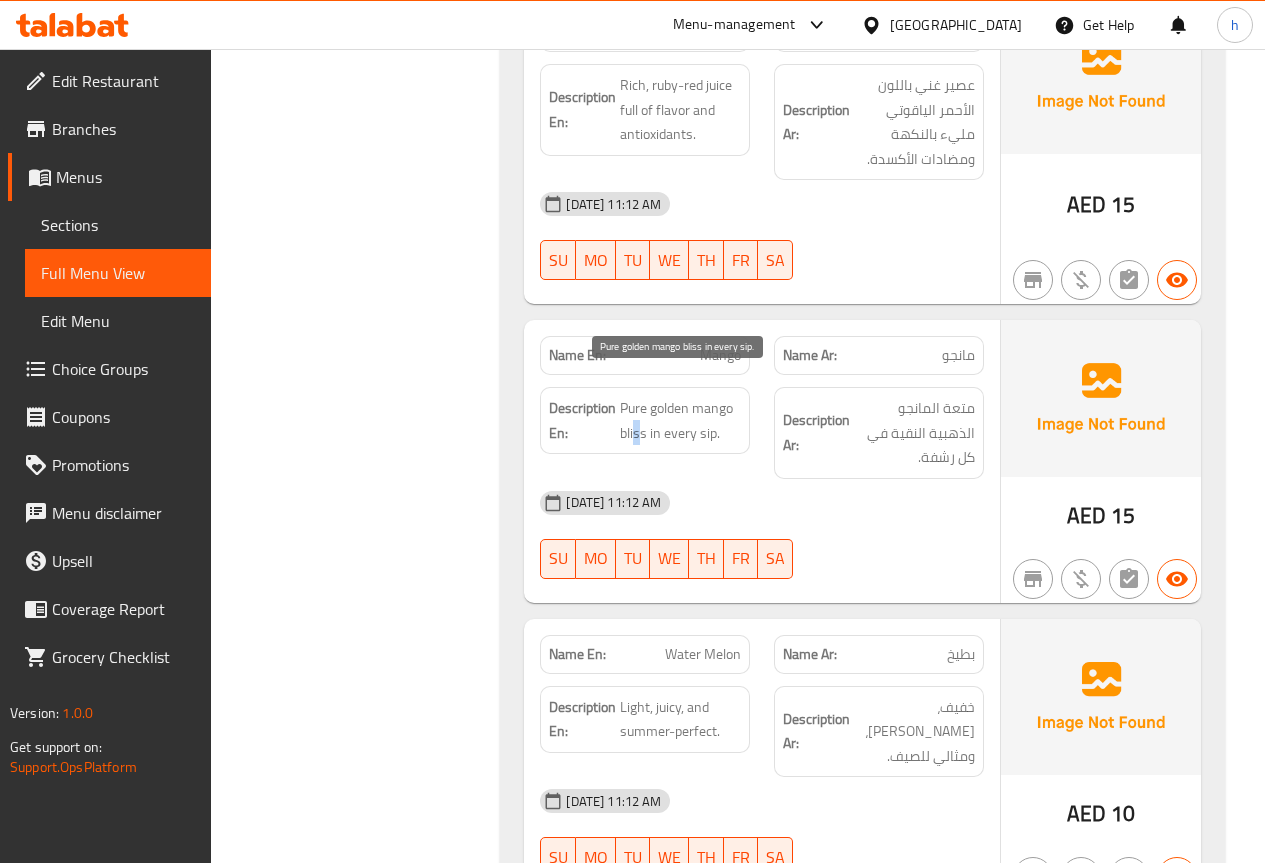 click on "Pure golden mango bliss in every sip." at bounding box center (680, 420) 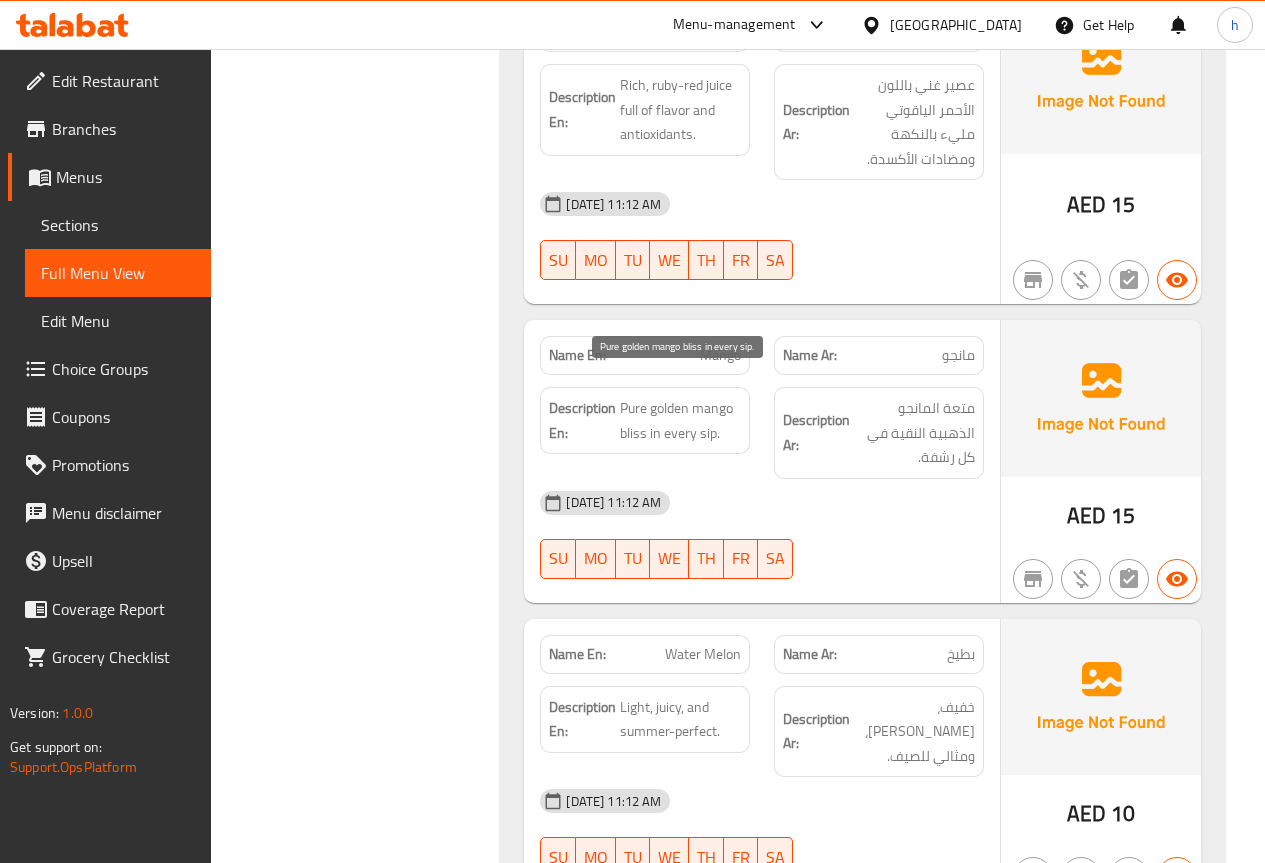 click on "Pure golden mango bliss in every sip." at bounding box center (680, 420) 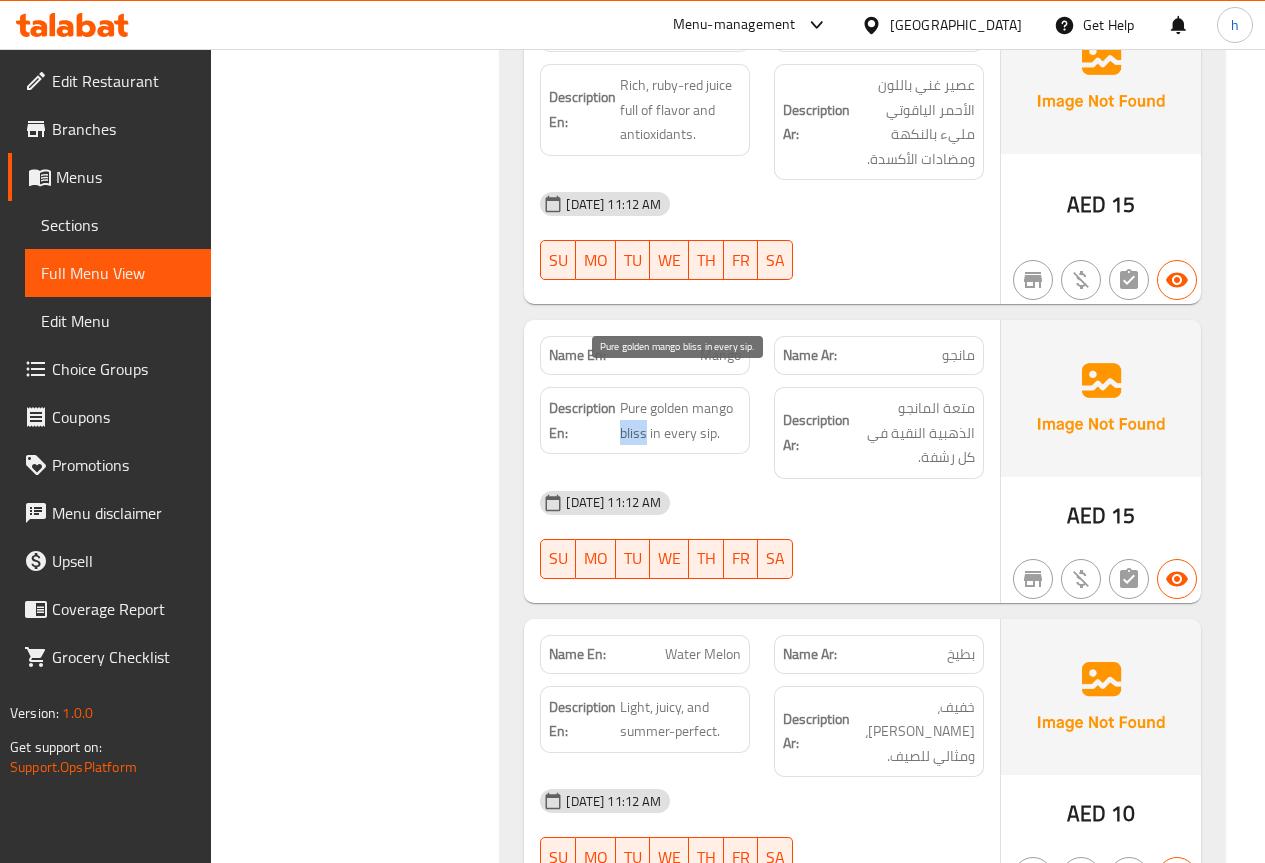 drag, startPoint x: 648, startPoint y: 403, endPoint x: 623, endPoint y: 400, distance: 25.179358 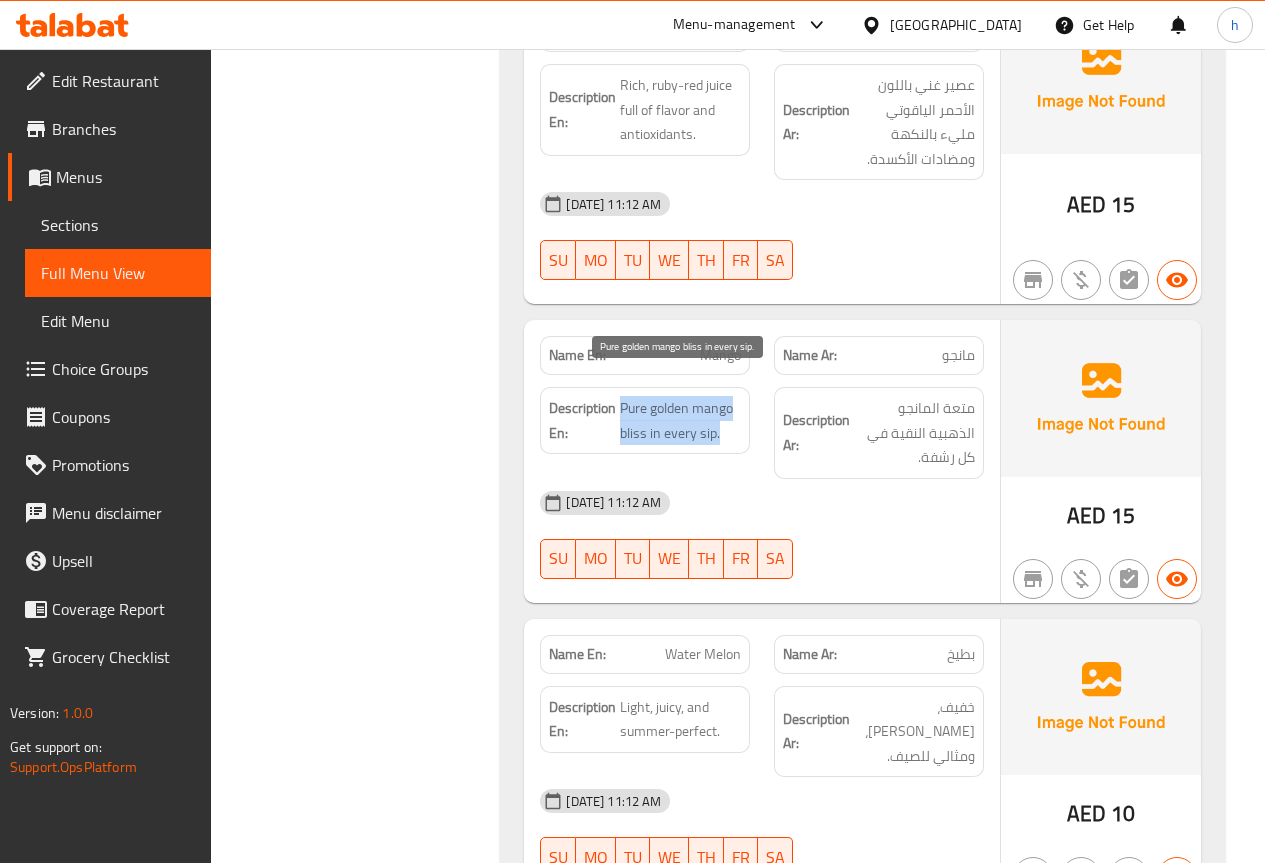 drag, startPoint x: 620, startPoint y: 378, endPoint x: 718, endPoint y: 403, distance: 101.13852 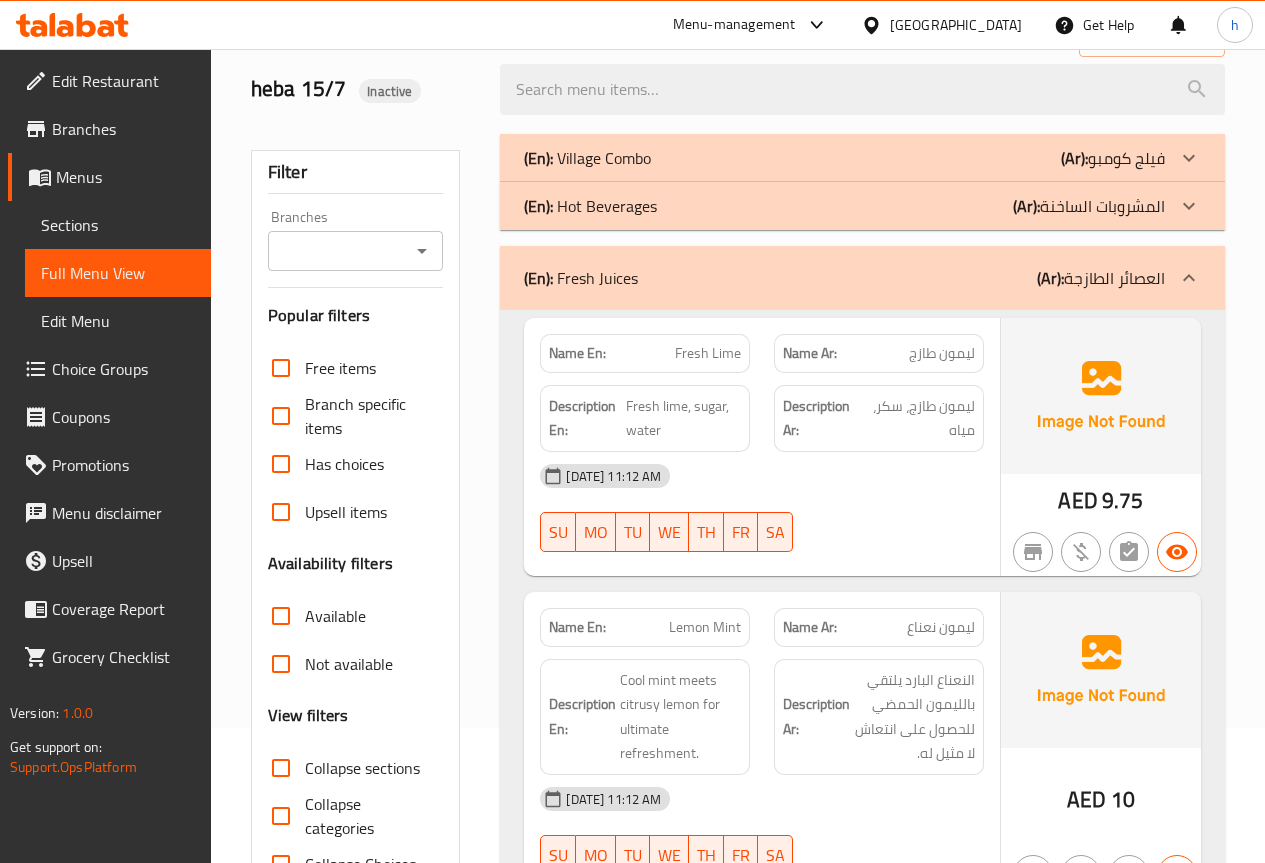 scroll, scrollTop: 0, scrollLeft: 0, axis: both 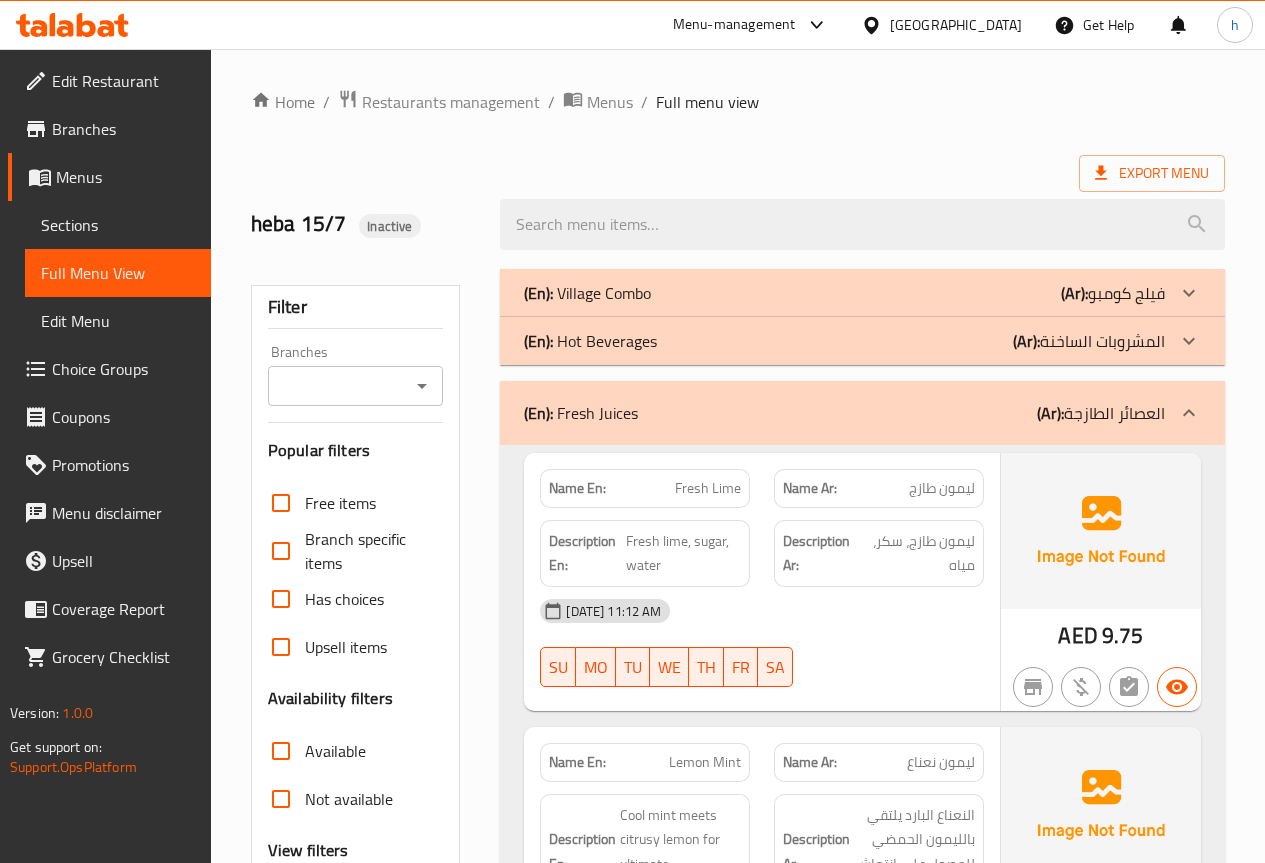 click on "(En):   Fresh Juices (Ar): العصائر الطازجة" at bounding box center [862, 413] 